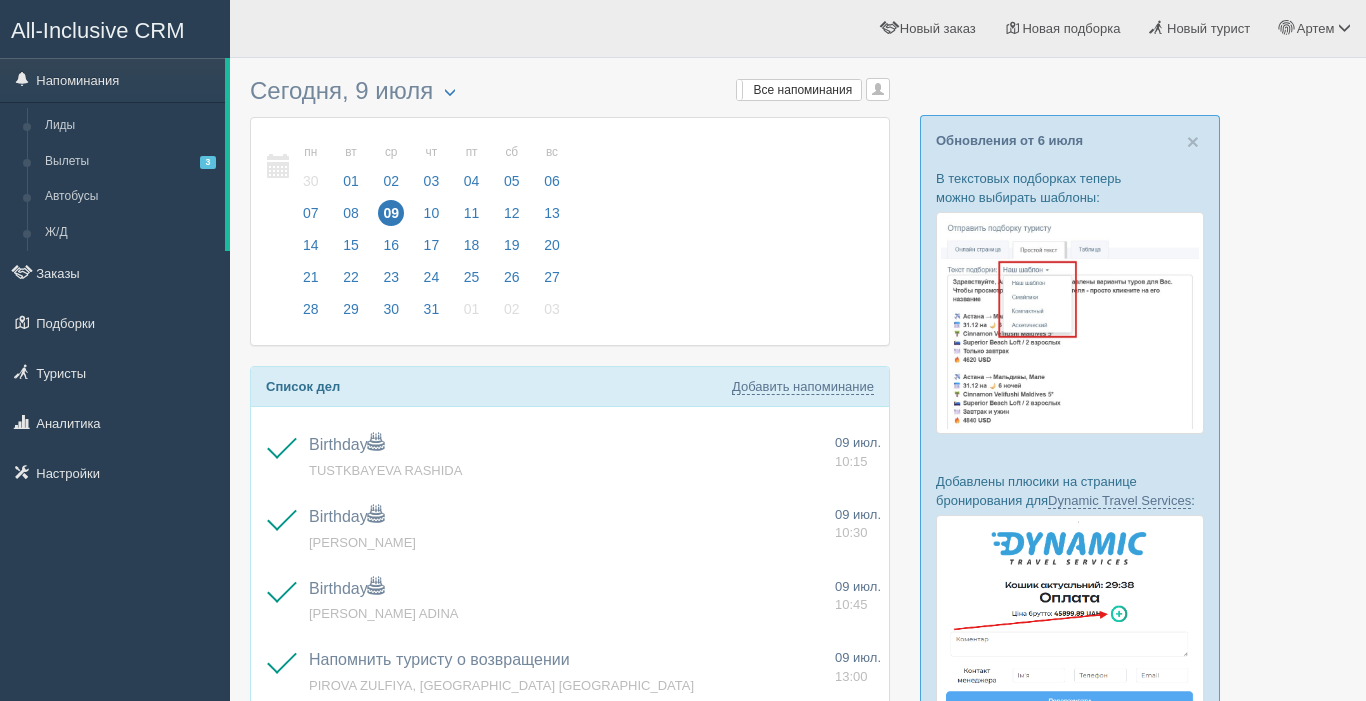 scroll, scrollTop: 0, scrollLeft: 0, axis: both 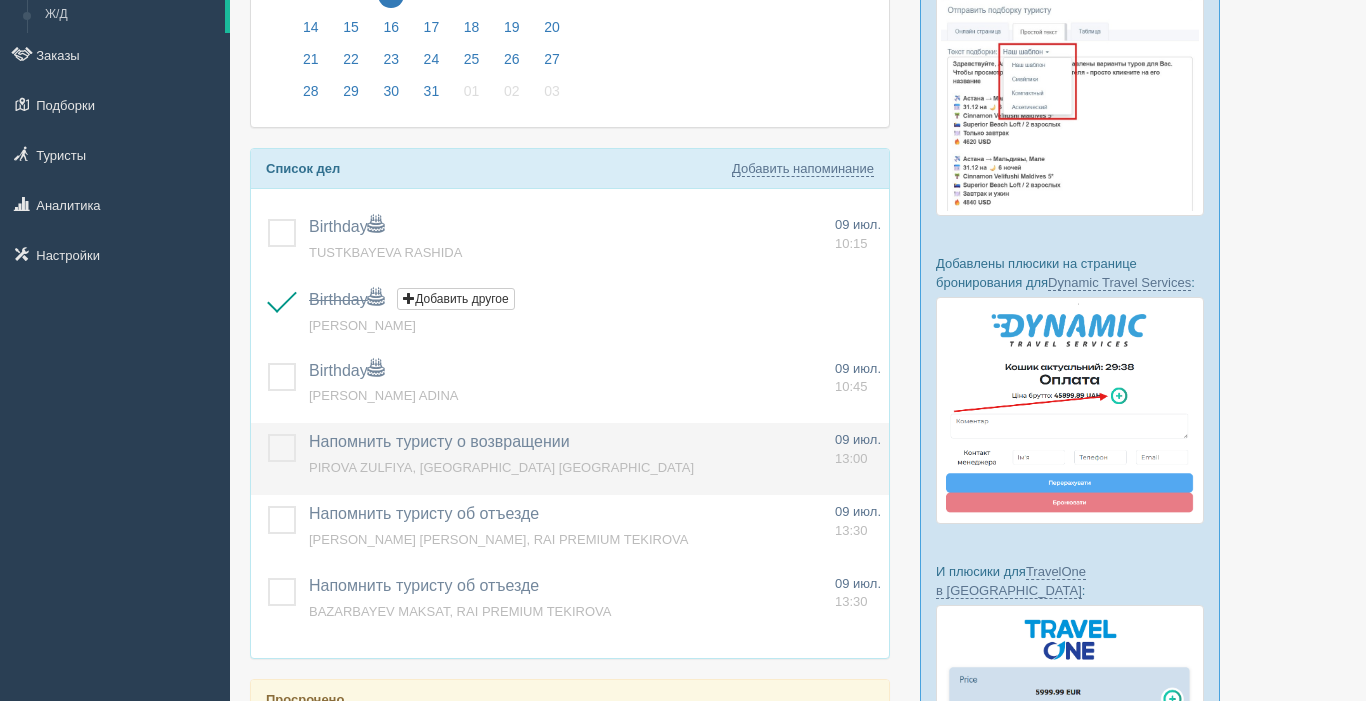 click at bounding box center (268, 434) 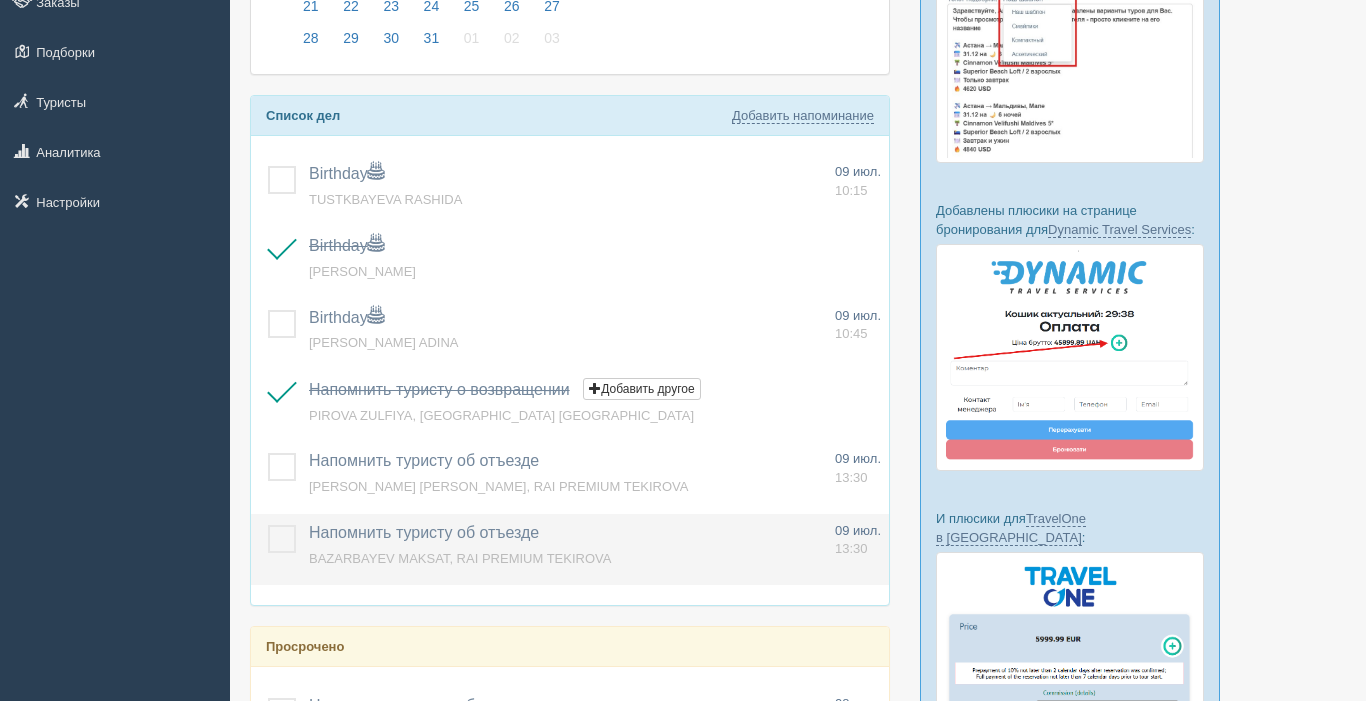 scroll, scrollTop: 293, scrollLeft: 0, axis: vertical 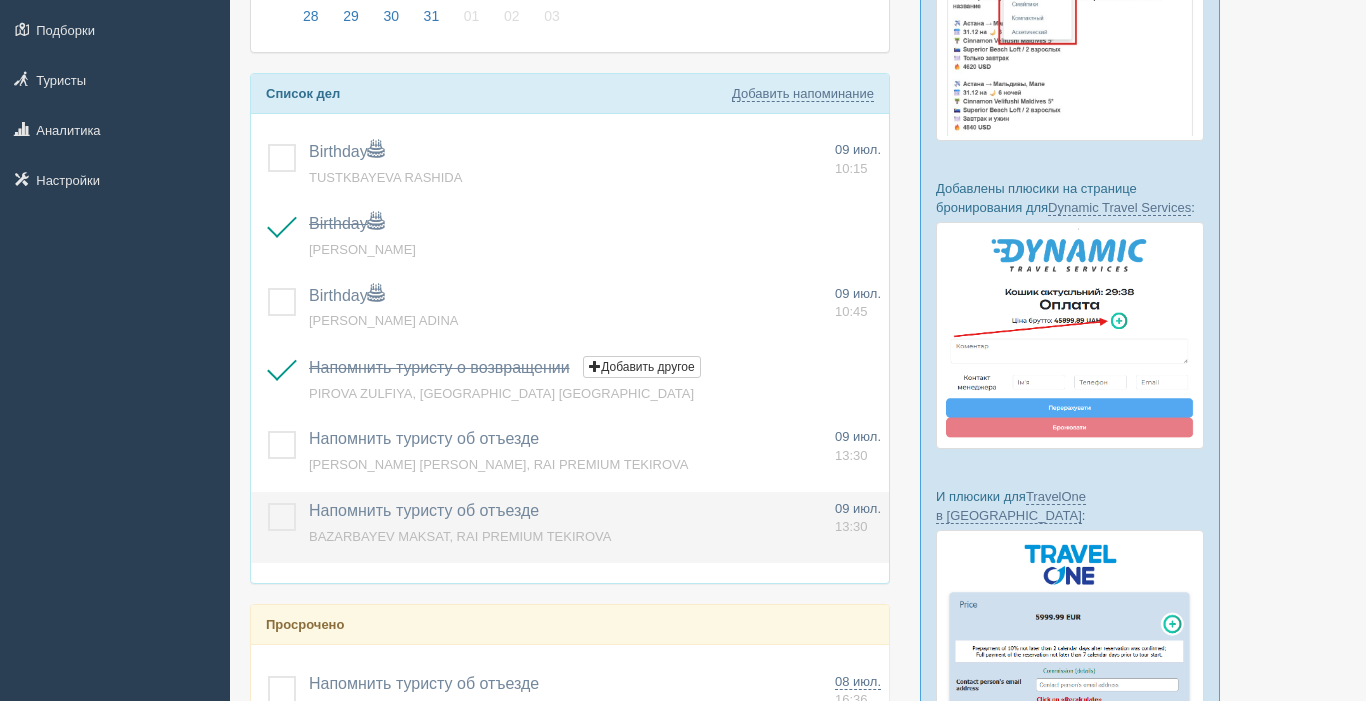 click at bounding box center (268, 503) 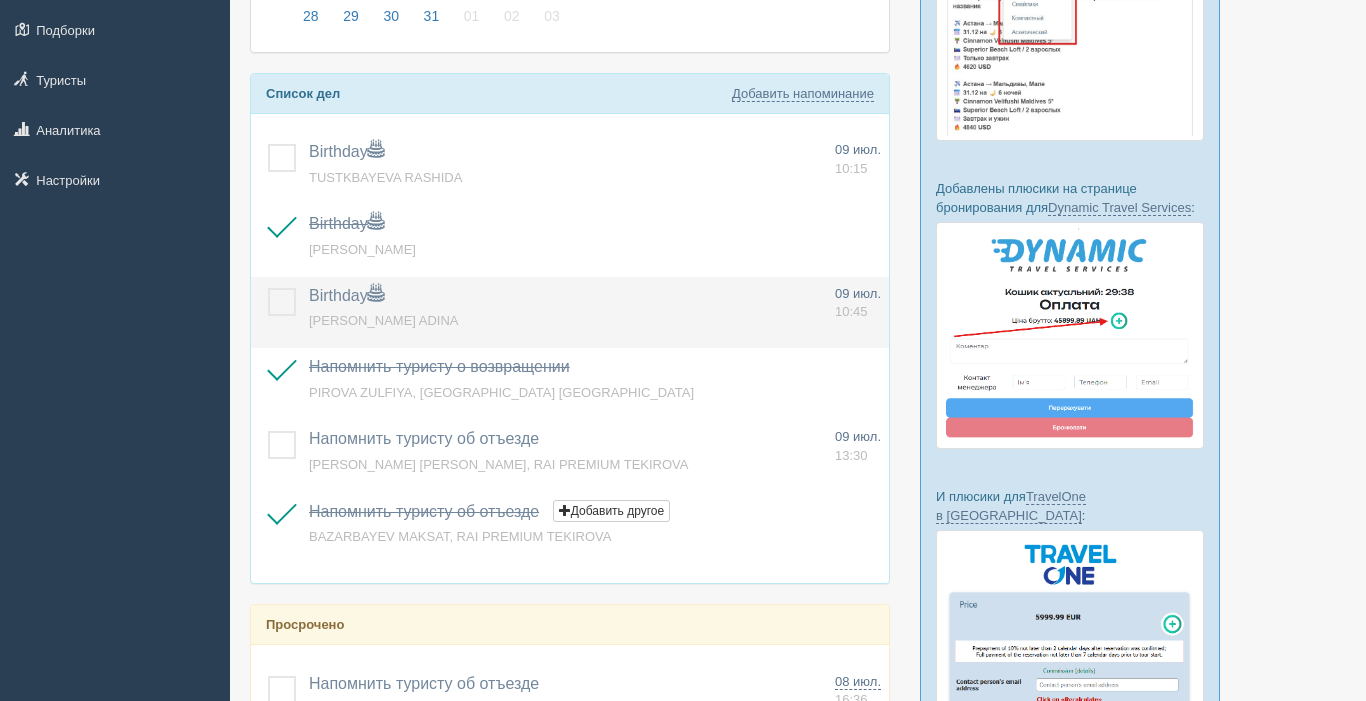 click at bounding box center (268, 288) 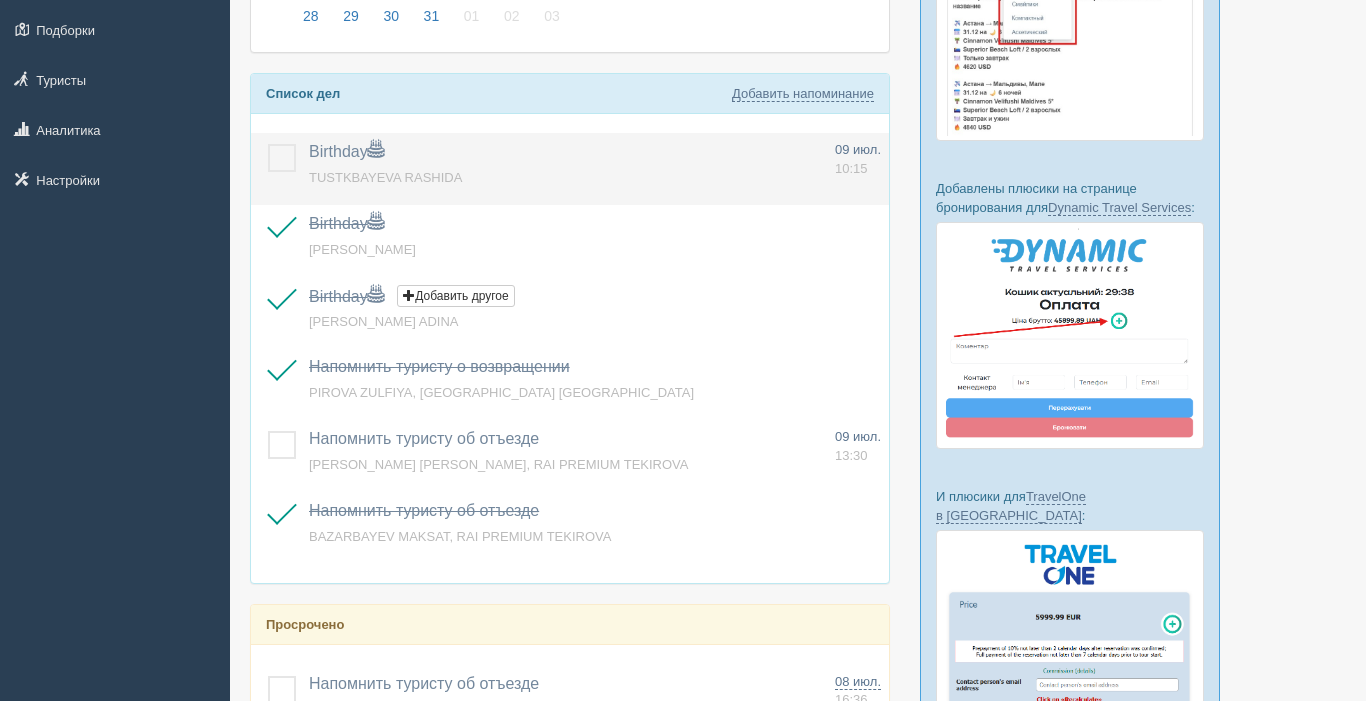 click at bounding box center [268, 144] 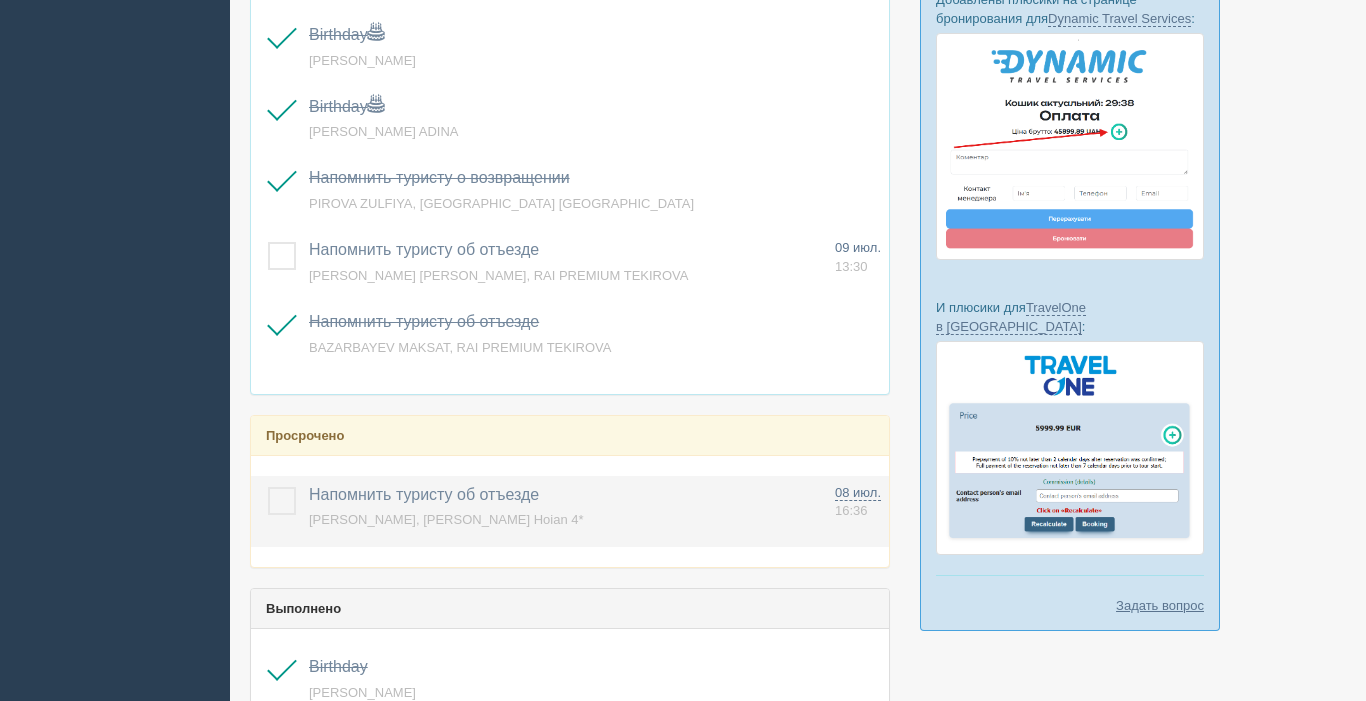 scroll, scrollTop: 484, scrollLeft: 0, axis: vertical 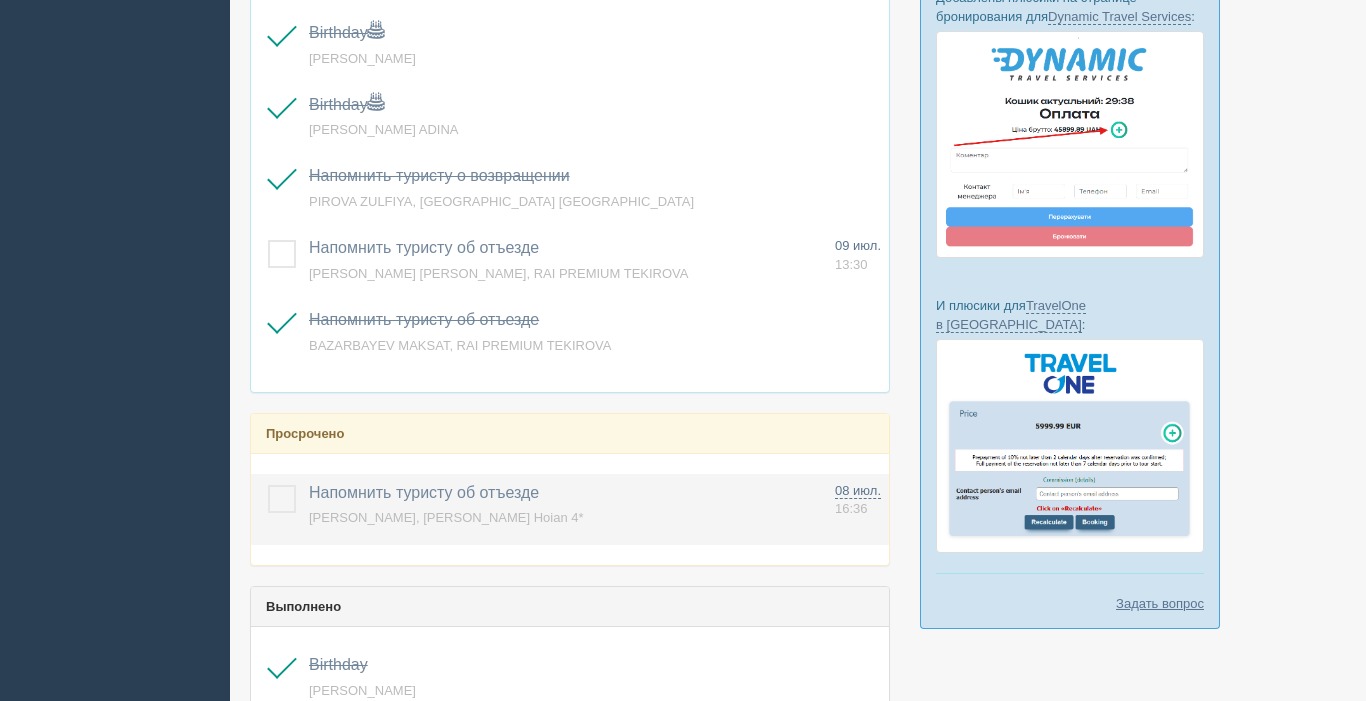 click at bounding box center (268, 485) 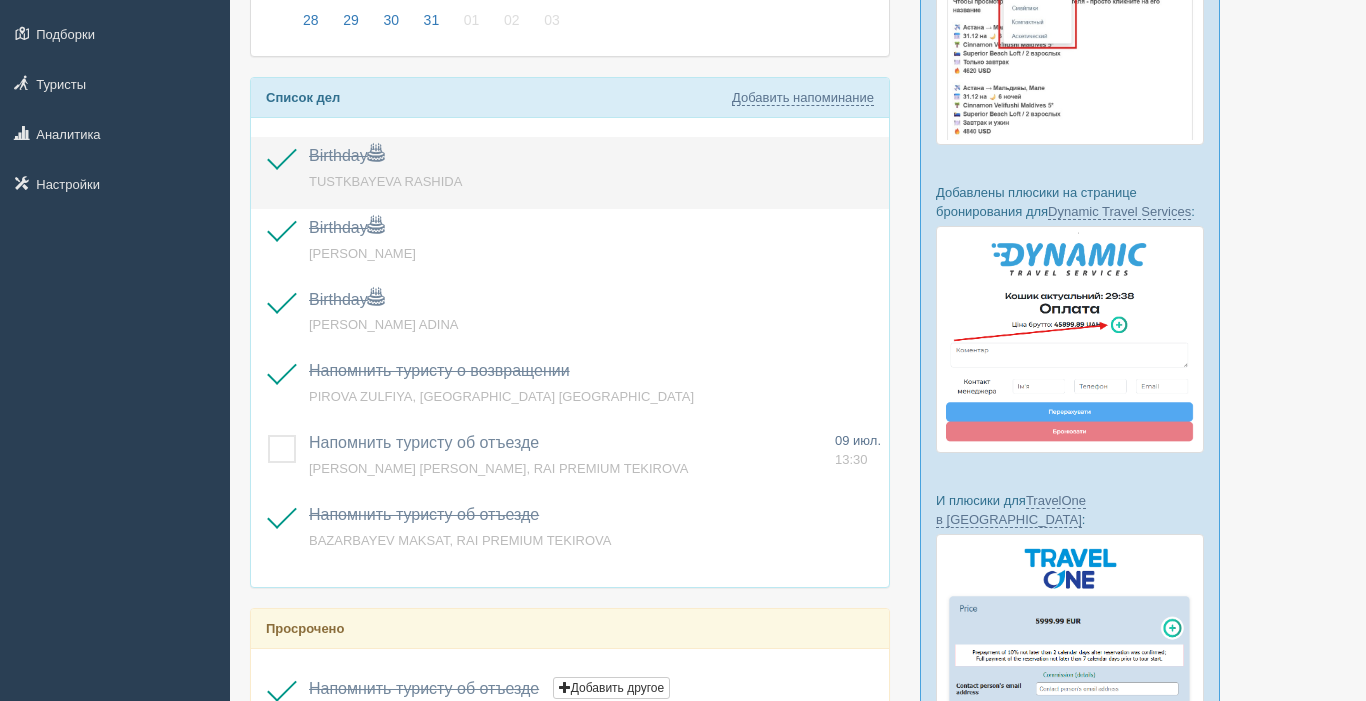 scroll, scrollTop: 99, scrollLeft: 0, axis: vertical 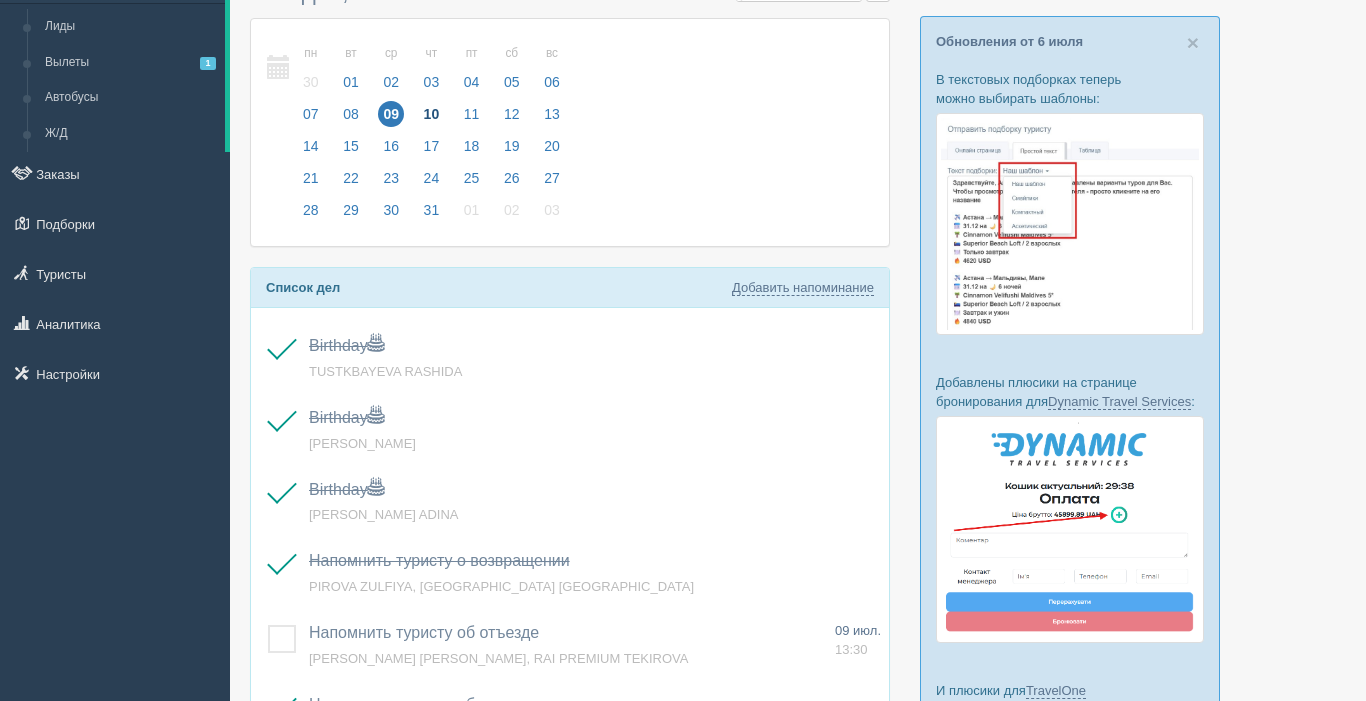 click on "10" at bounding box center (432, 114) 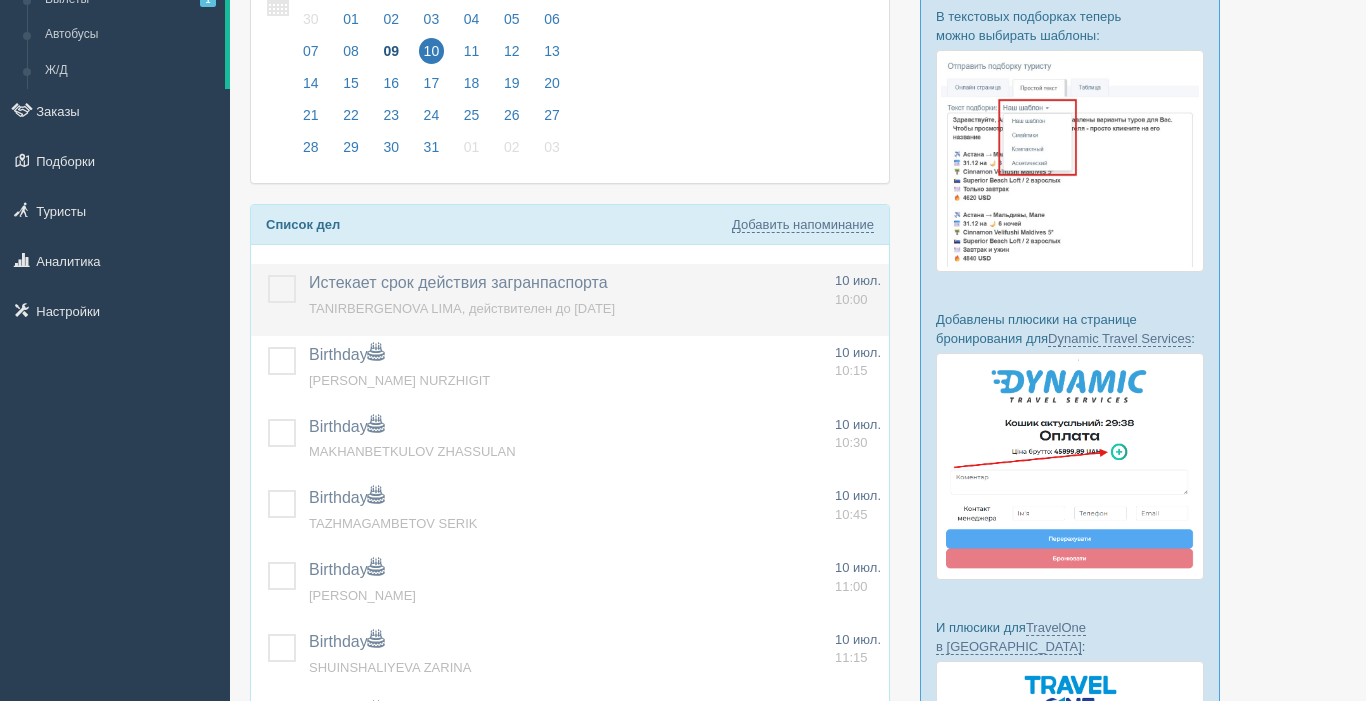 scroll, scrollTop: 174, scrollLeft: 0, axis: vertical 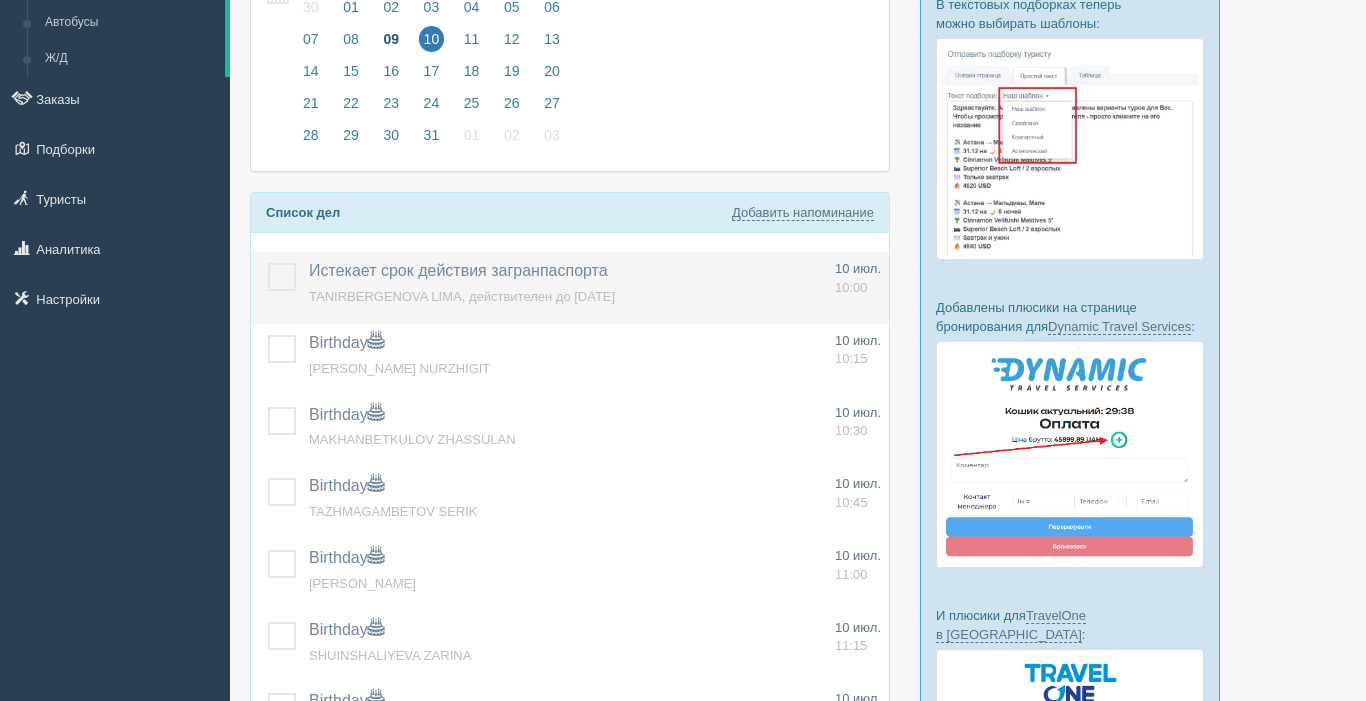 click at bounding box center (268, 263) 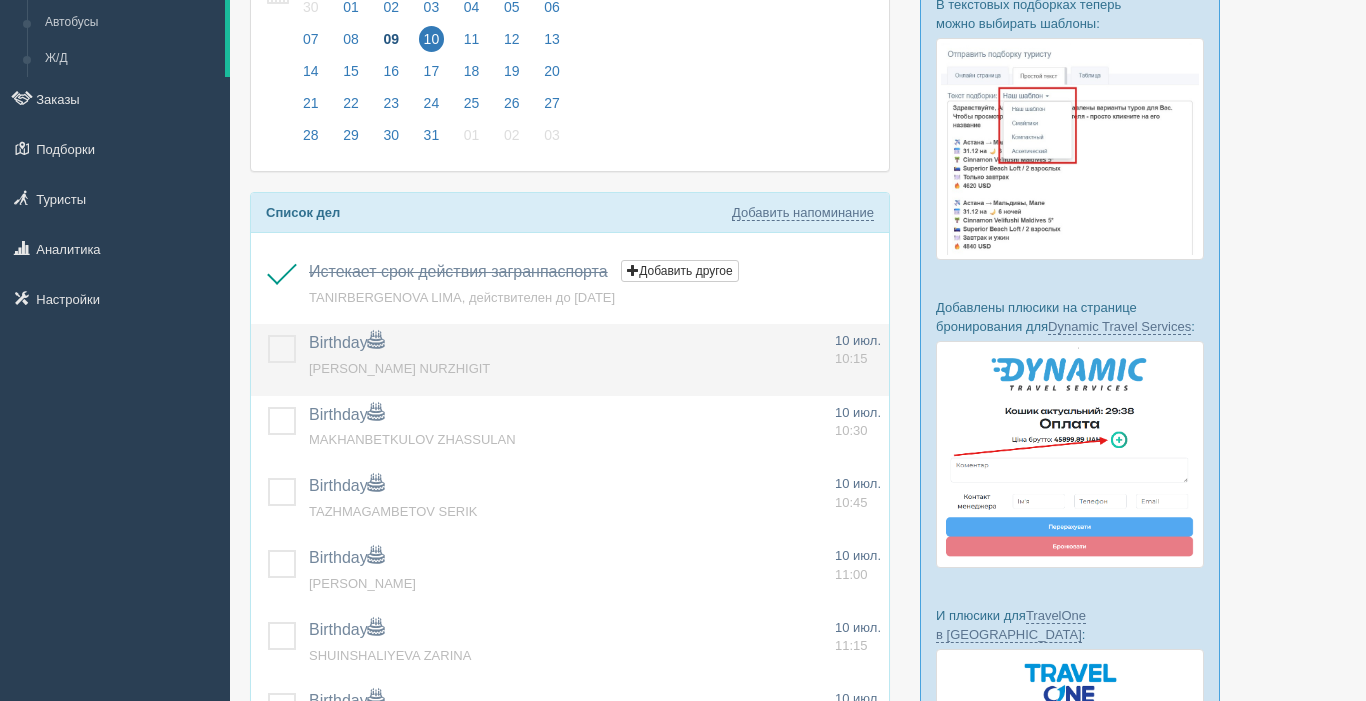 click at bounding box center [268, 335] 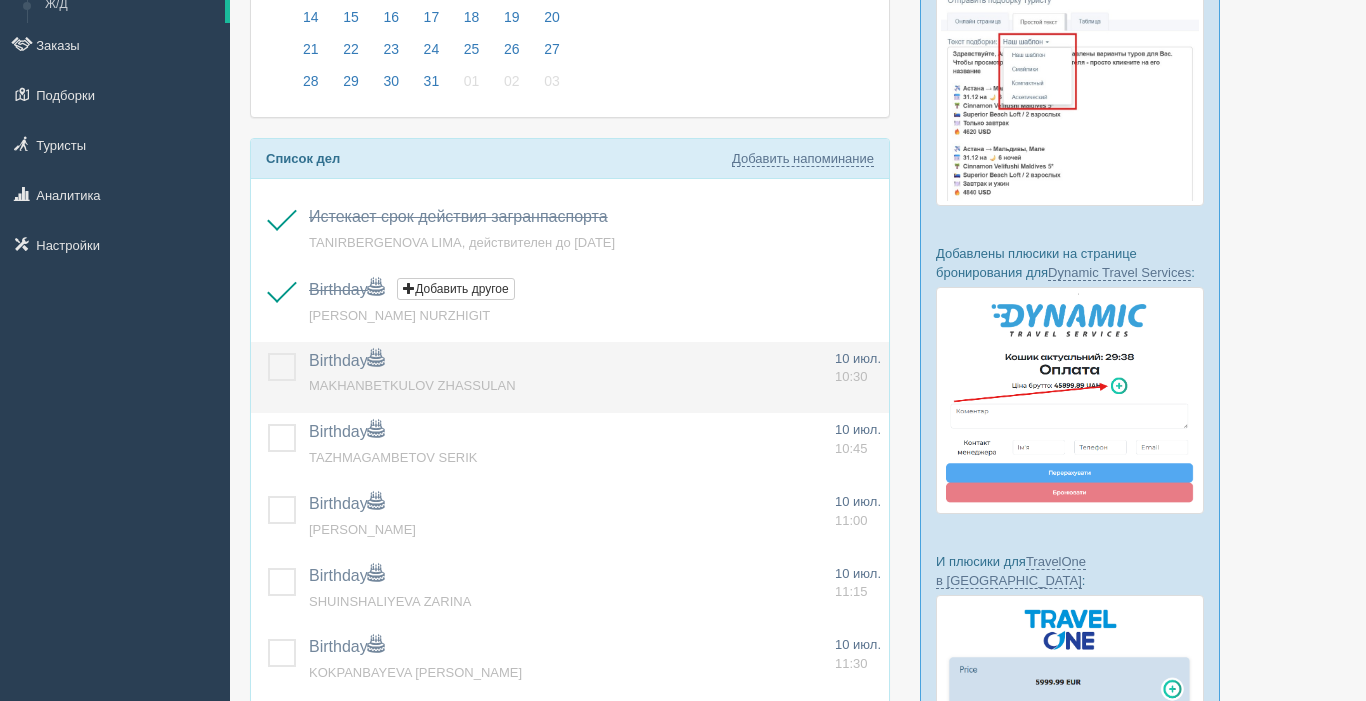 click at bounding box center (268, 353) 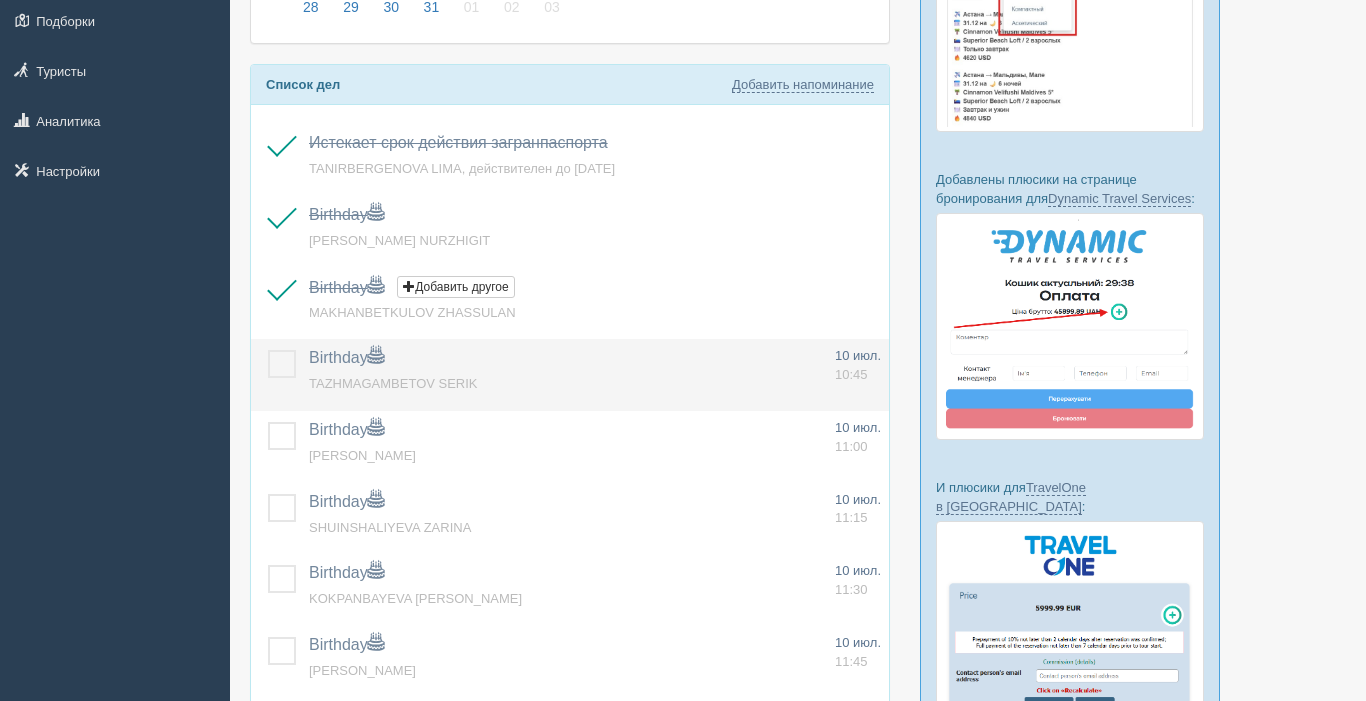 click at bounding box center (268, 350) 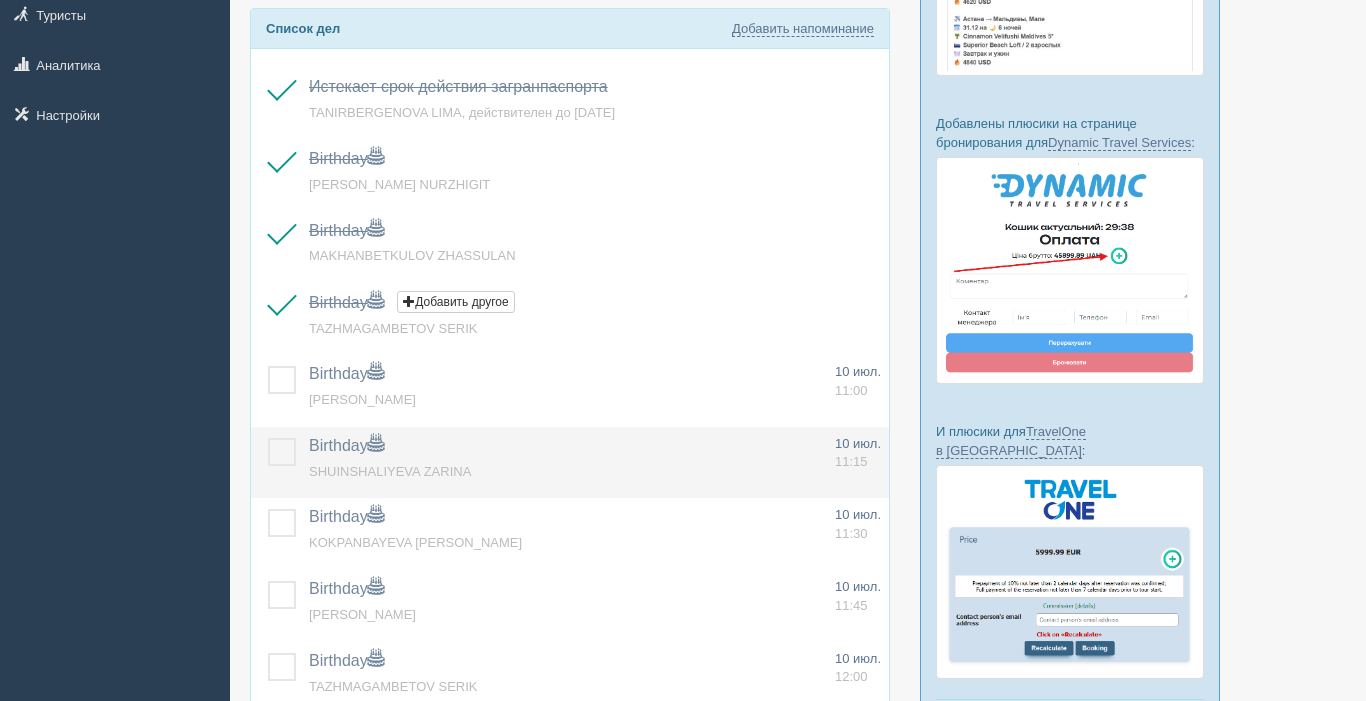 scroll, scrollTop: 370, scrollLeft: 0, axis: vertical 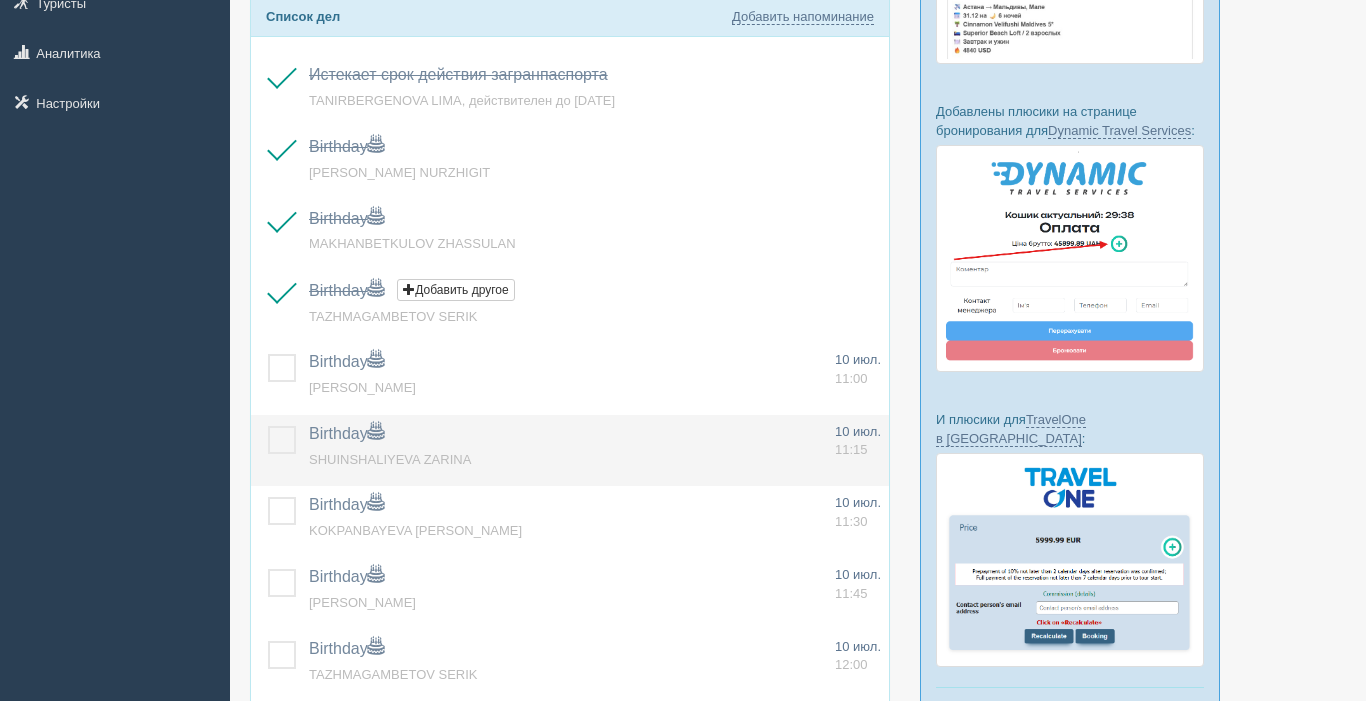 click at bounding box center [268, 426] 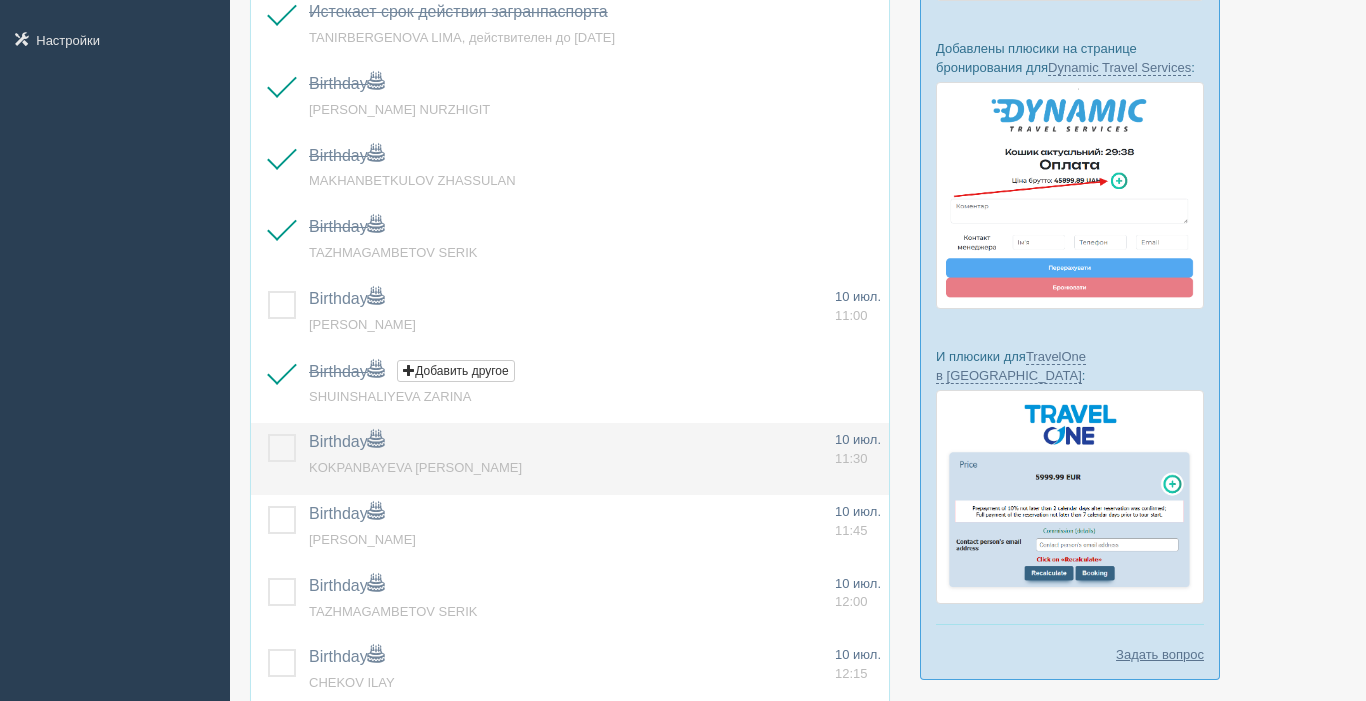 scroll, scrollTop: 455, scrollLeft: 0, axis: vertical 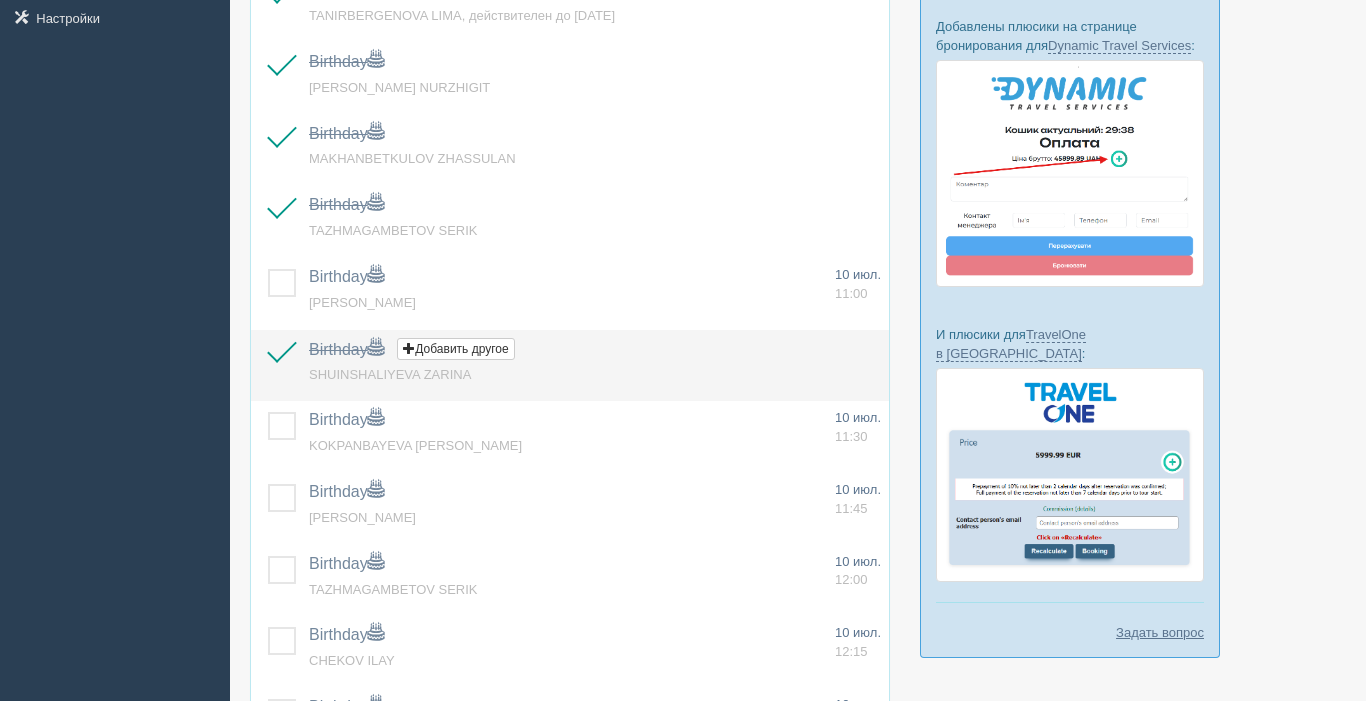 click at bounding box center [268, 341] 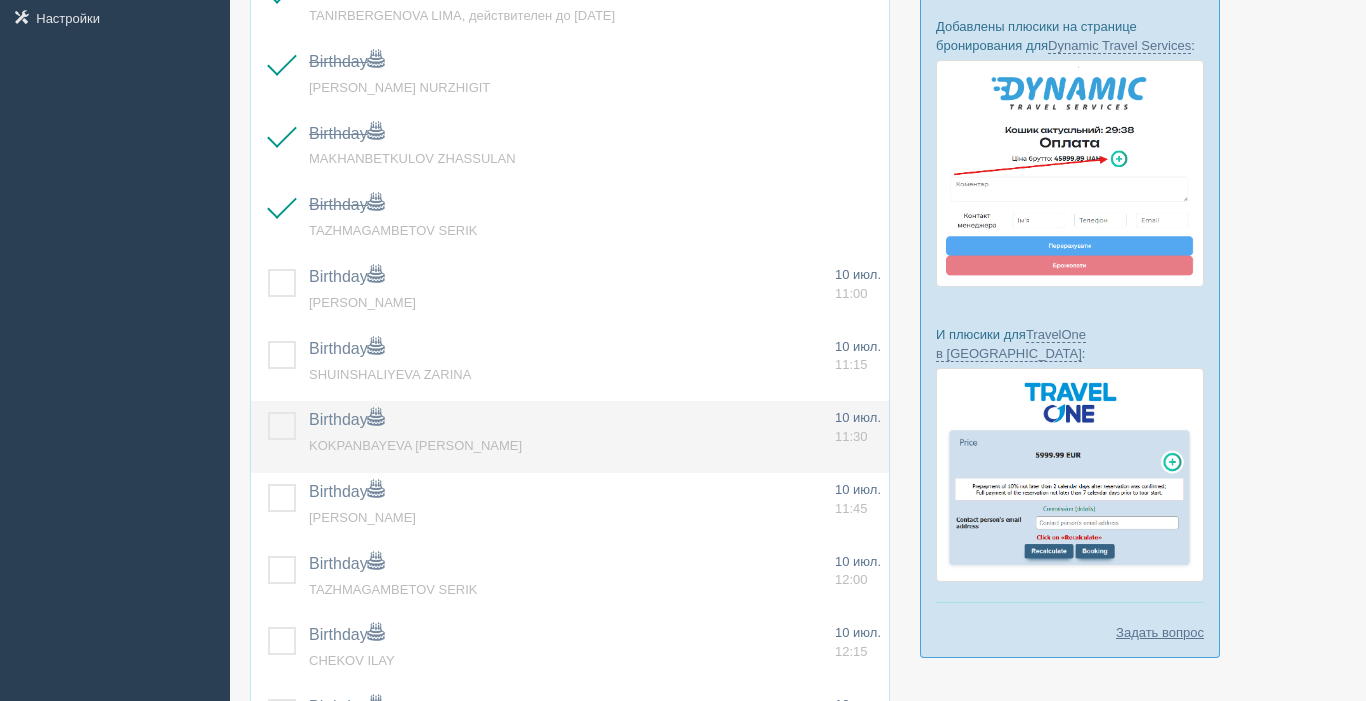 drag, startPoint x: 279, startPoint y: 429, endPoint x: 288, endPoint y: 450, distance: 22.847319 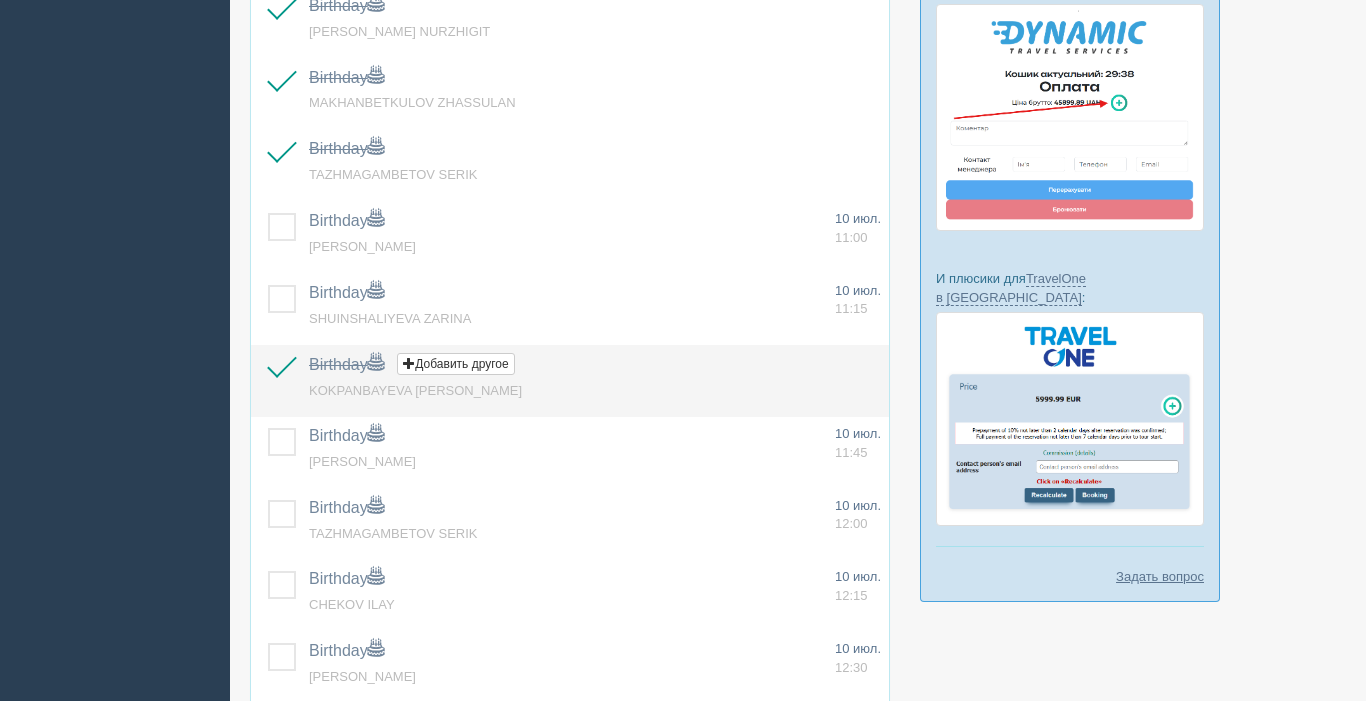 scroll, scrollTop: 524, scrollLeft: 0, axis: vertical 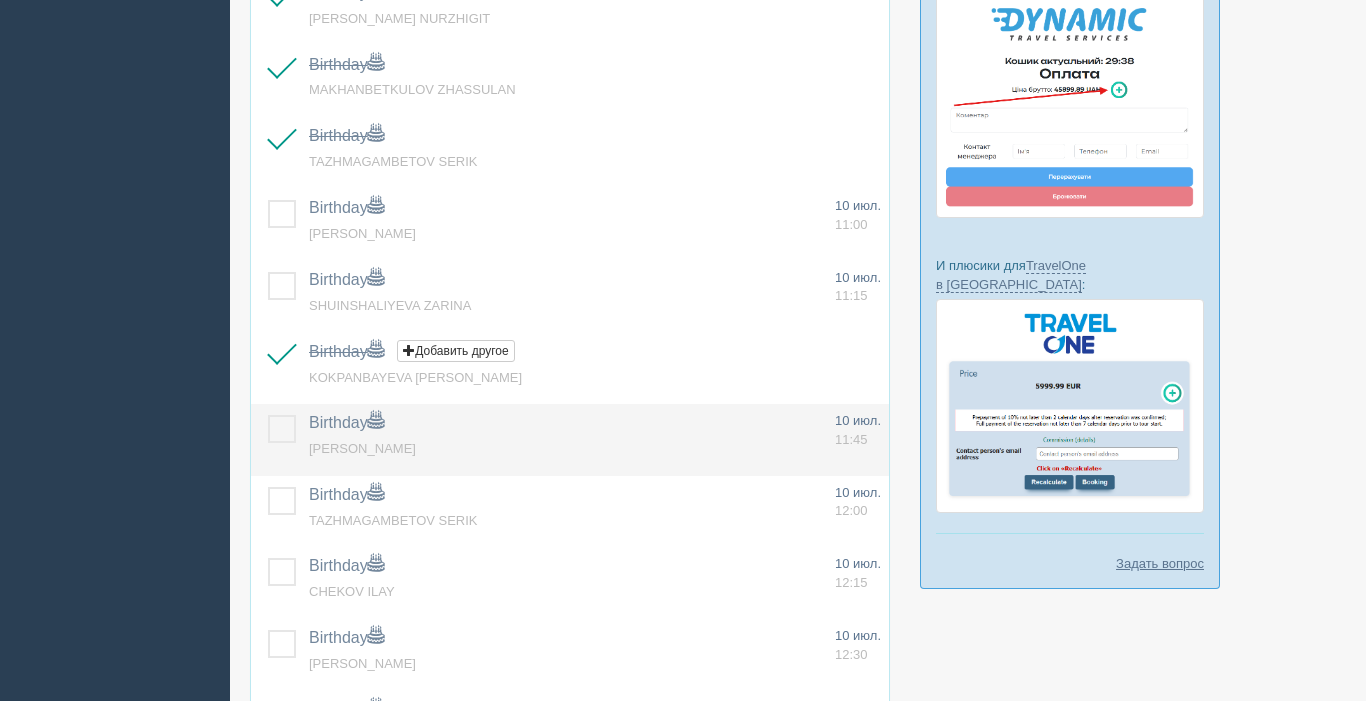 click at bounding box center [268, 415] 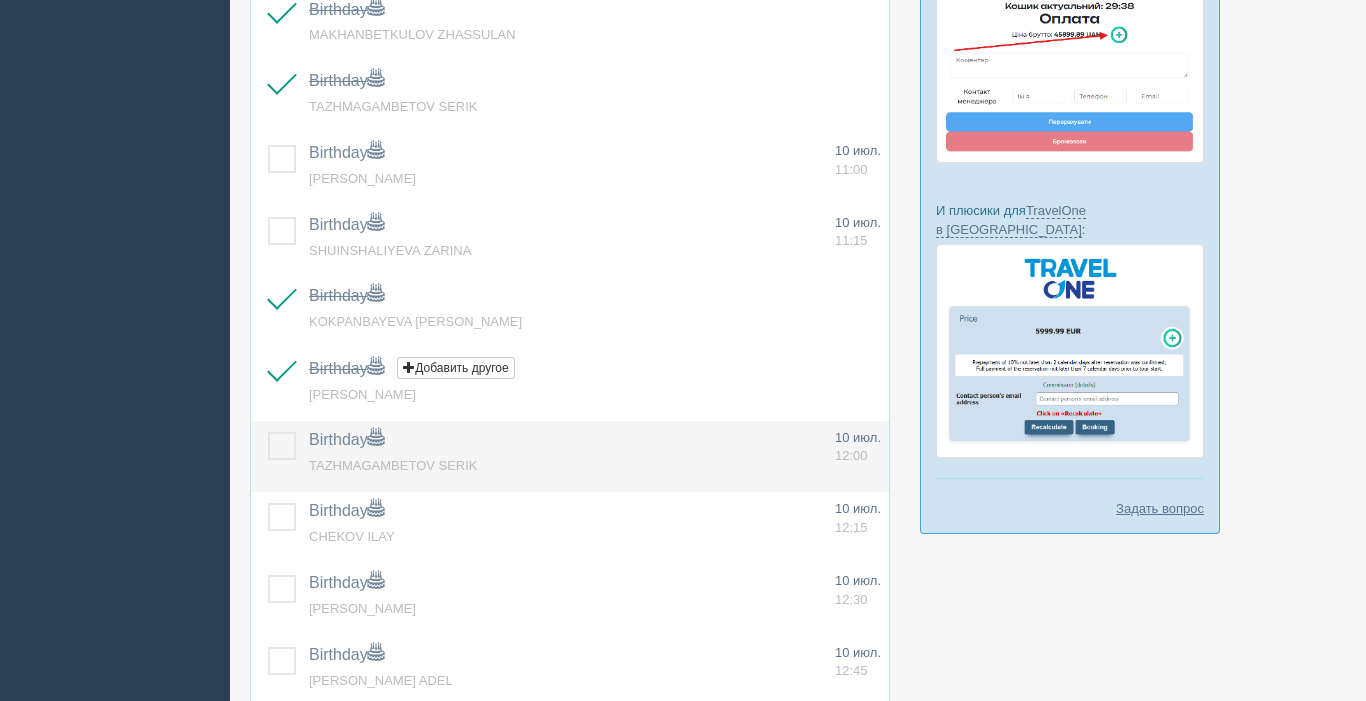 scroll, scrollTop: 582, scrollLeft: 0, axis: vertical 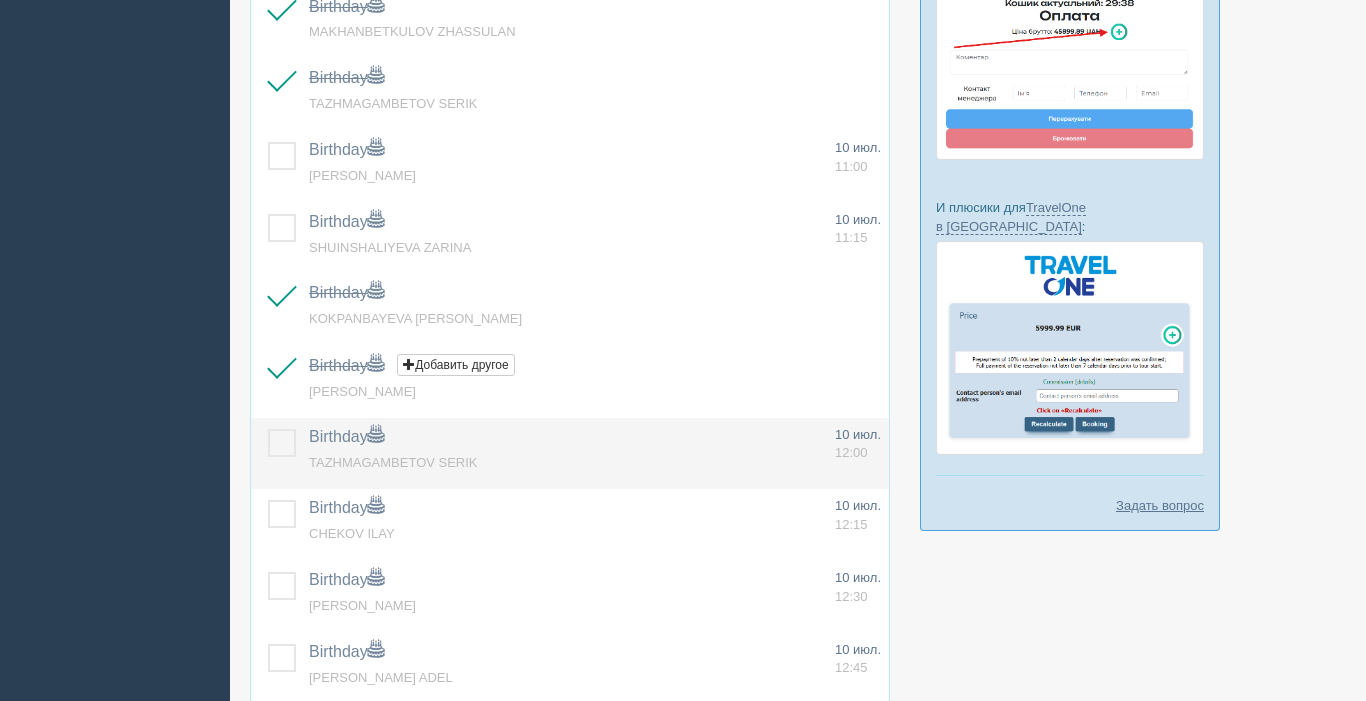 click at bounding box center (268, 429) 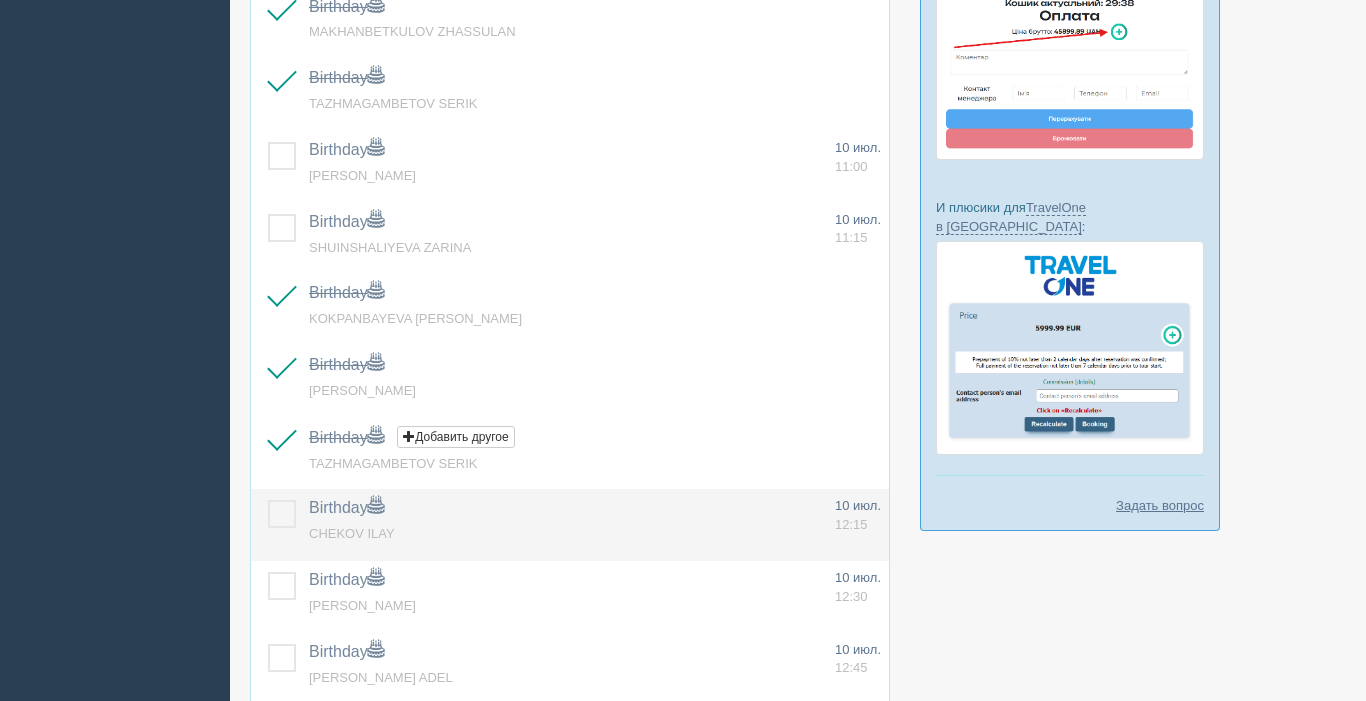 click at bounding box center [268, 500] 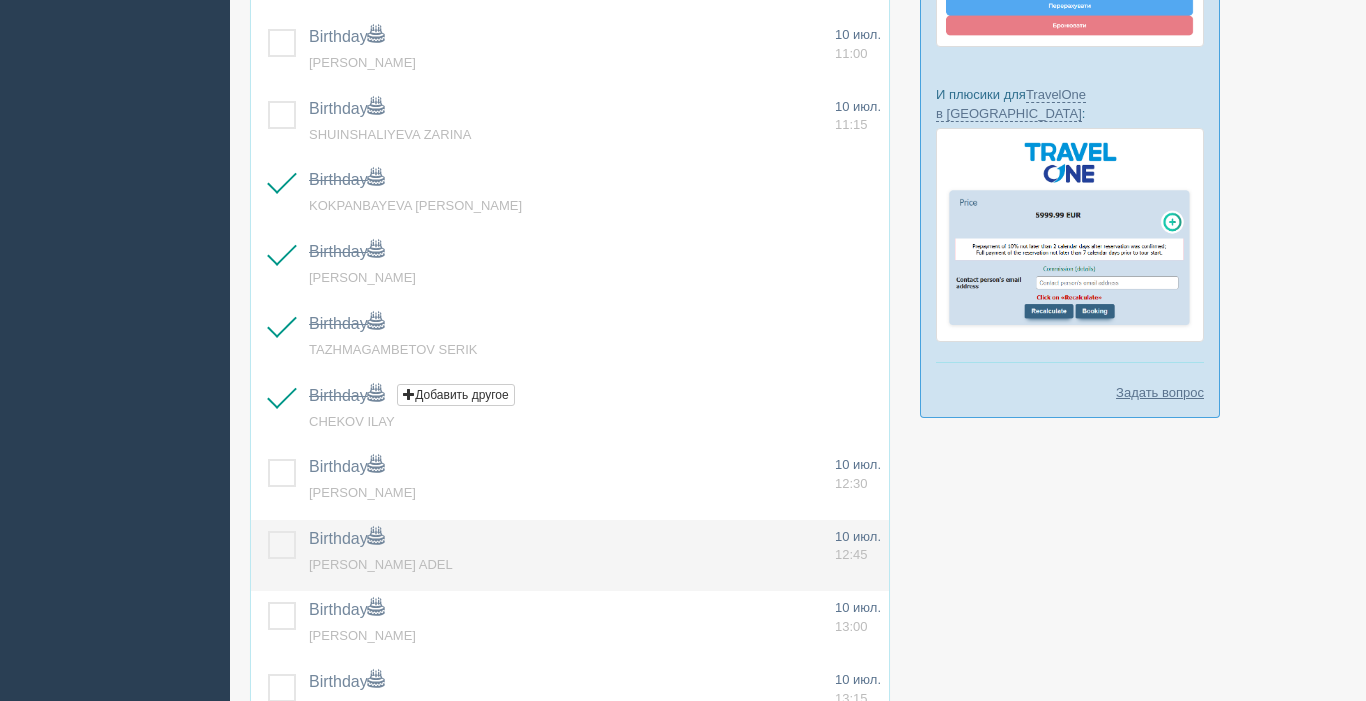 scroll, scrollTop: 707, scrollLeft: 0, axis: vertical 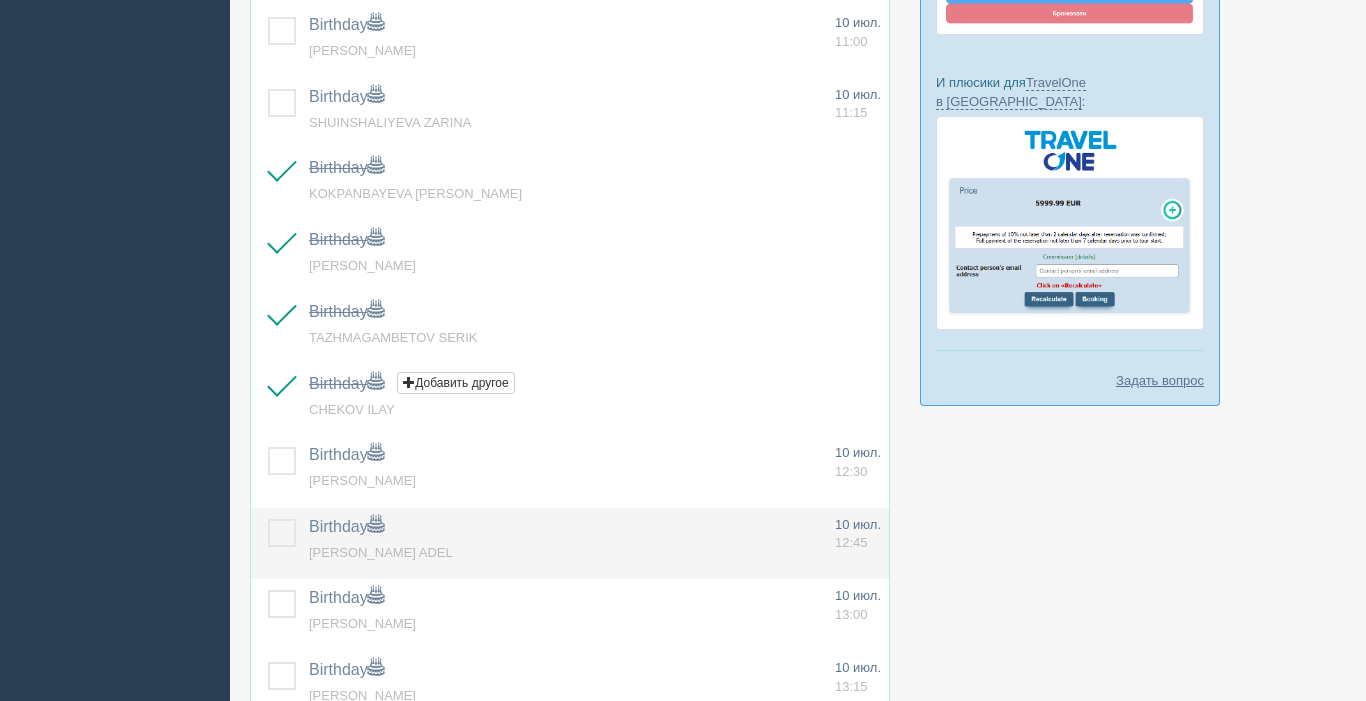 click at bounding box center (268, 519) 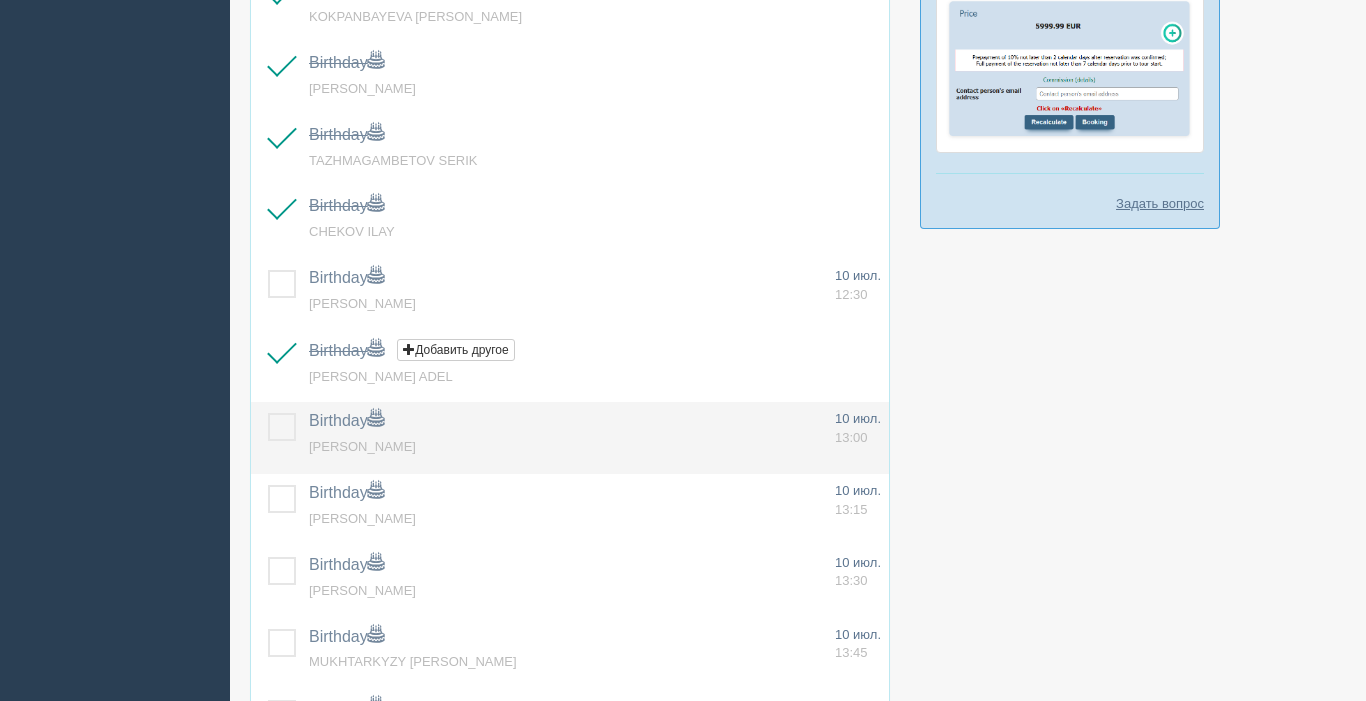 scroll, scrollTop: 889, scrollLeft: 0, axis: vertical 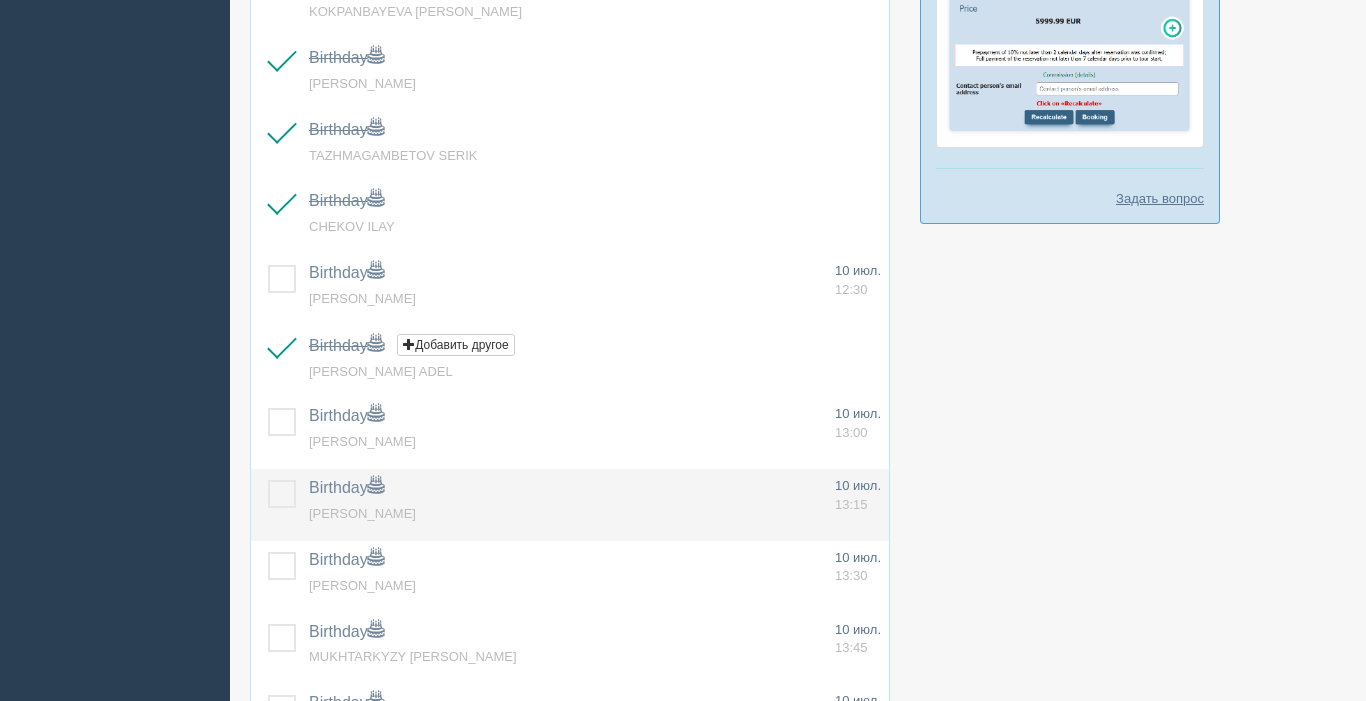 click at bounding box center (268, 480) 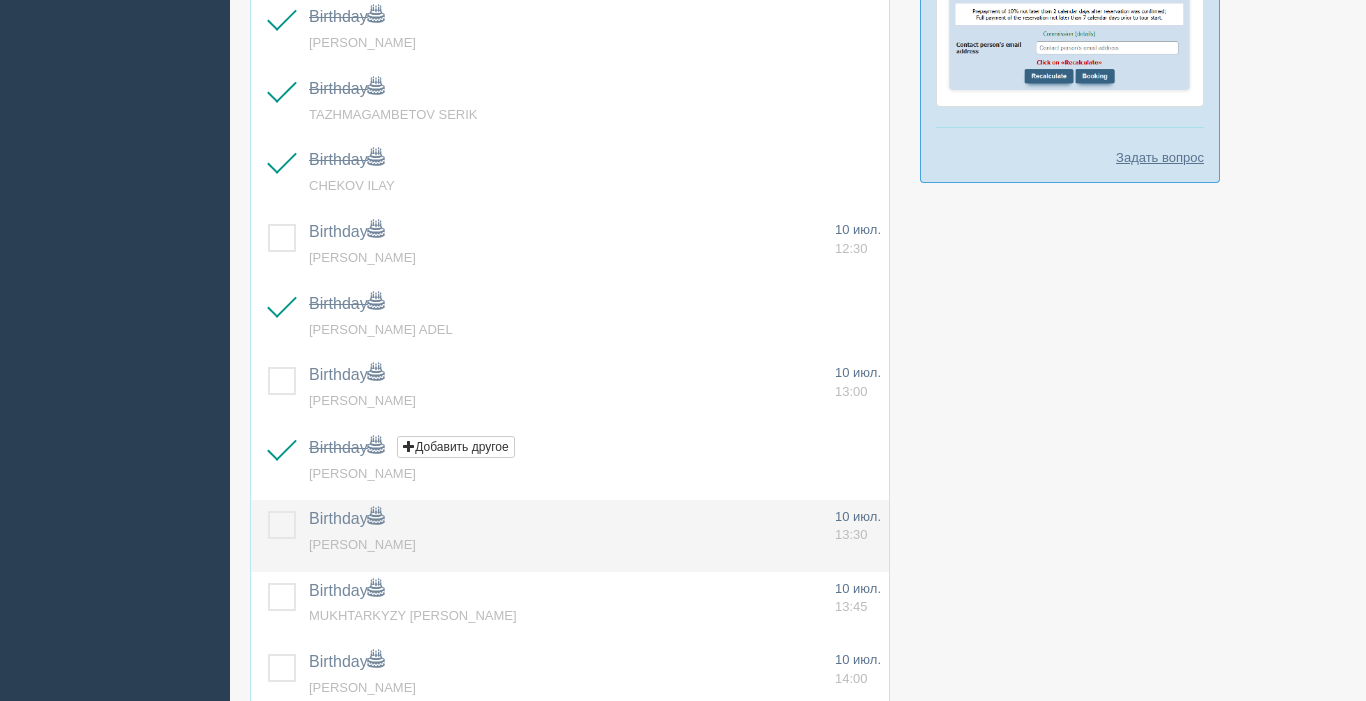 click at bounding box center [268, 511] 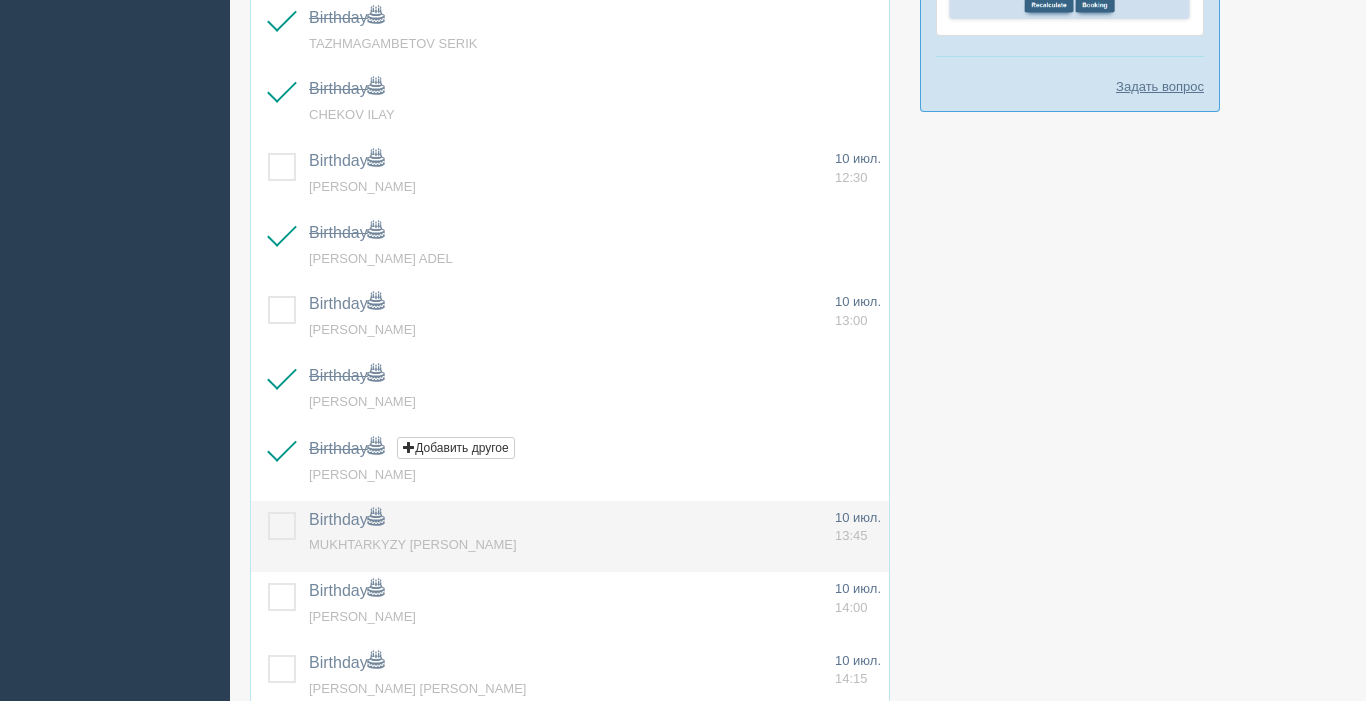 click at bounding box center (268, 512) 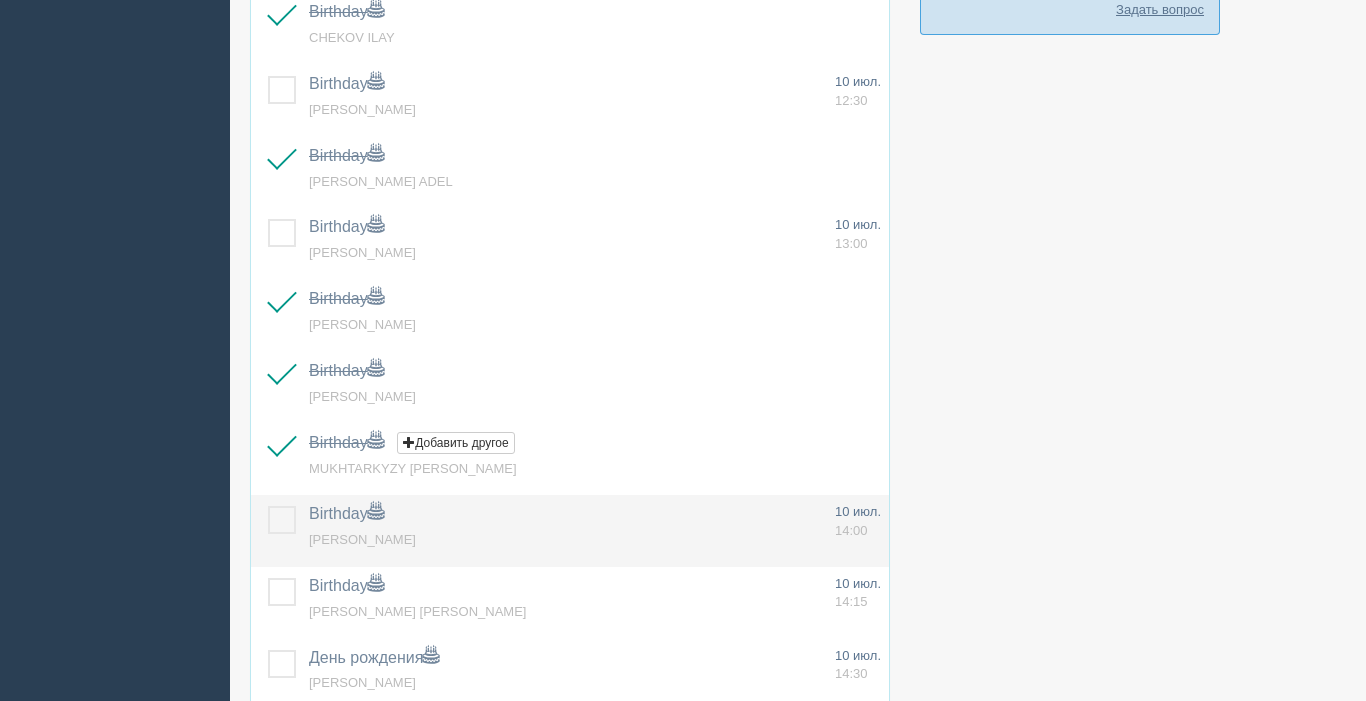 scroll, scrollTop: 1079, scrollLeft: 0, axis: vertical 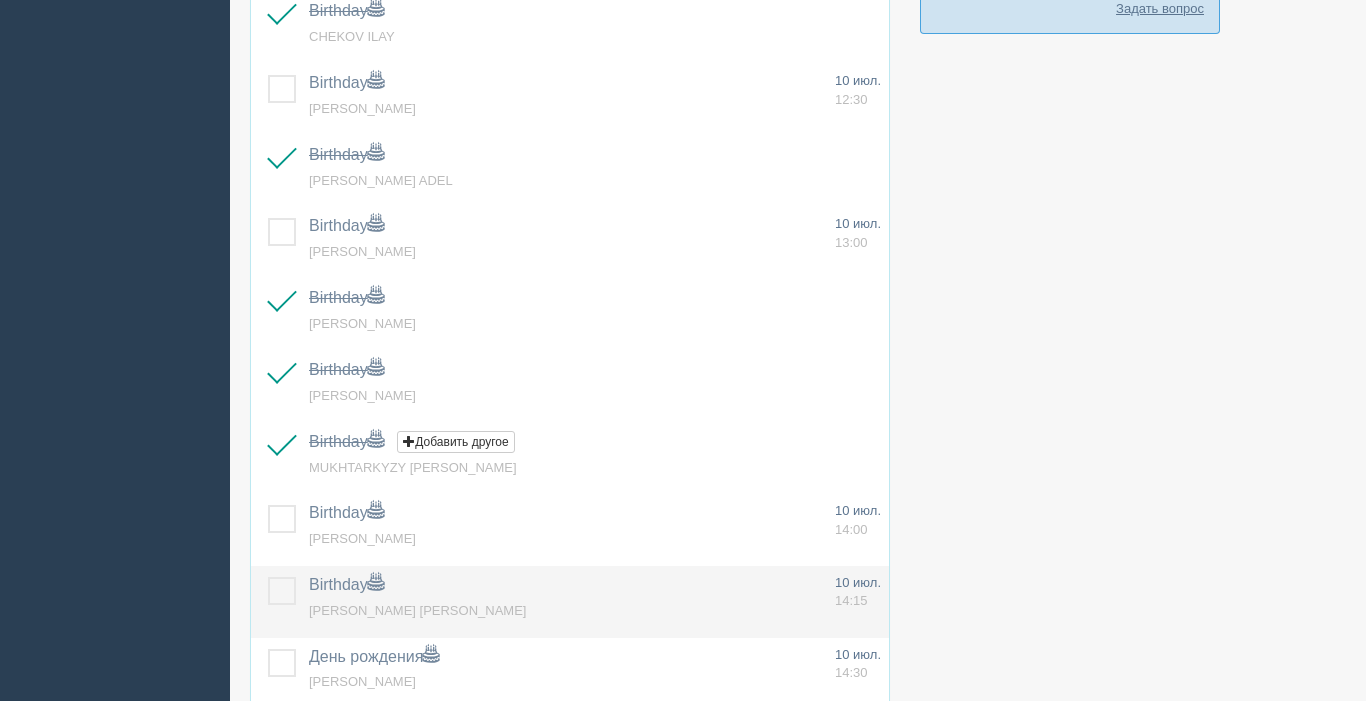 drag, startPoint x: 277, startPoint y: 531, endPoint x: 291, endPoint y: 576, distance: 47.127487 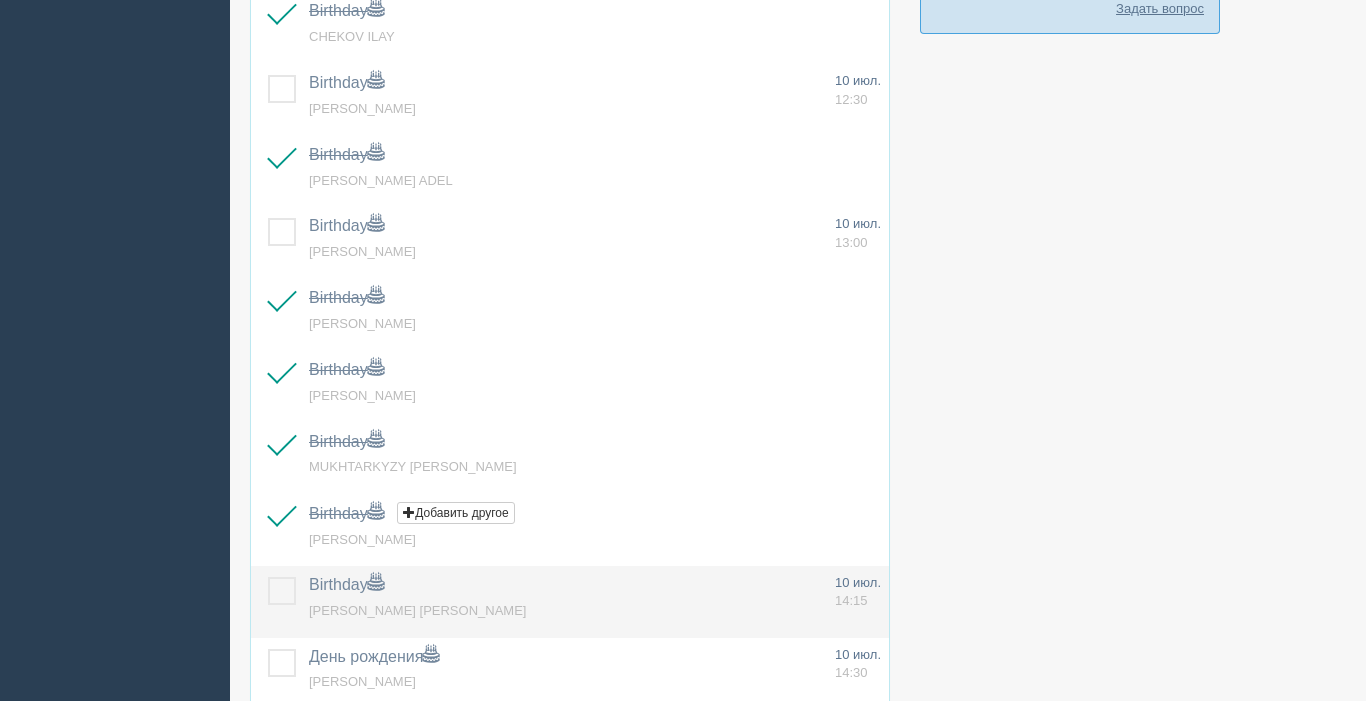 click at bounding box center [268, 577] 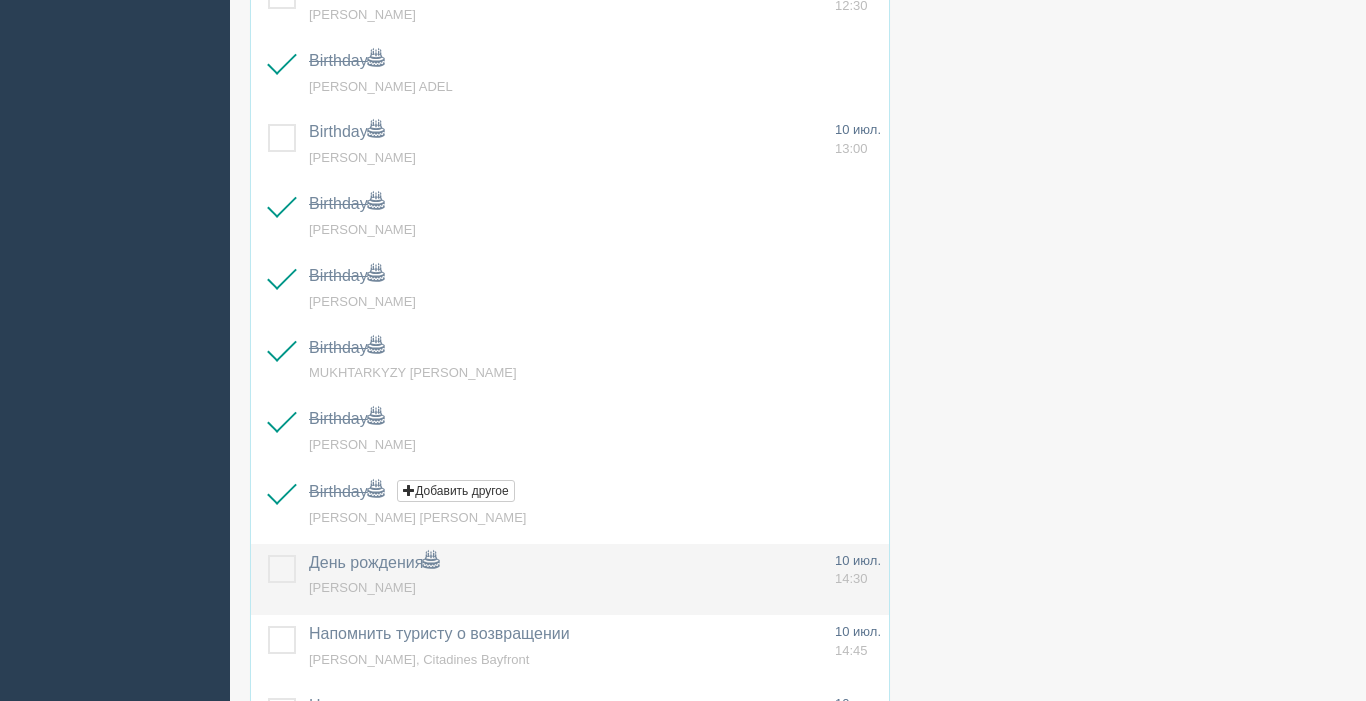click at bounding box center [268, 555] 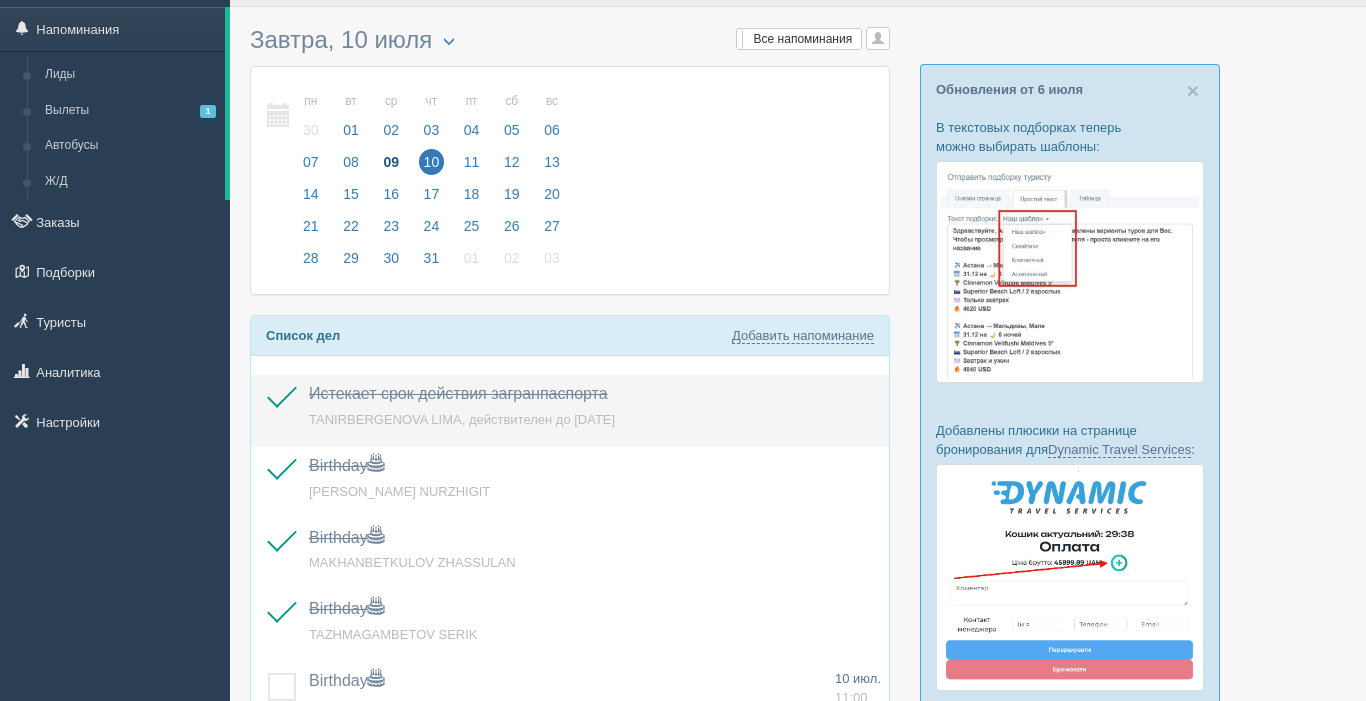 scroll, scrollTop: 40, scrollLeft: 0, axis: vertical 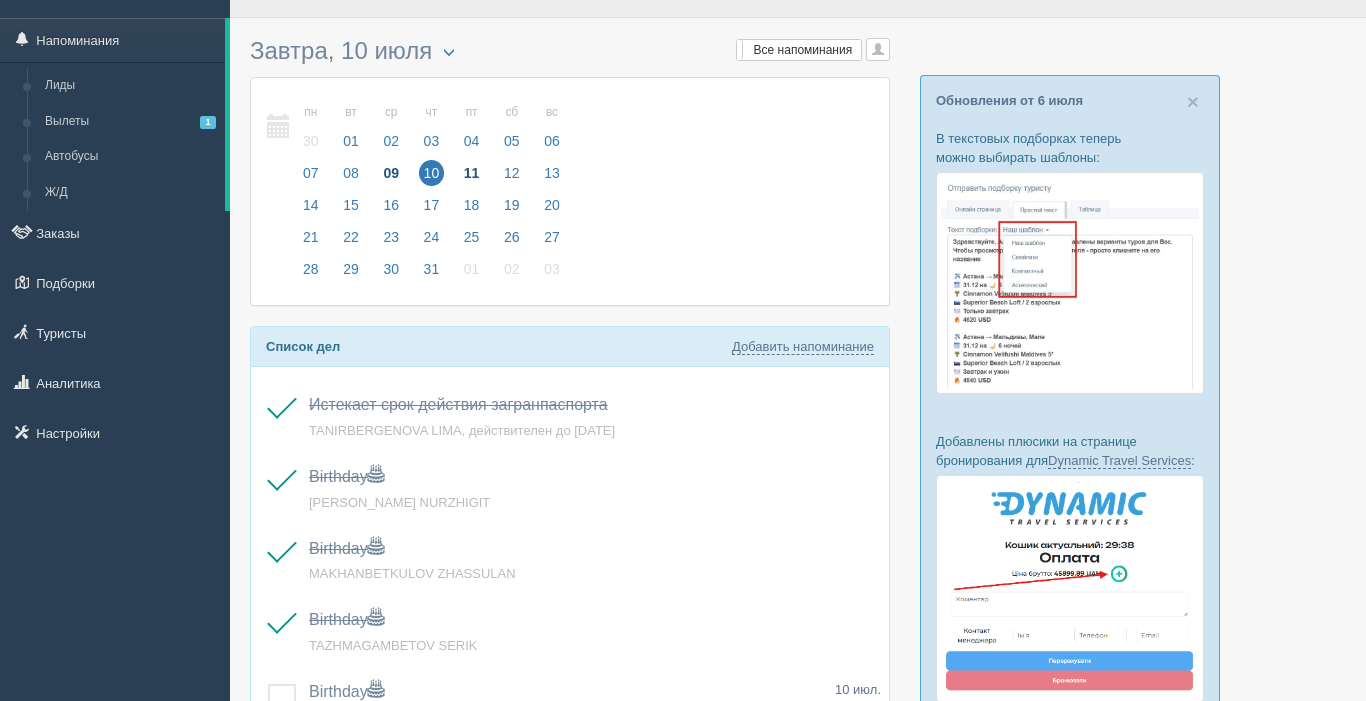 click on "11" at bounding box center [472, 173] 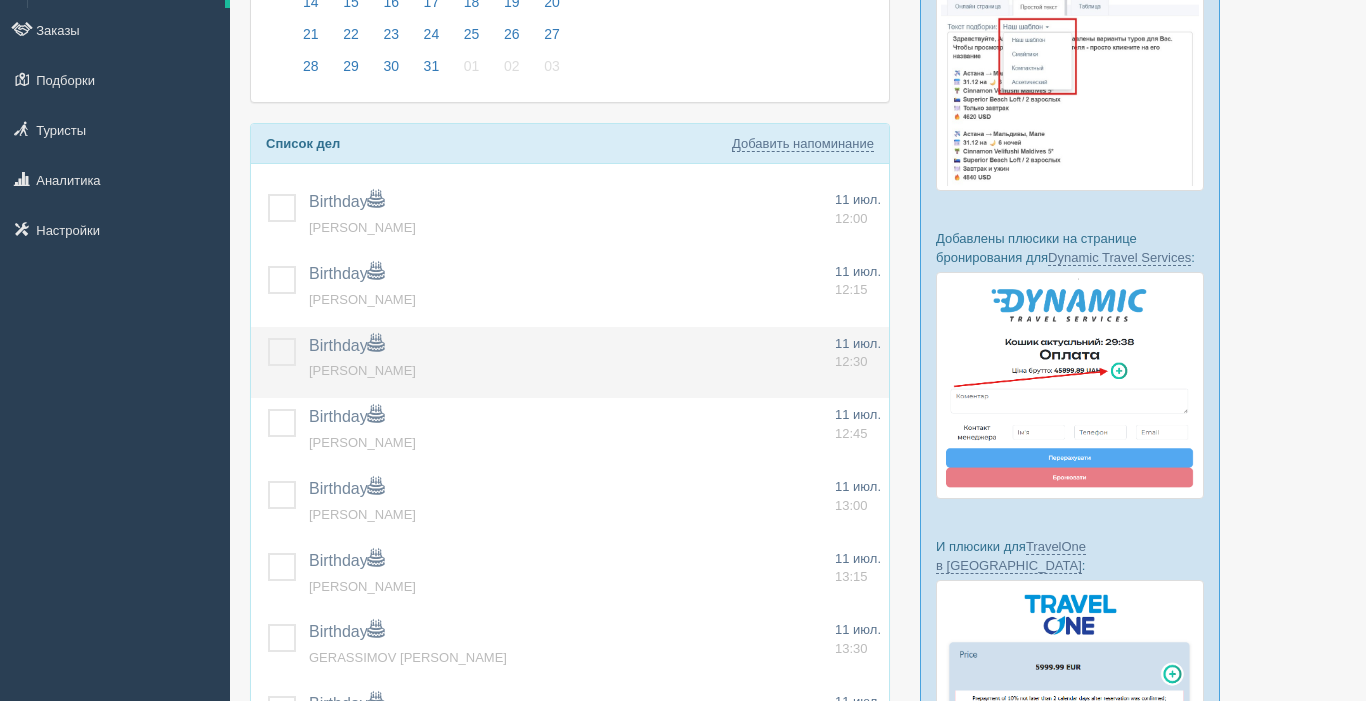 scroll, scrollTop: 256, scrollLeft: 0, axis: vertical 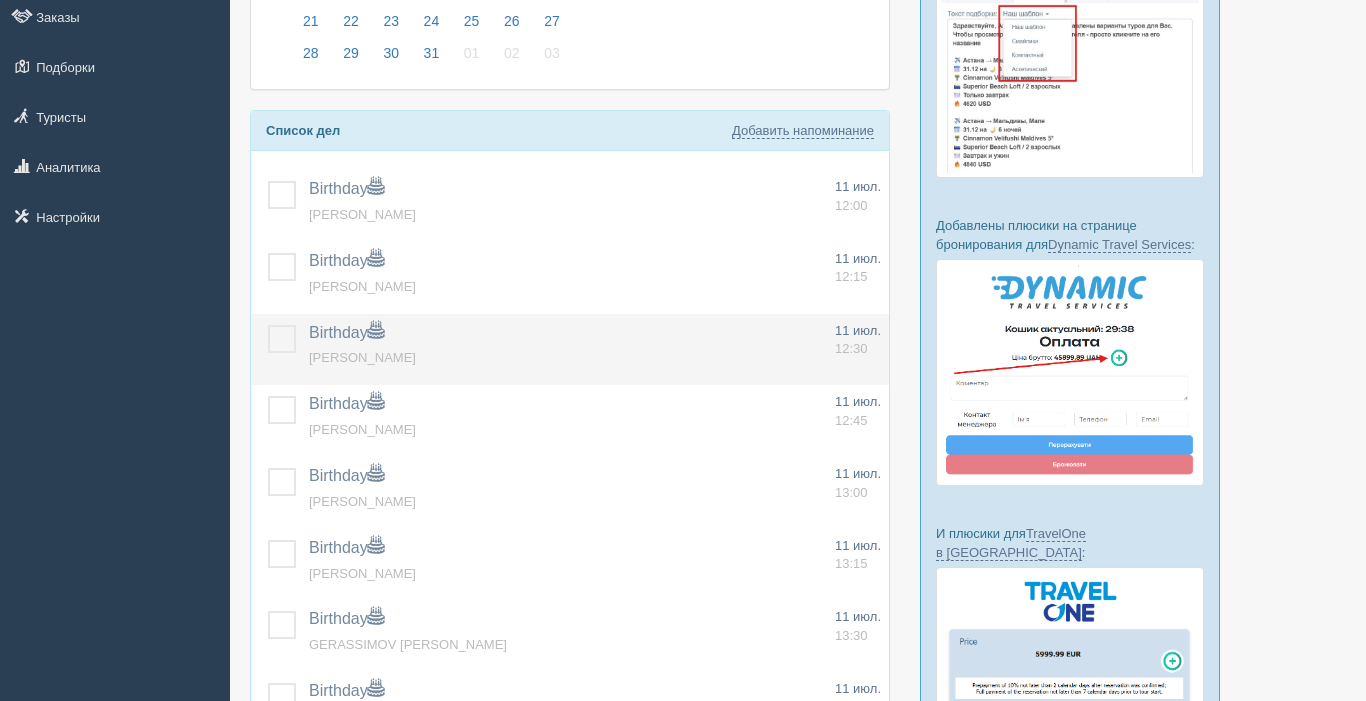 click at bounding box center (268, 325) 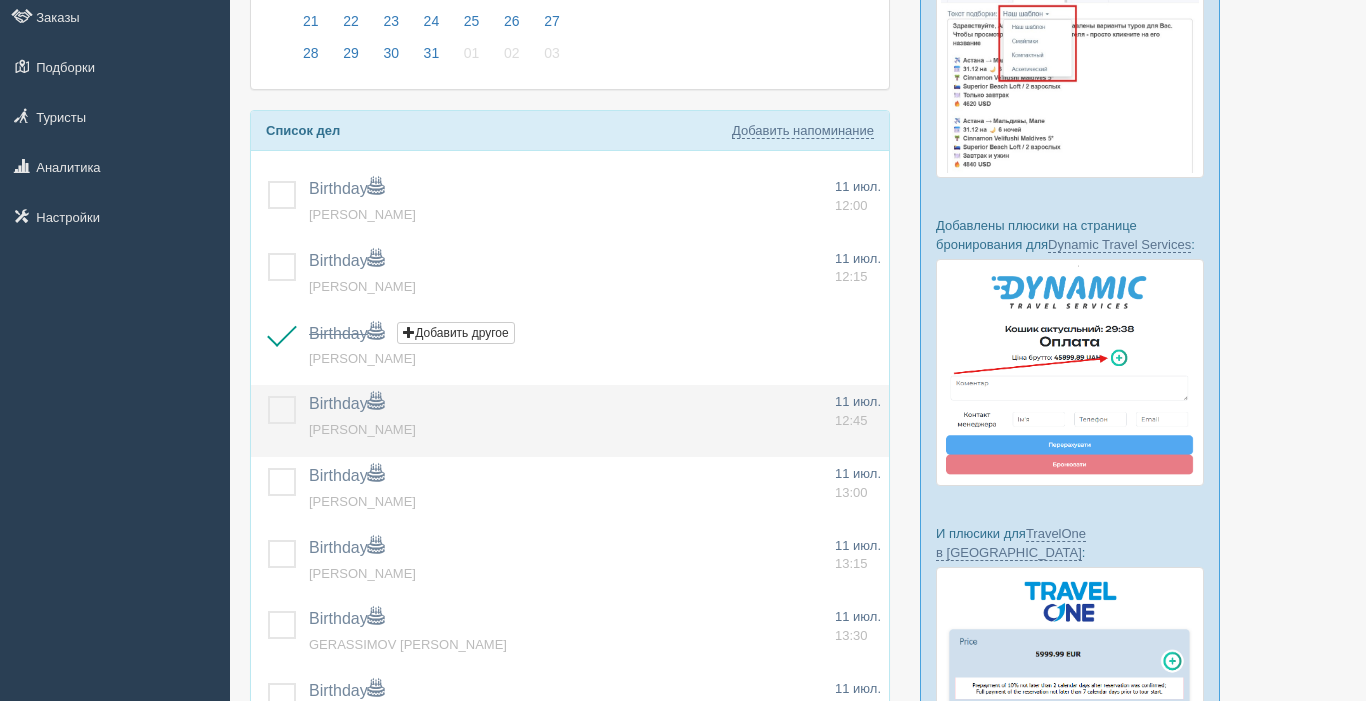 click at bounding box center (268, 396) 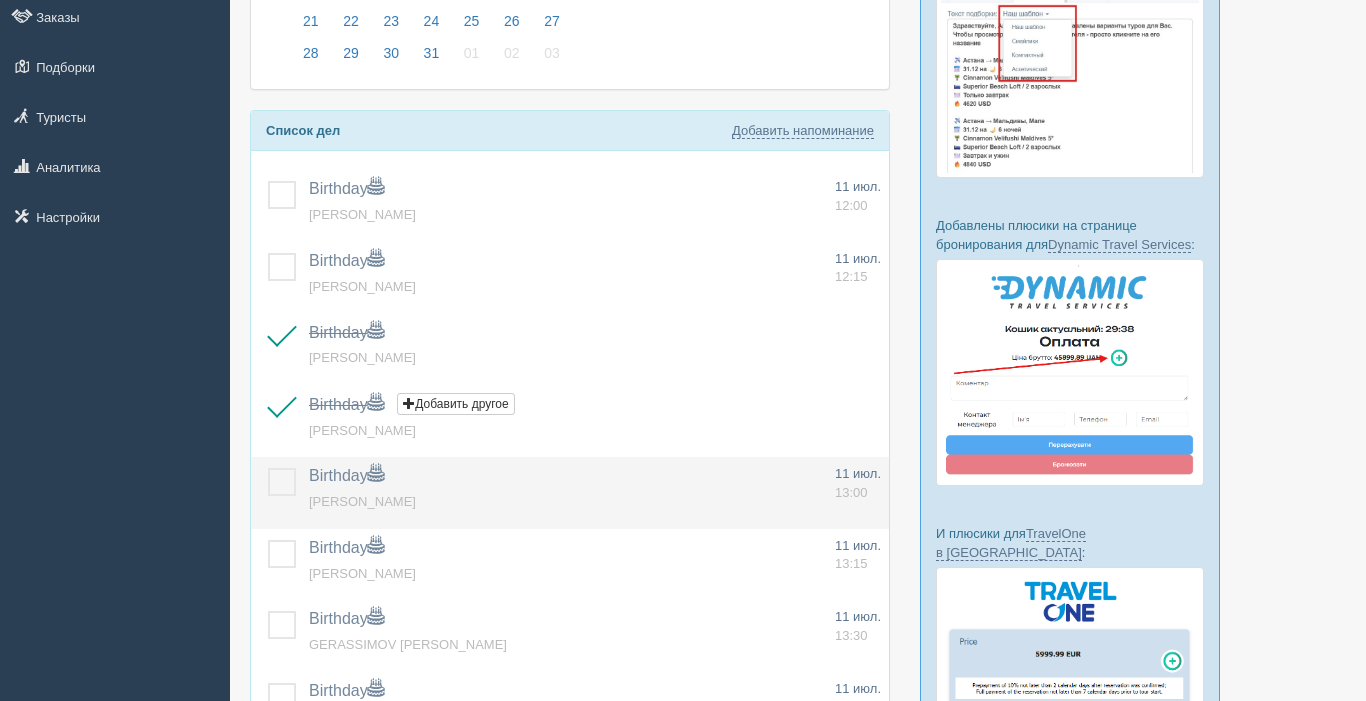 click at bounding box center (268, 468) 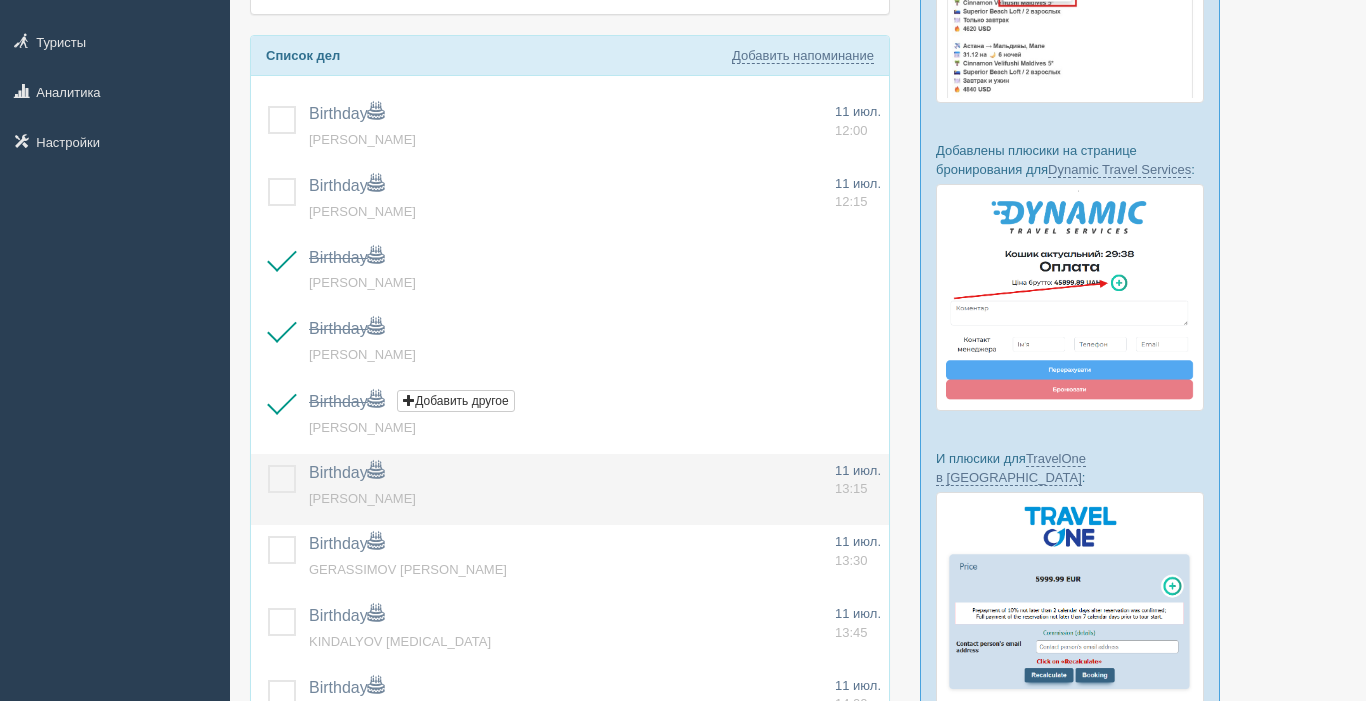 click at bounding box center (268, 465) 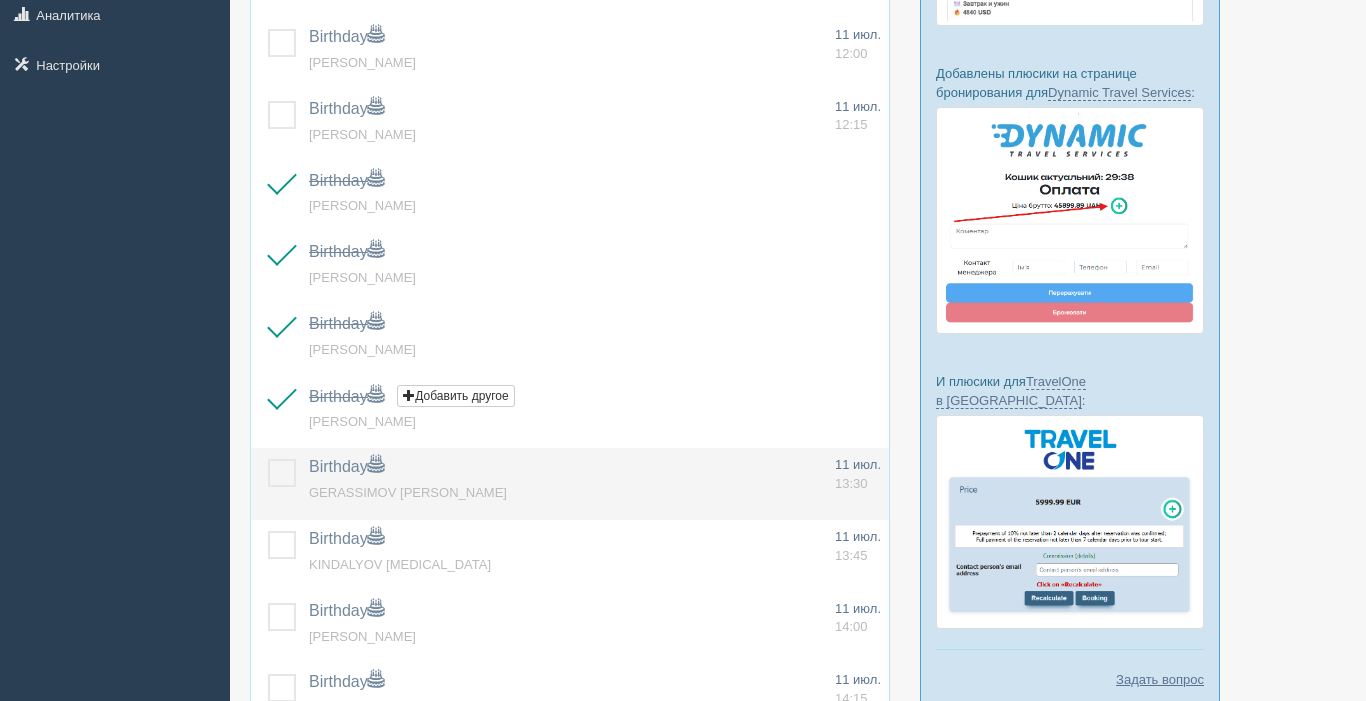 click at bounding box center (268, 459) 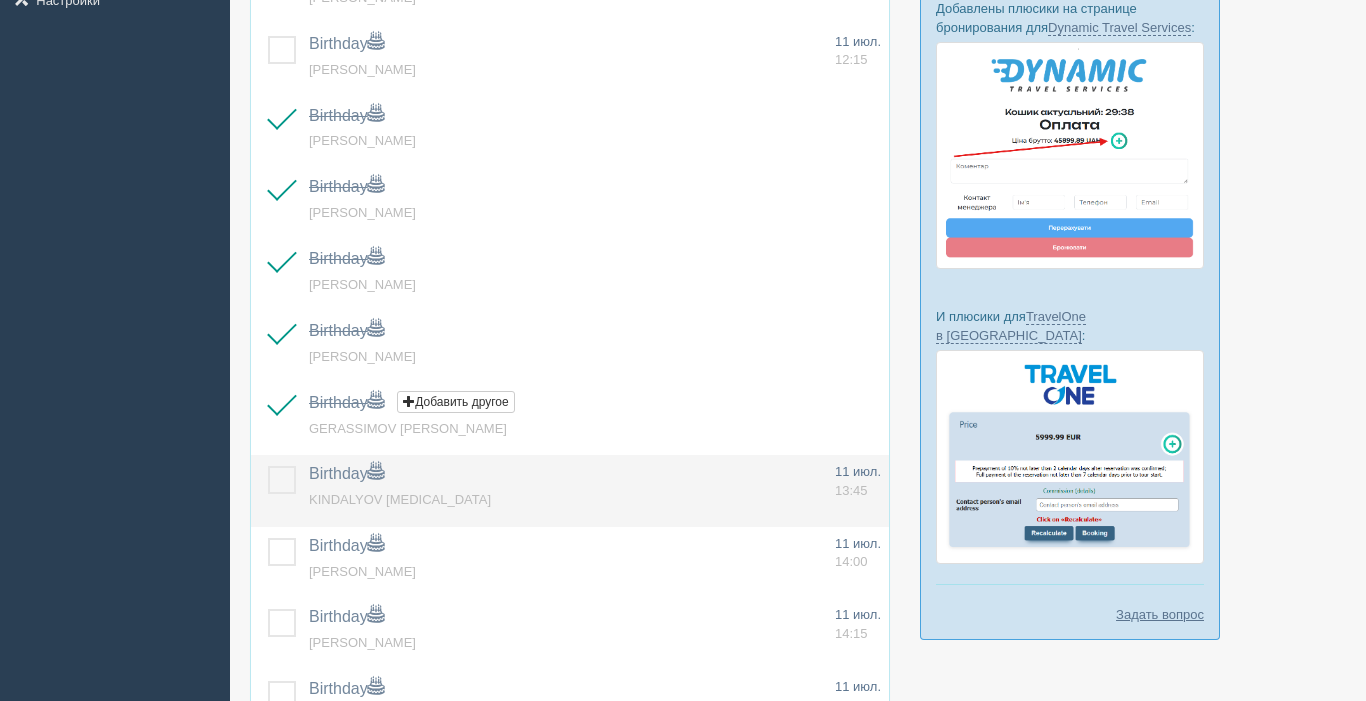 click at bounding box center (268, 466) 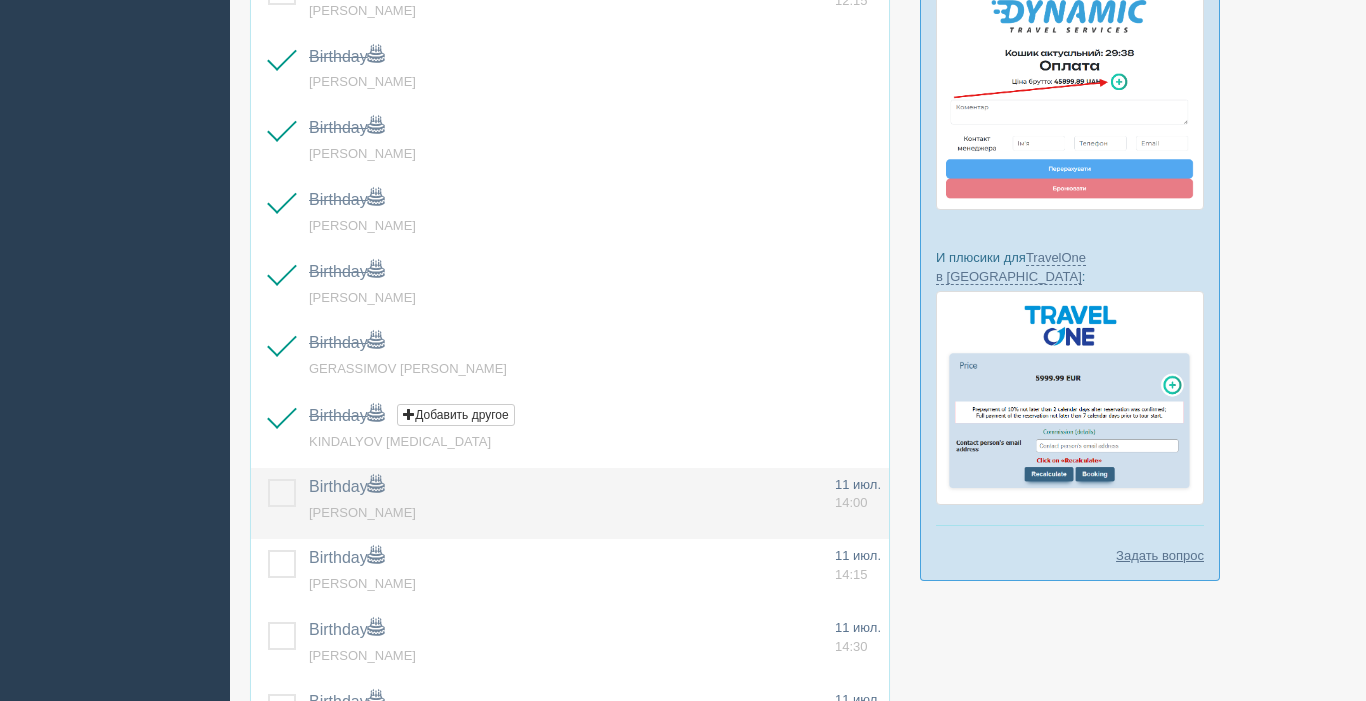 scroll, scrollTop: 607, scrollLeft: 0, axis: vertical 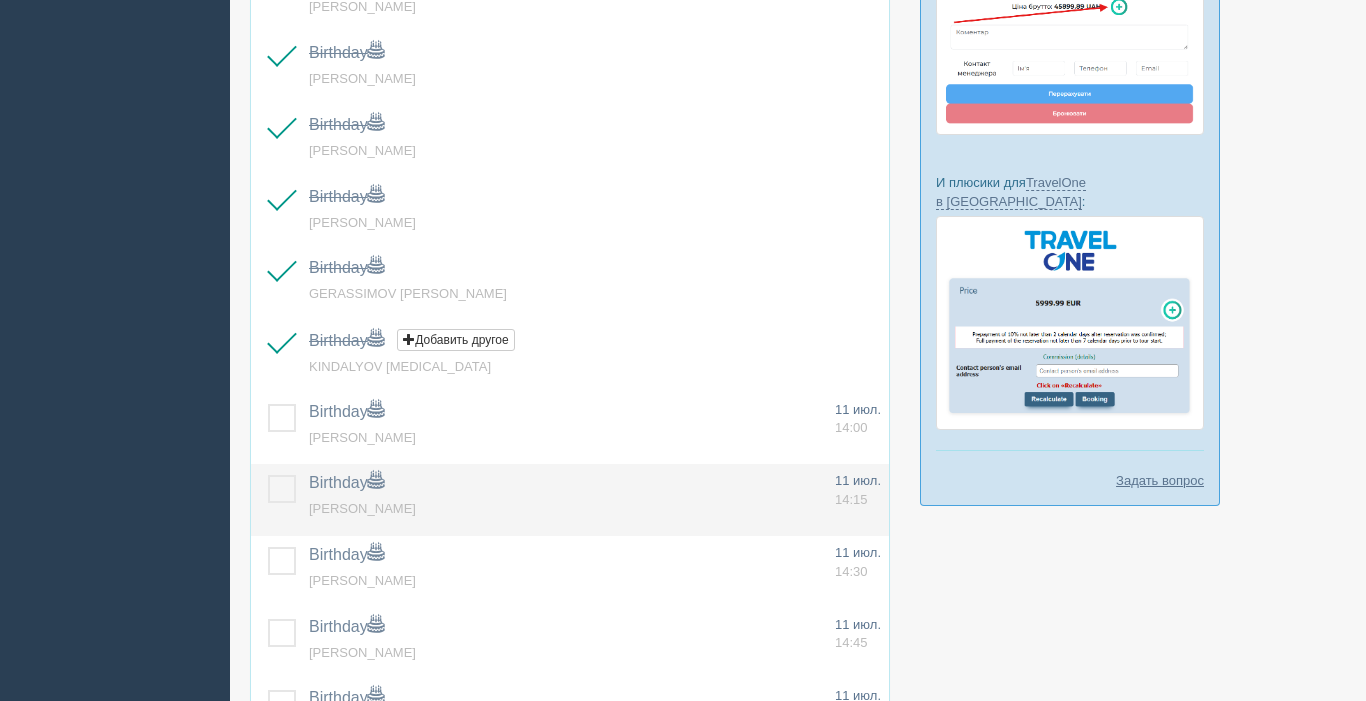 drag, startPoint x: 282, startPoint y: 423, endPoint x: 284, endPoint y: 483, distance: 60.033325 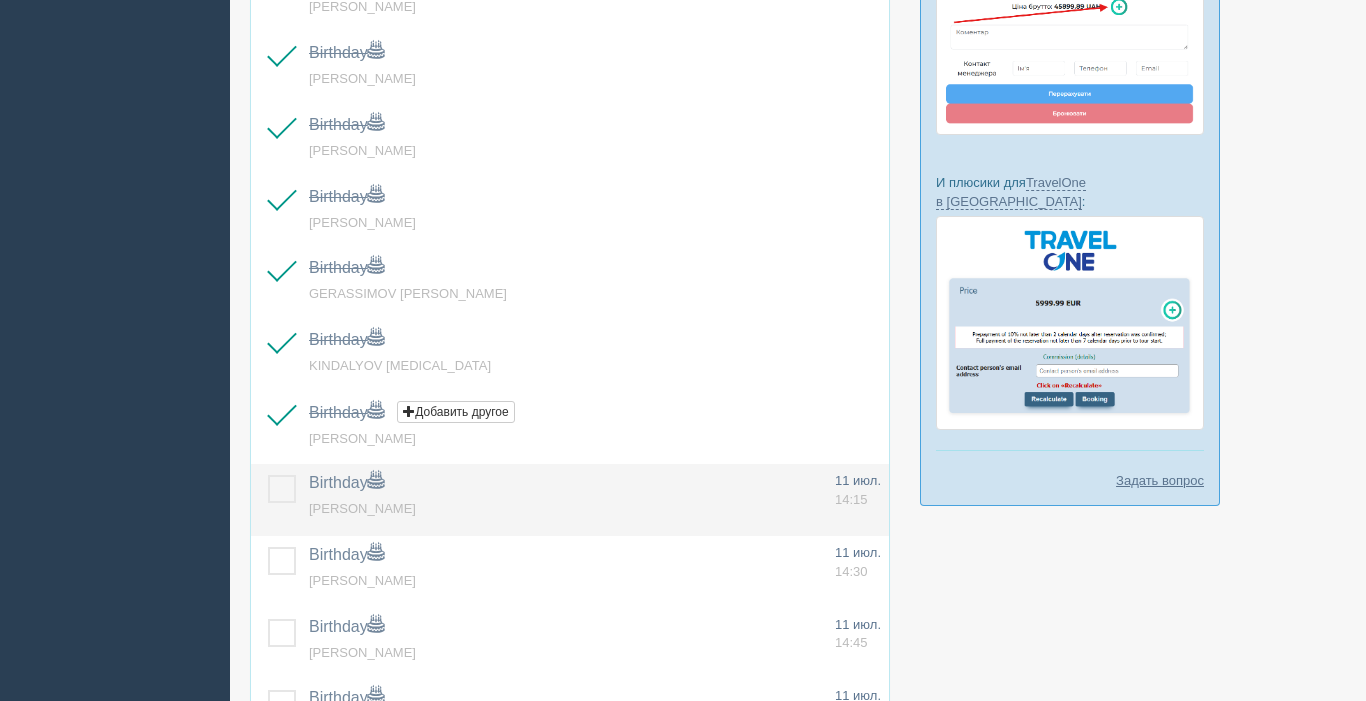 click at bounding box center [268, 475] 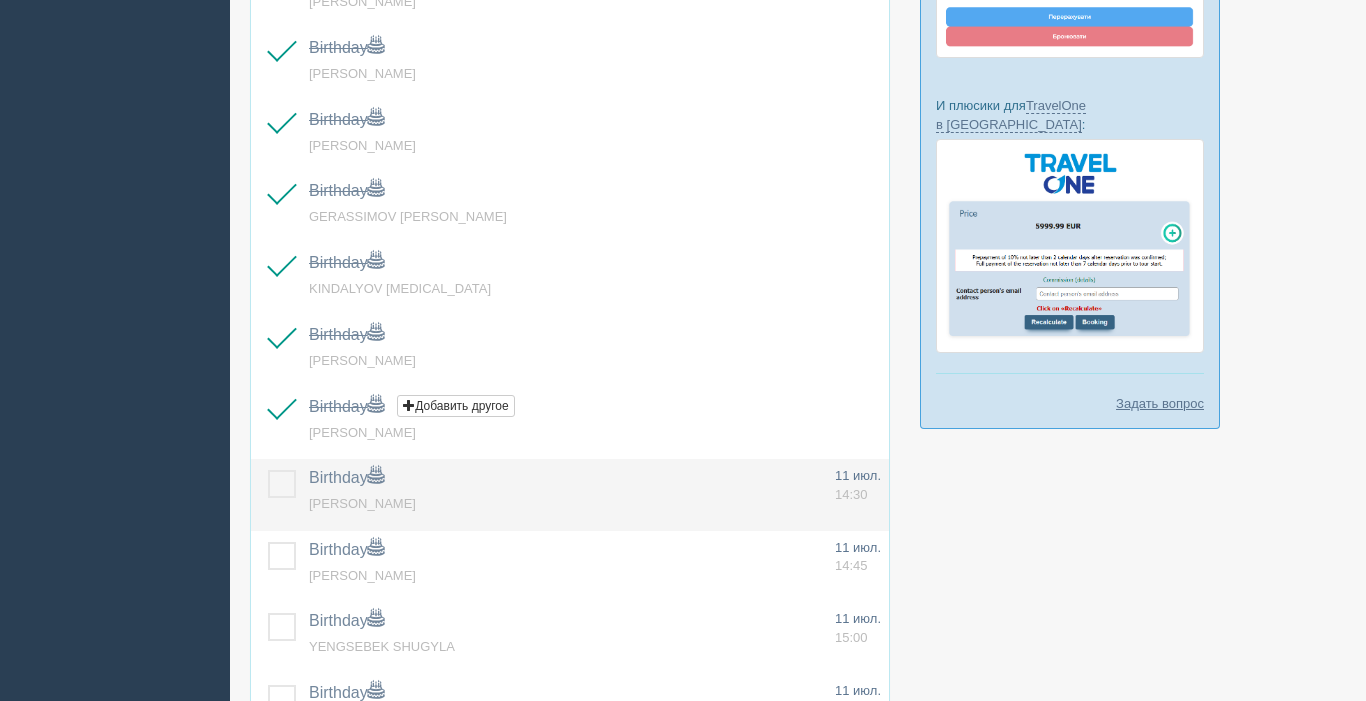 click at bounding box center (268, 470) 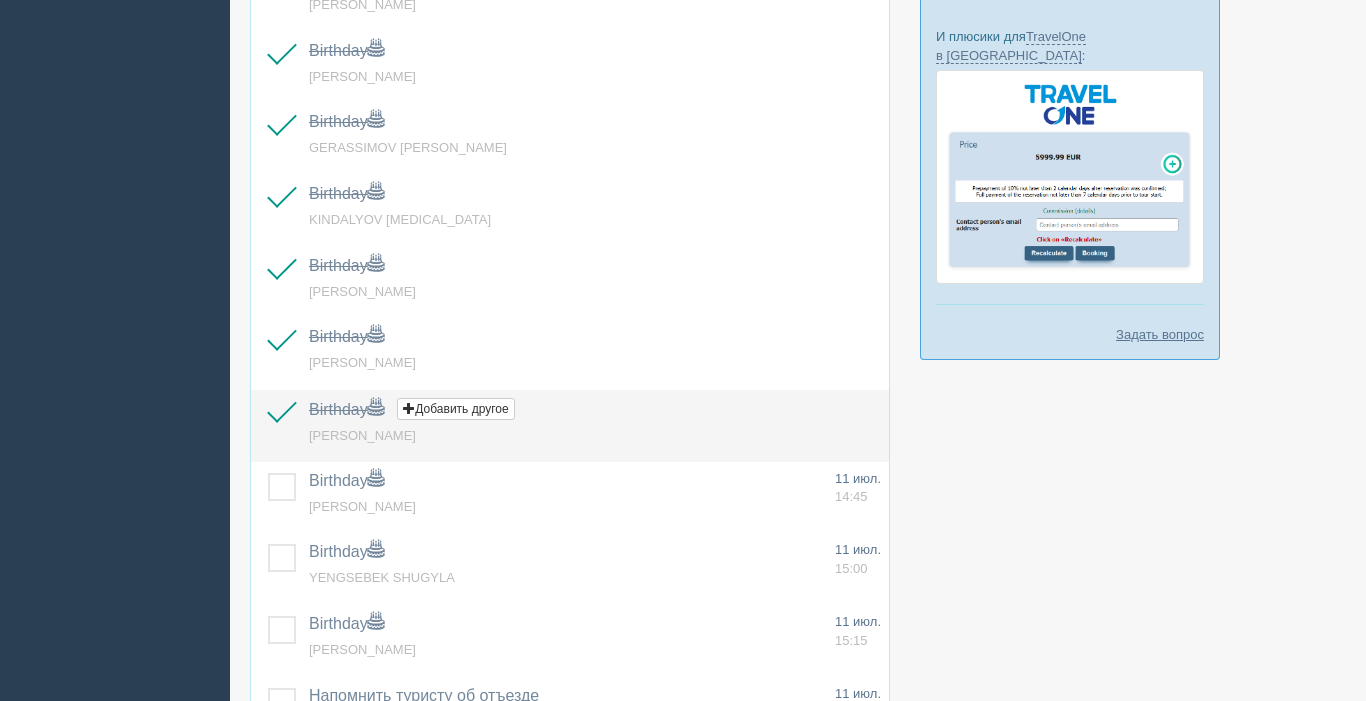 scroll, scrollTop: 774, scrollLeft: 0, axis: vertical 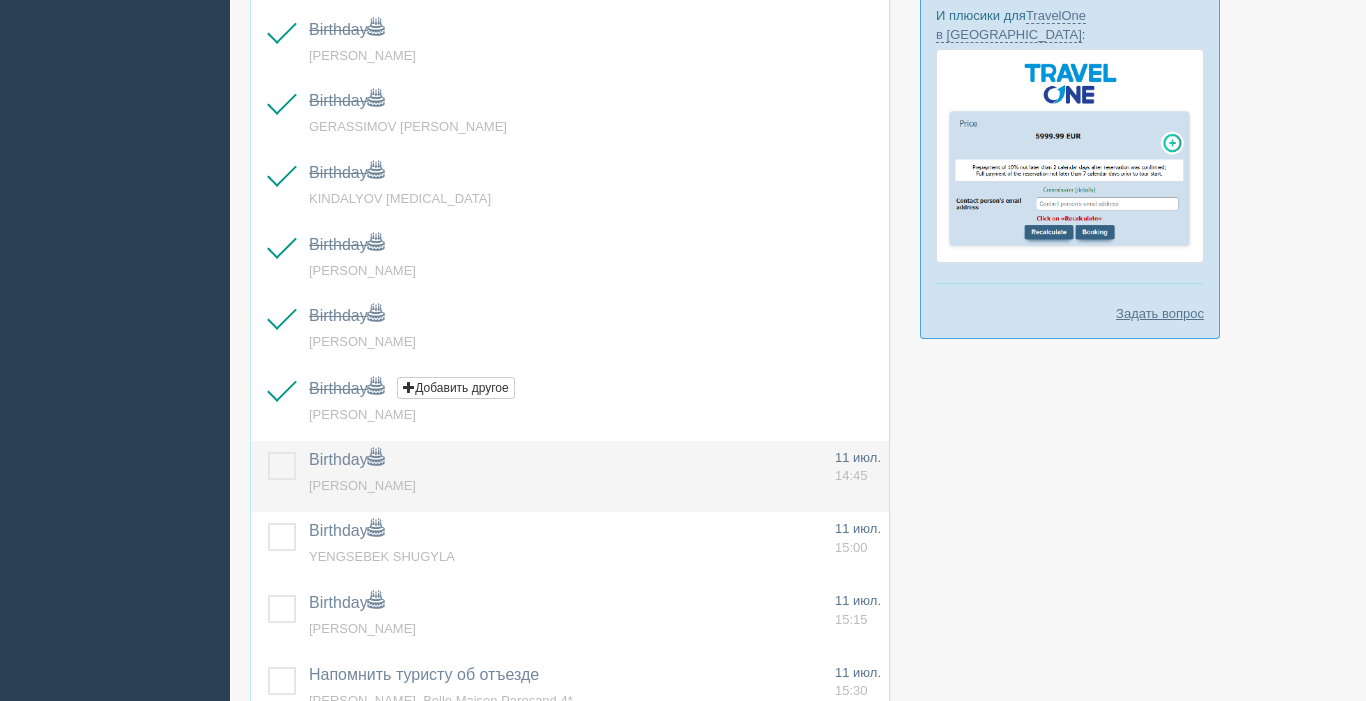 click at bounding box center [276, 477] 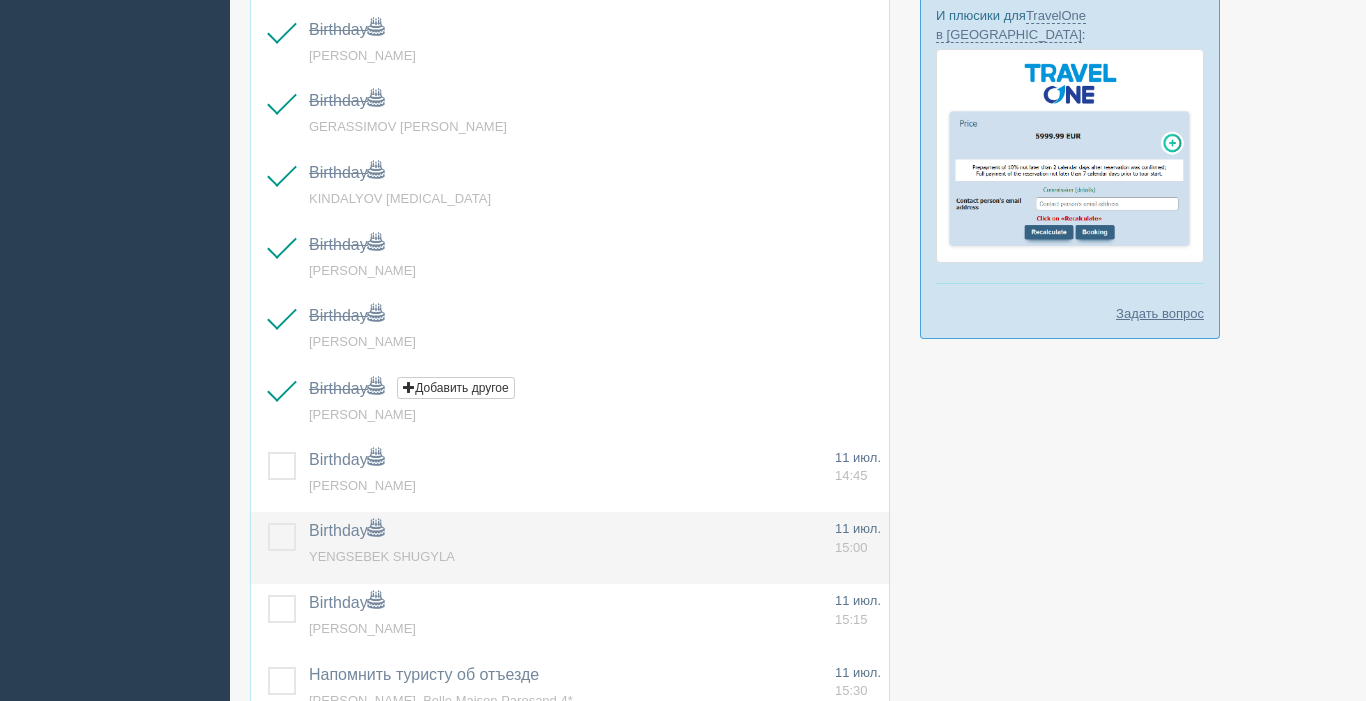click at bounding box center (276, 548) 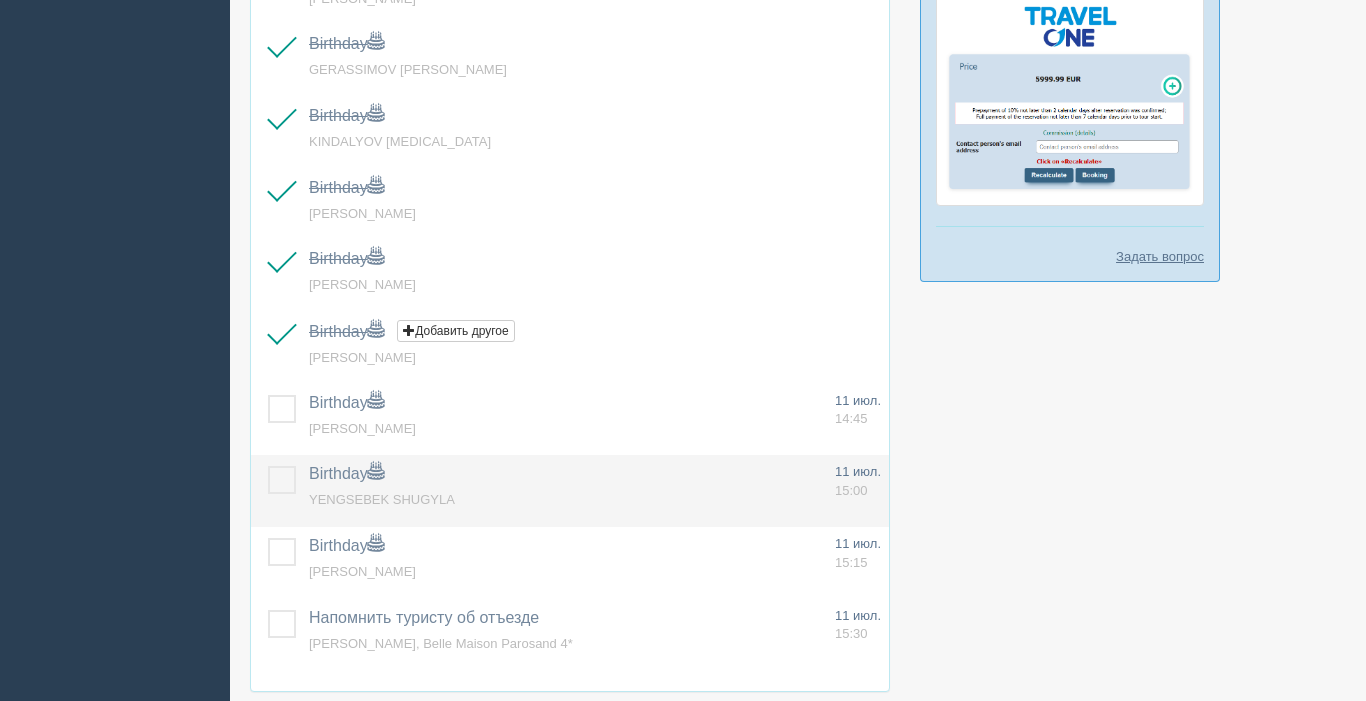 scroll, scrollTop: 874, scrollLeft: 0, axis: vertical 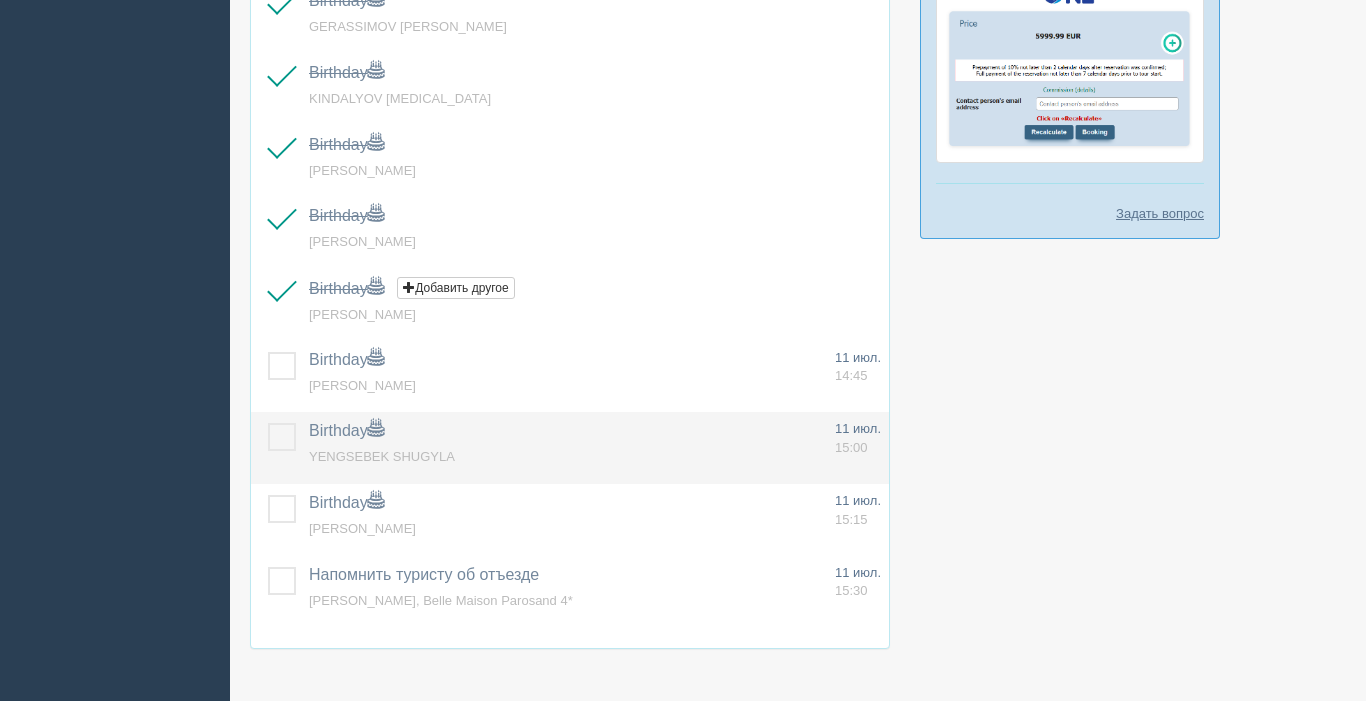 click at bounding box center (268, 423) 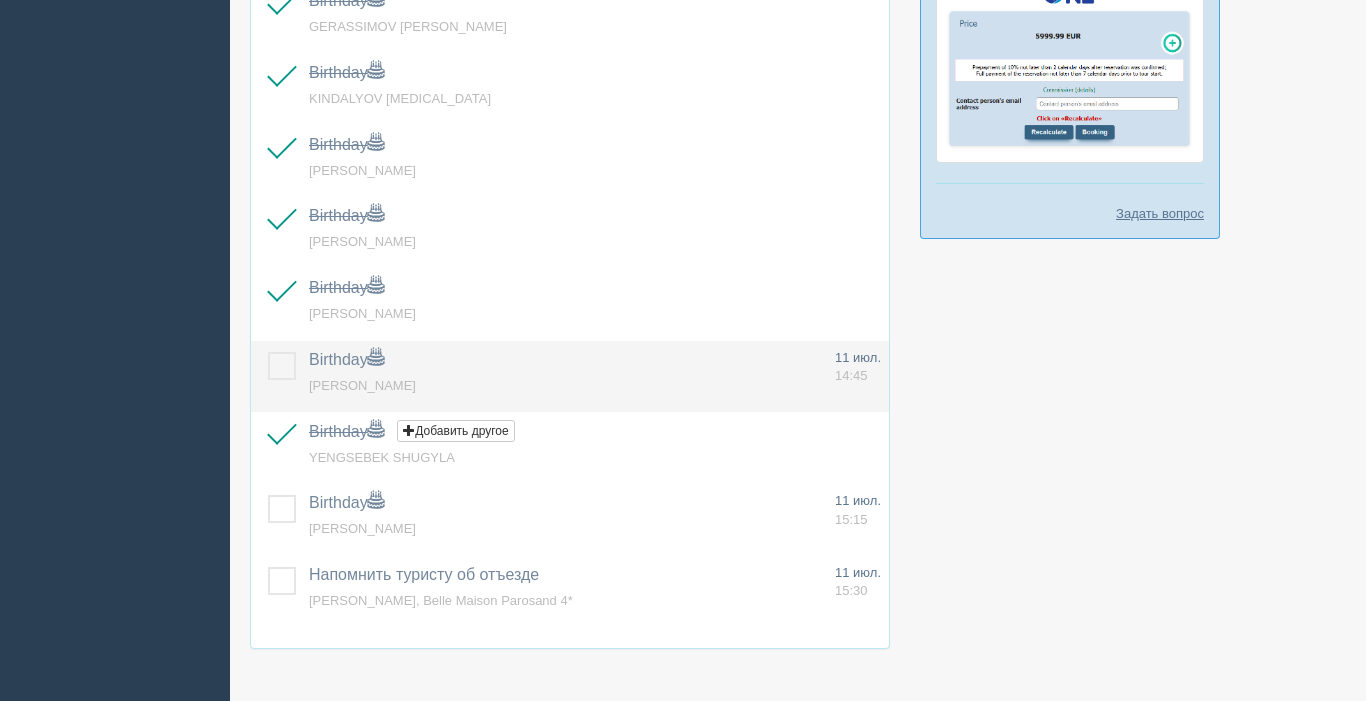 click at bounding box center [268, 352] 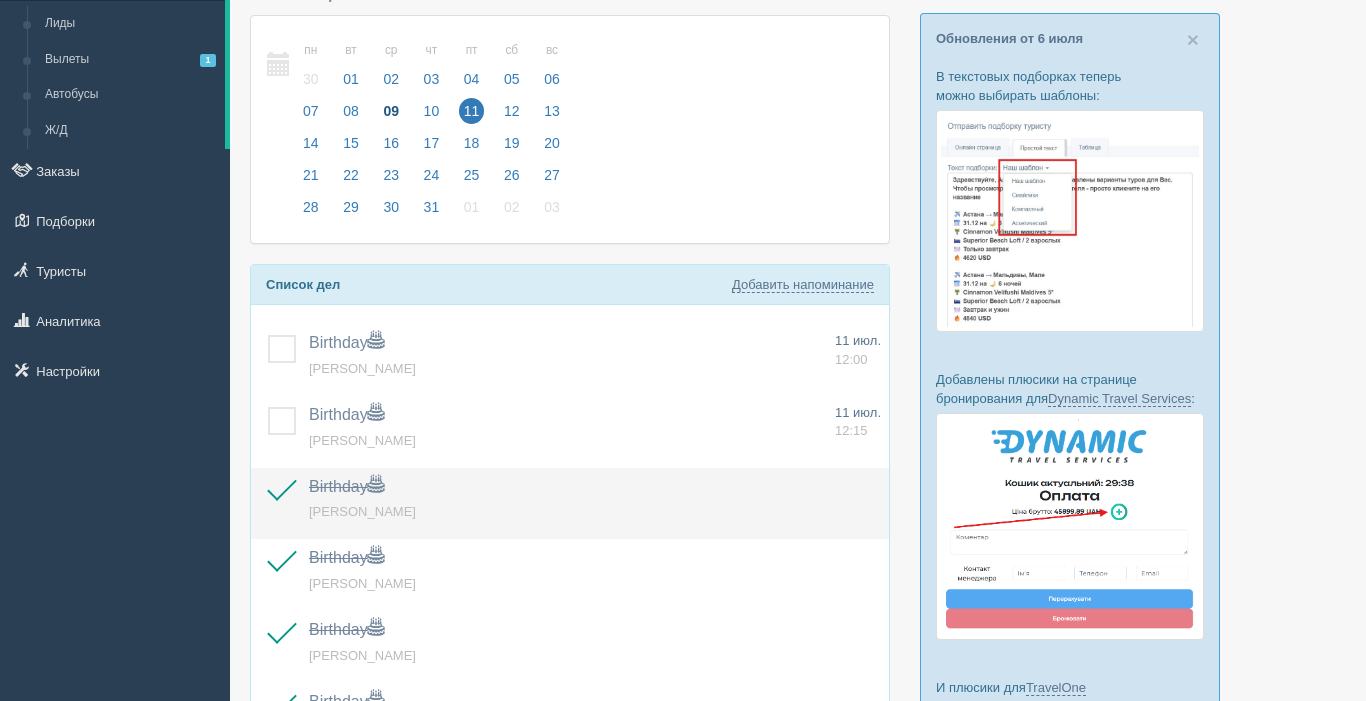 scroll, scrollTop: 42, scrollLeft: 0, axis: vertical 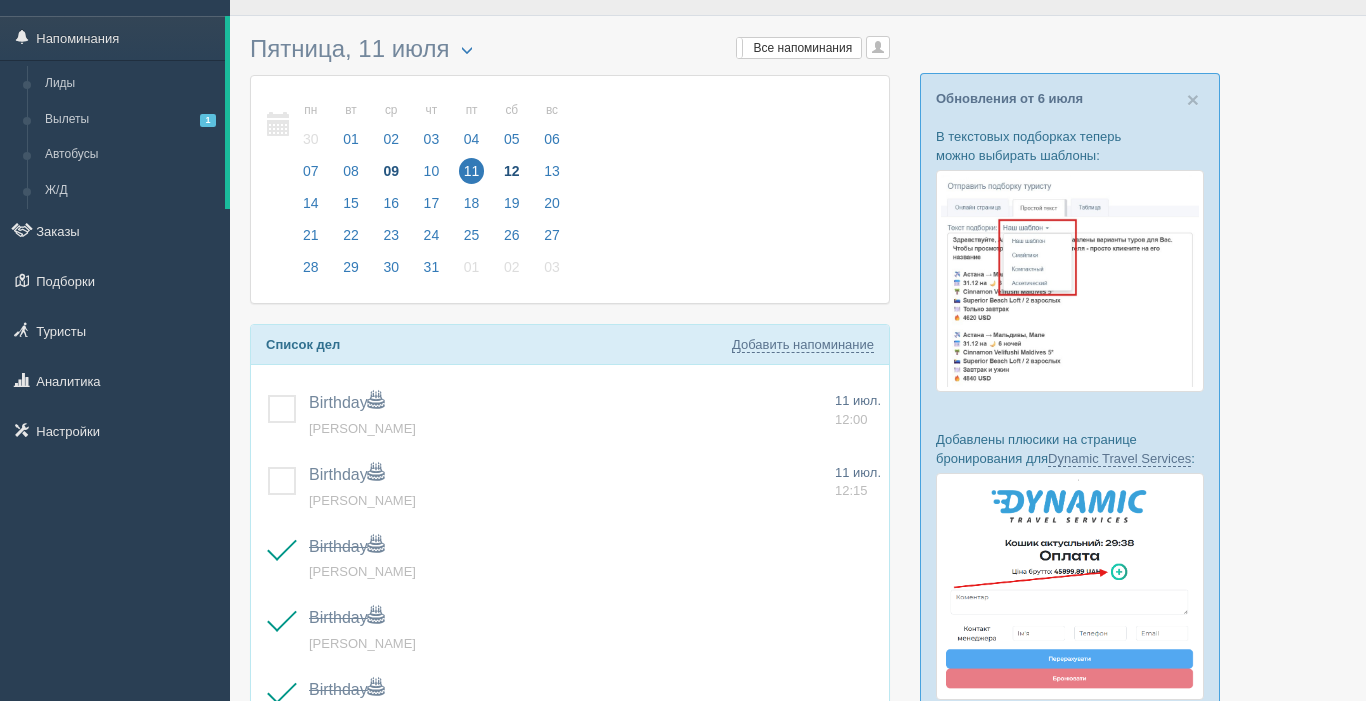 click on "12" at bounding box center (512, 171) 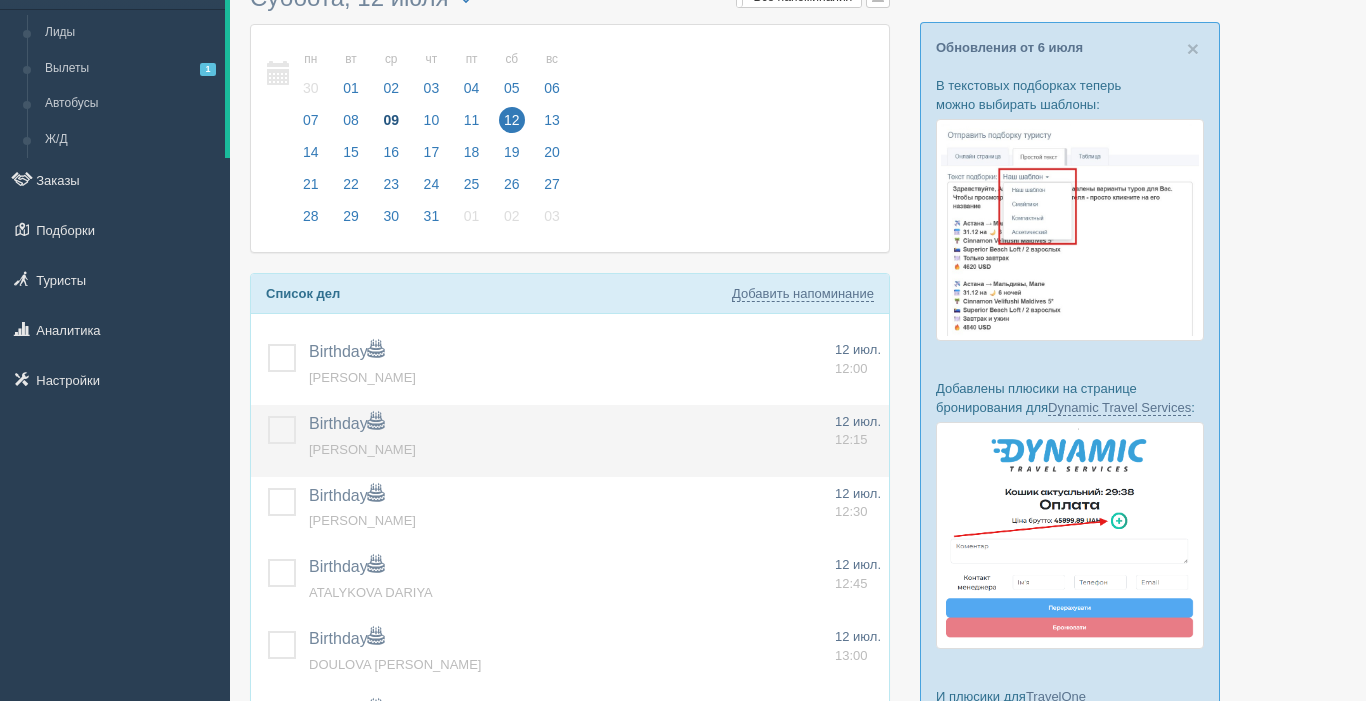 scroll, scrollTop: 73, scrollLeft: 0, axis: vertical 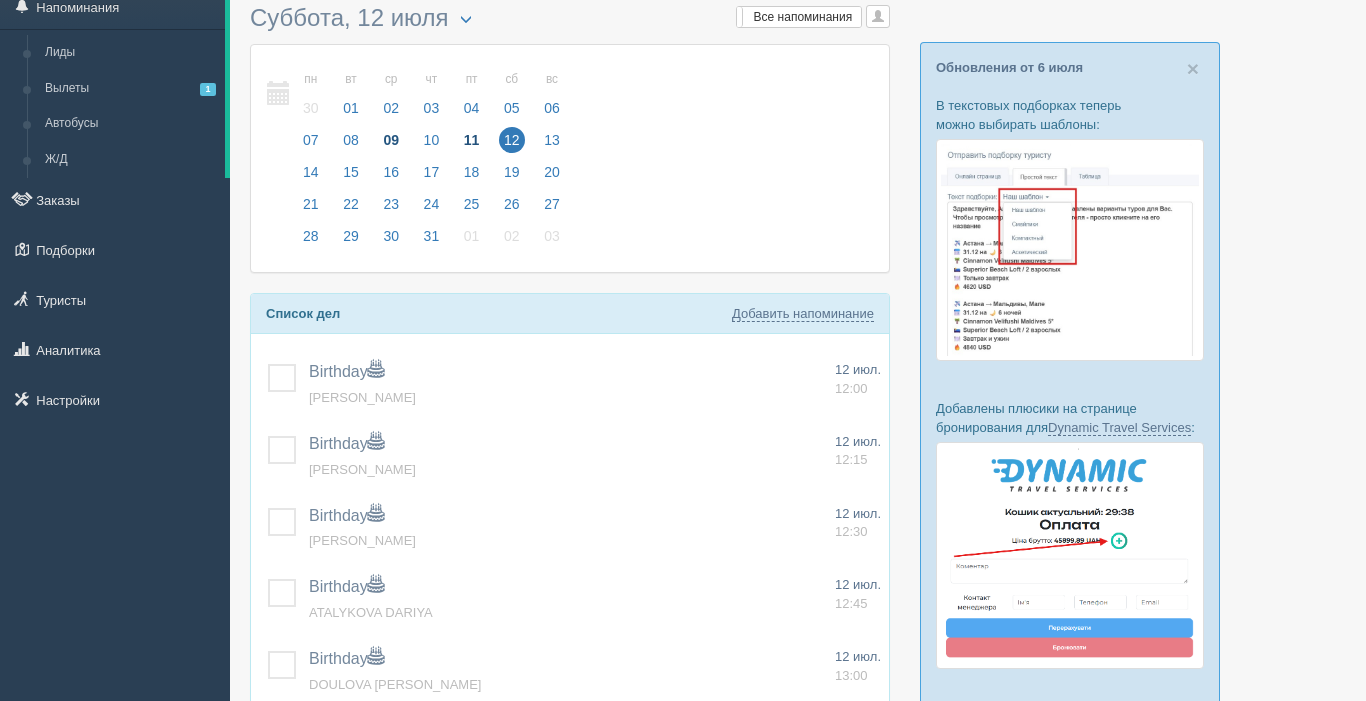 click on "11" at bounding box center (472, 140) 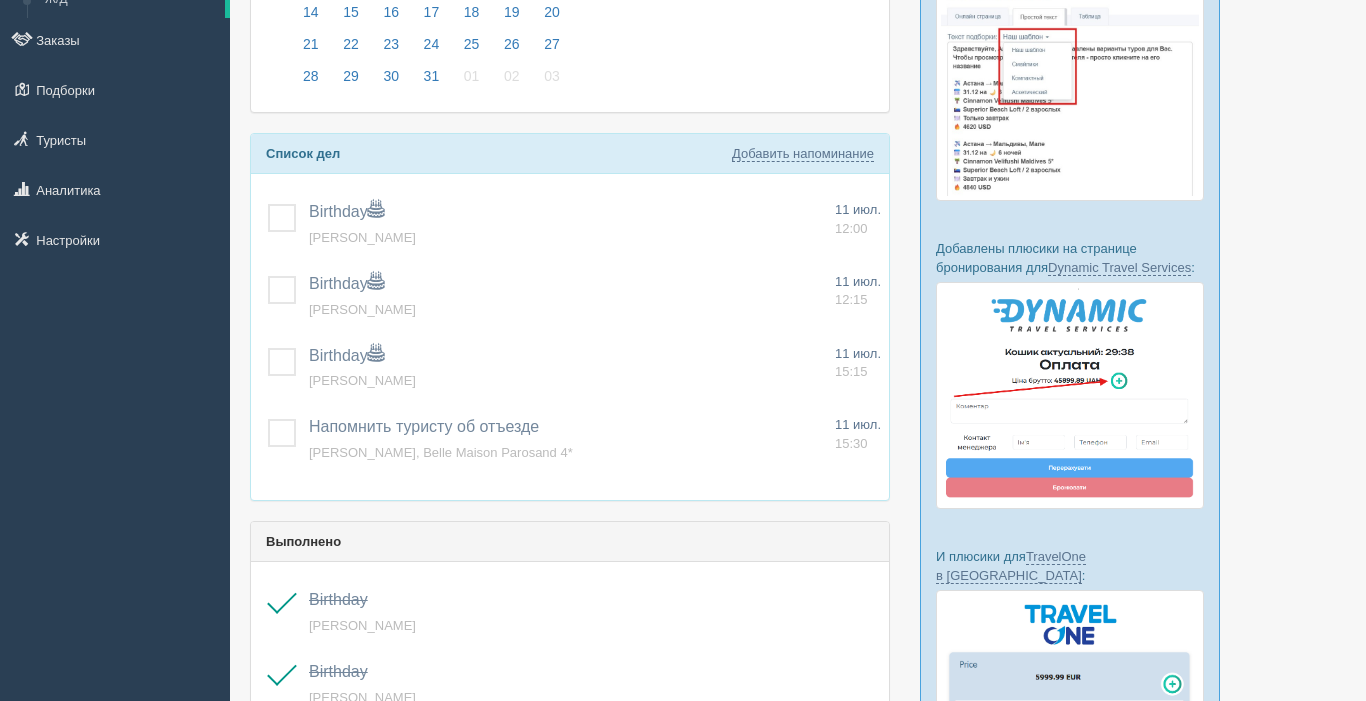 scroll, scrollTop: 234, scrollLeft: 0, axis: vertical 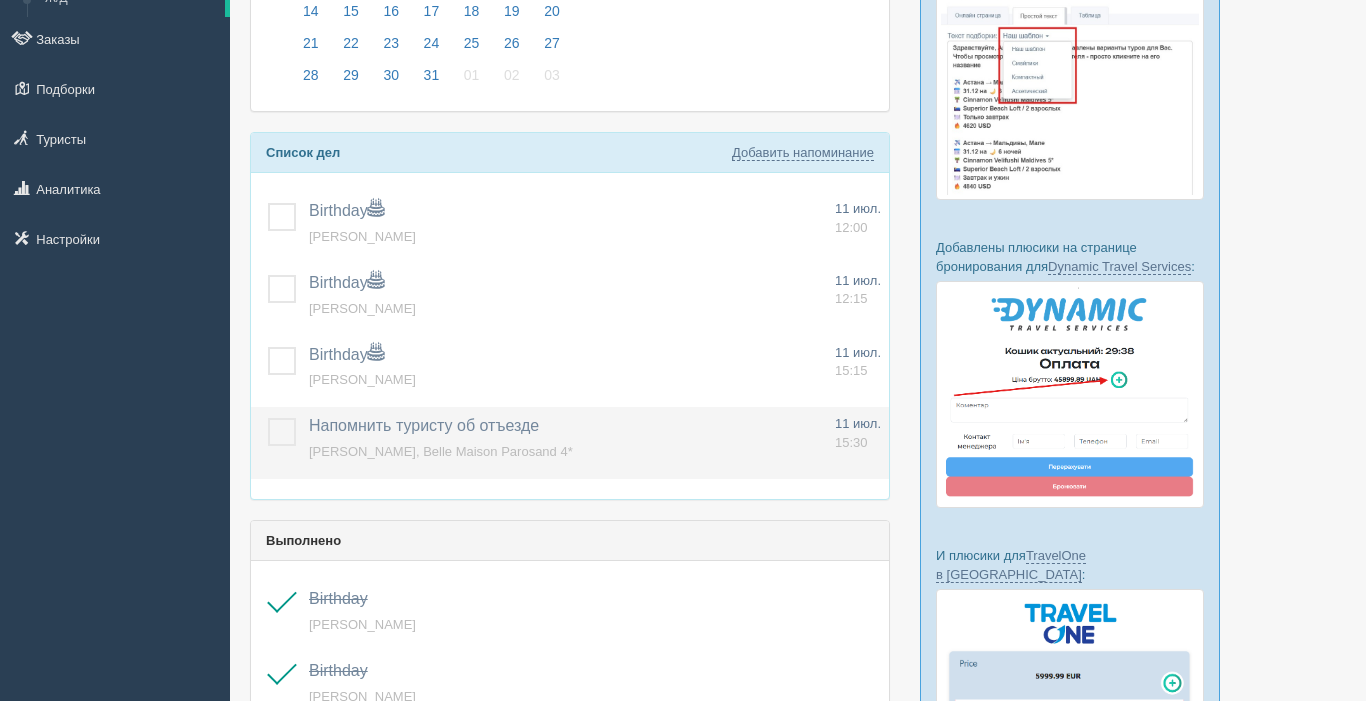 click on "[PERSON_NAME], Belle Maison Parosand 4*" at bounding box center [441, 451] 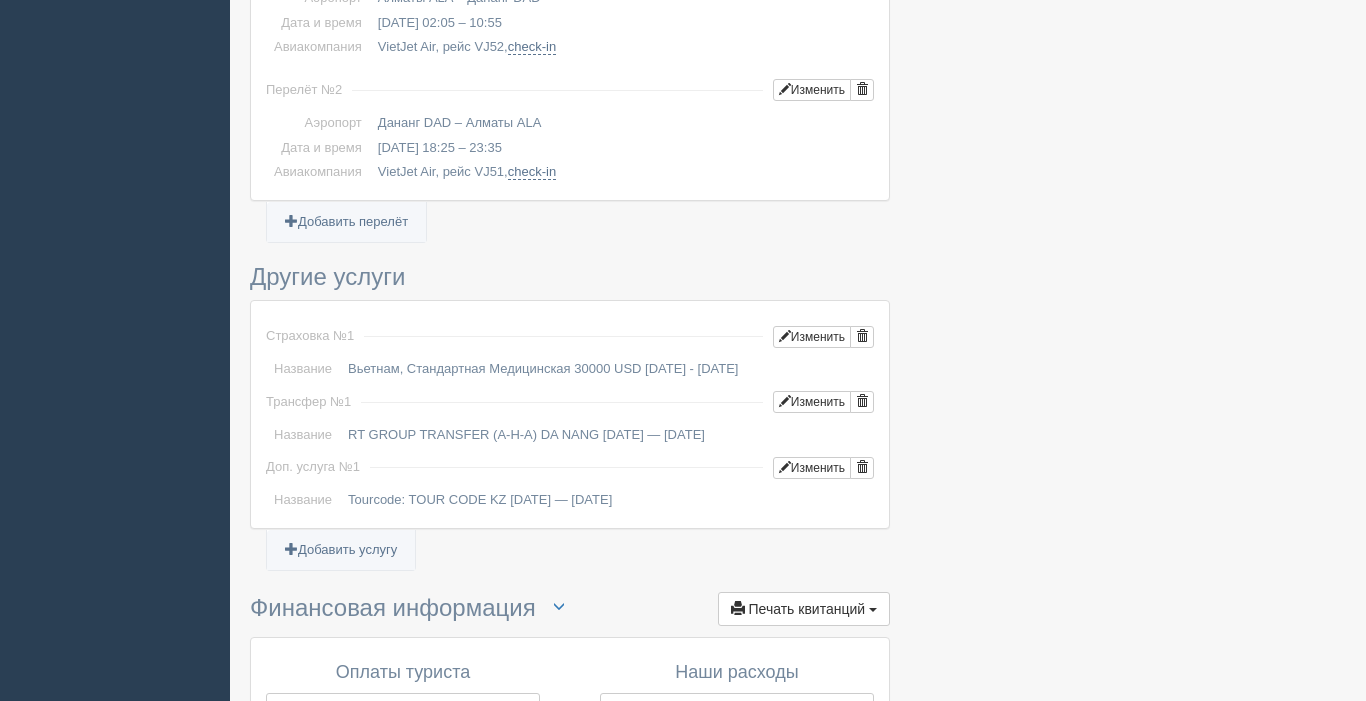 scroll, scrollTop: 1683, scrollLeft: 0, axis: vertical 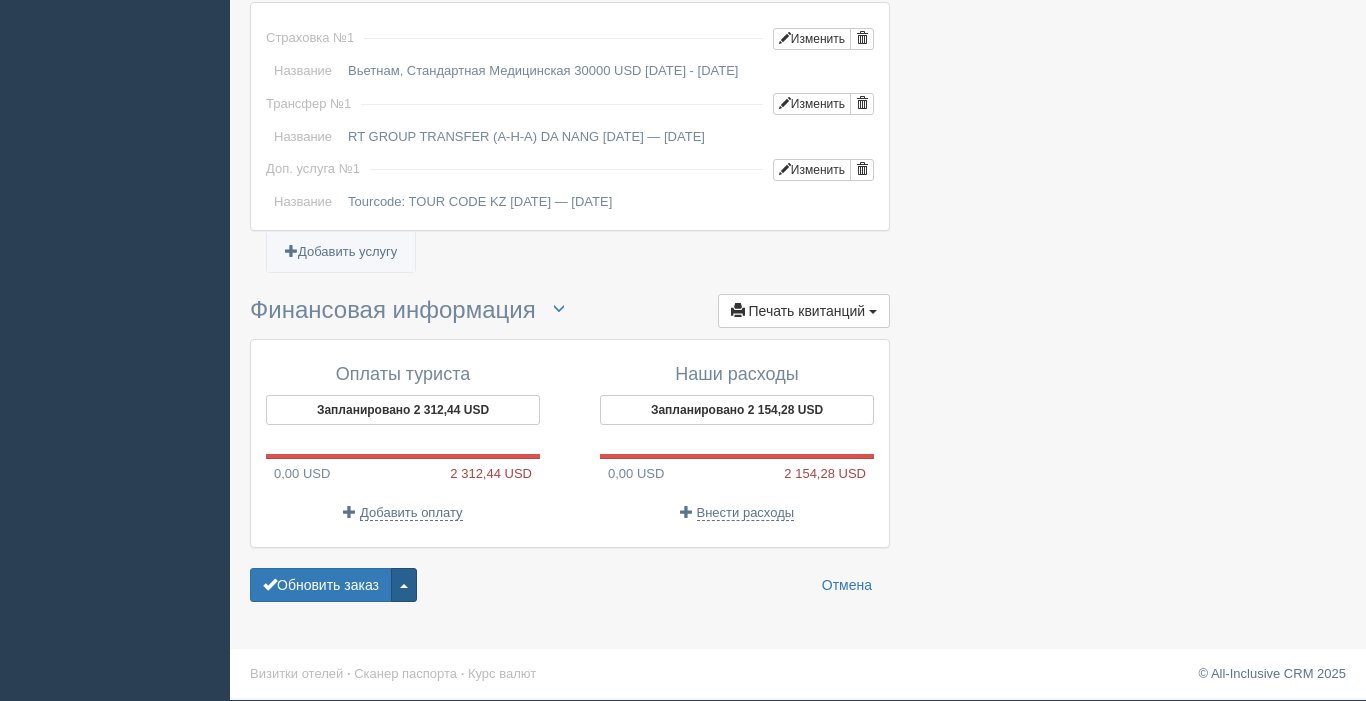 click at bounding box center [404, 585] 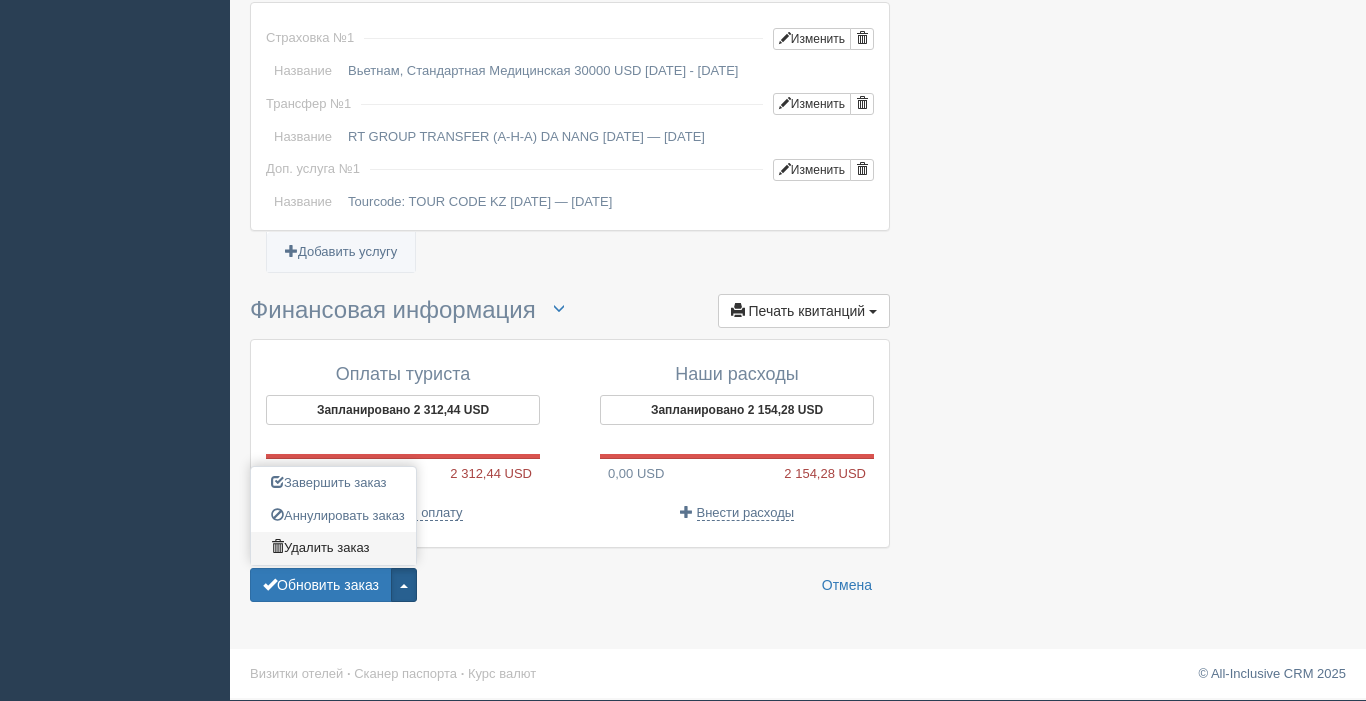 click on "Удалить заказ" at bounding box center (333, 548) 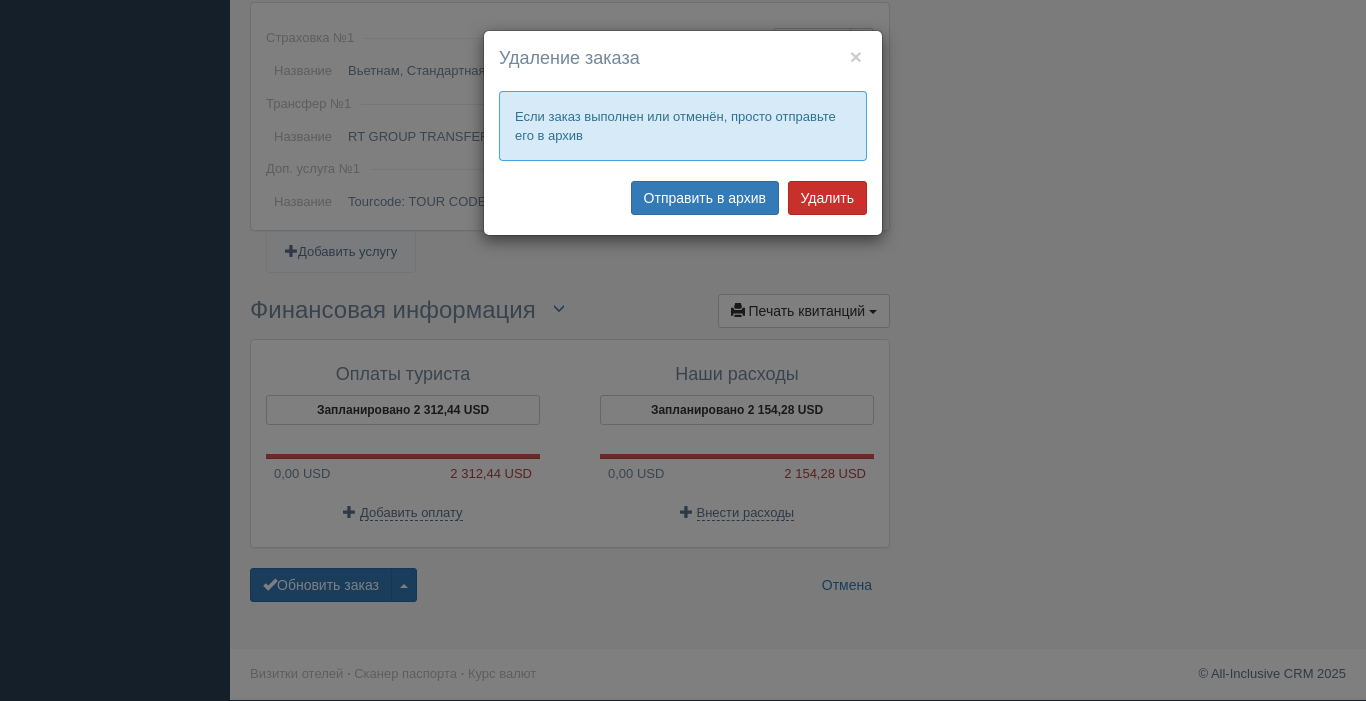 click on "Удалить" at bounding box center (827, 198) 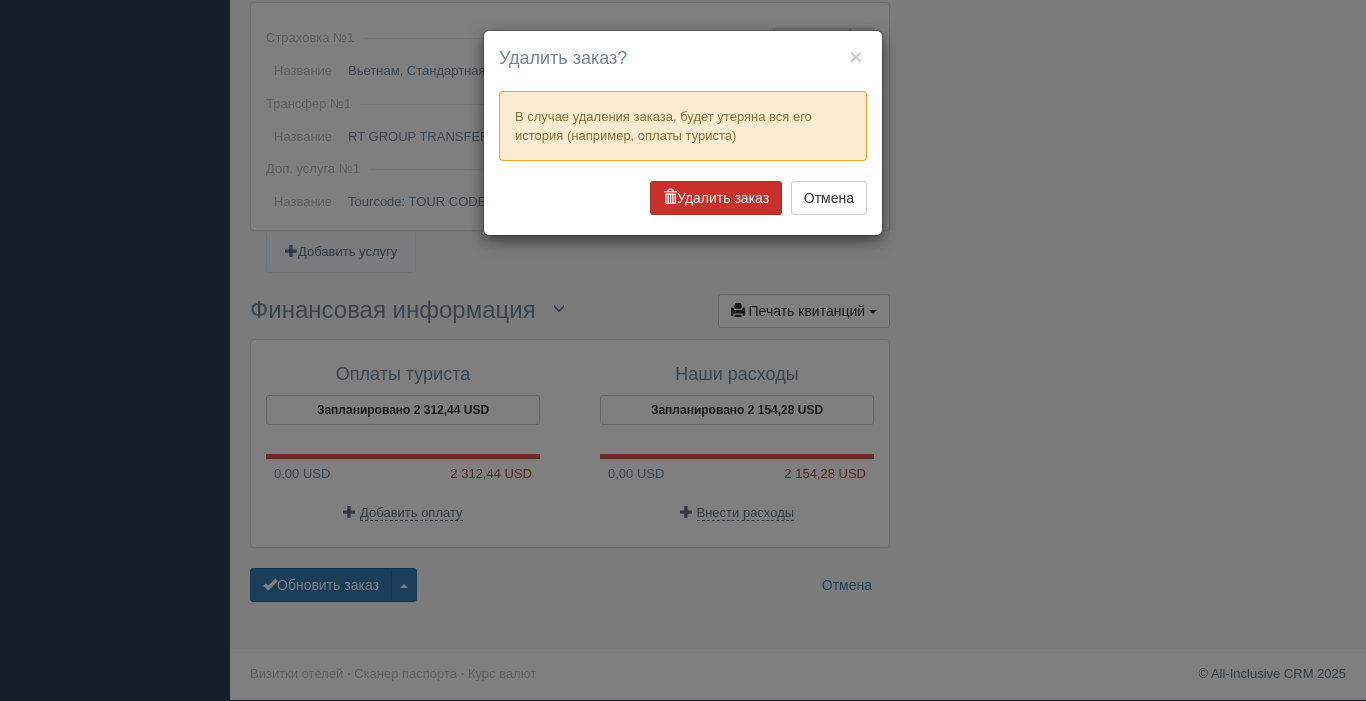 click on "Удалить заказ" at bounding box center [716, 198] 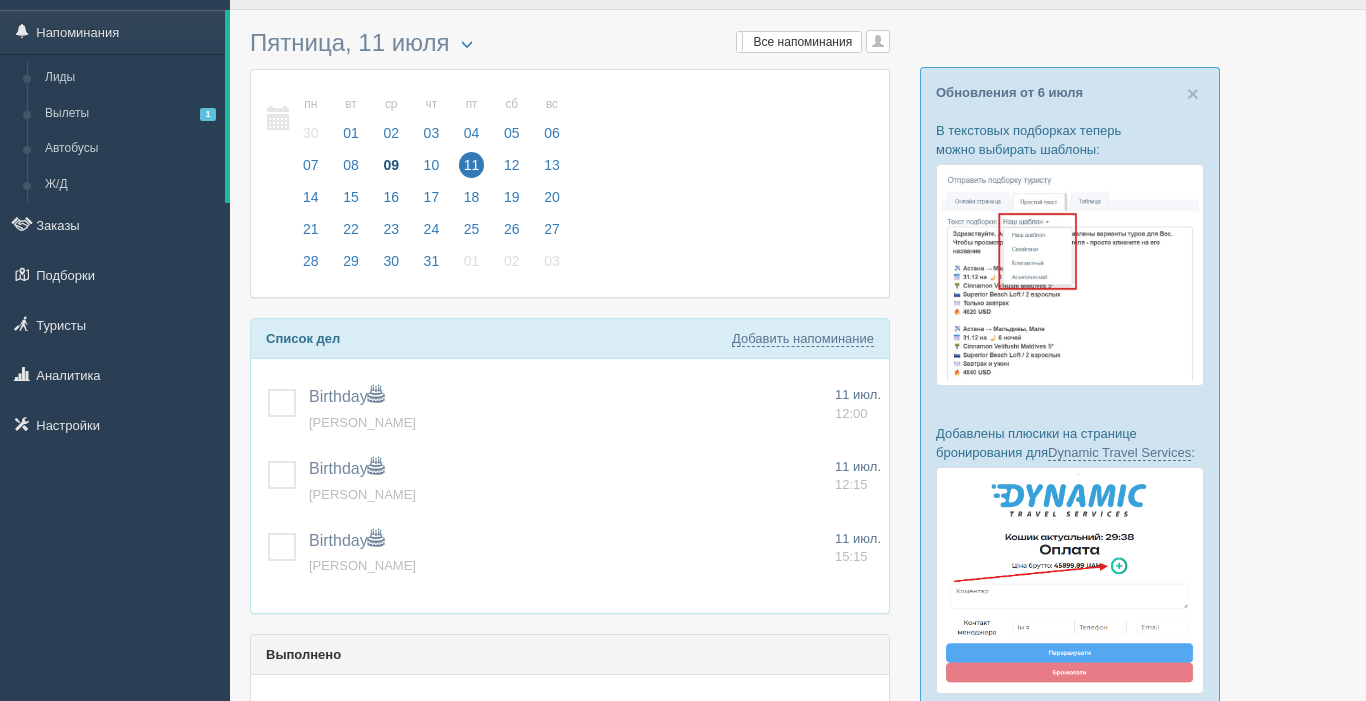 scroll, scrollTop: 72, scrollLeft: 0, axis: vertical 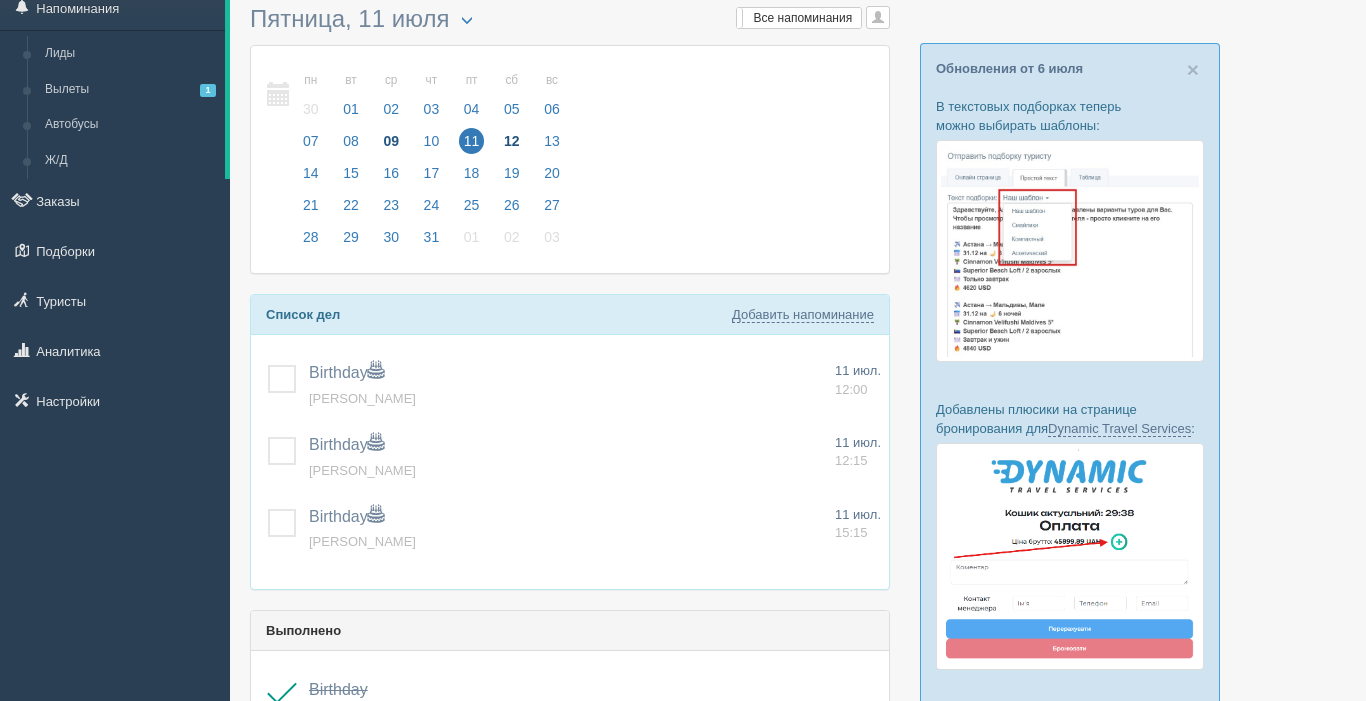 click on "12" at bounding box center (512, 141) 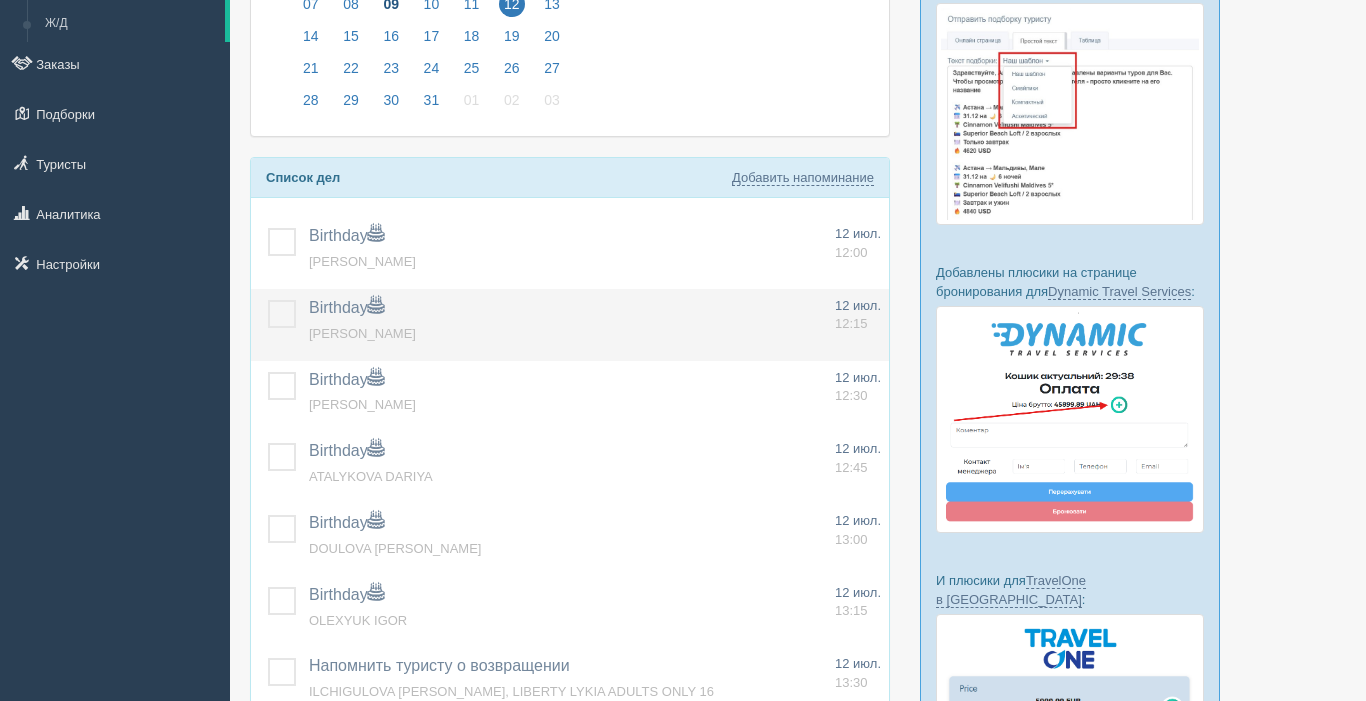 scroll, scrollTop: 213, scrollLeft: 0, axis: vertical 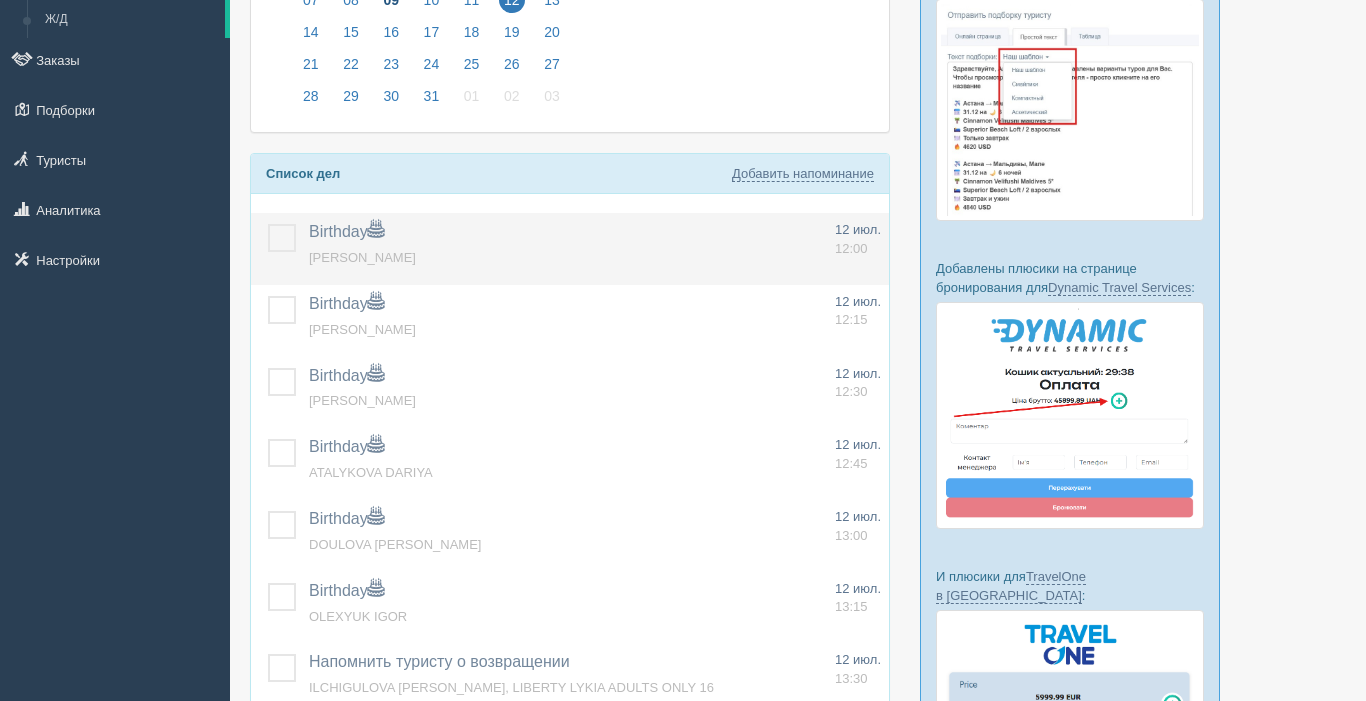 click at bounding box center [268, 224] 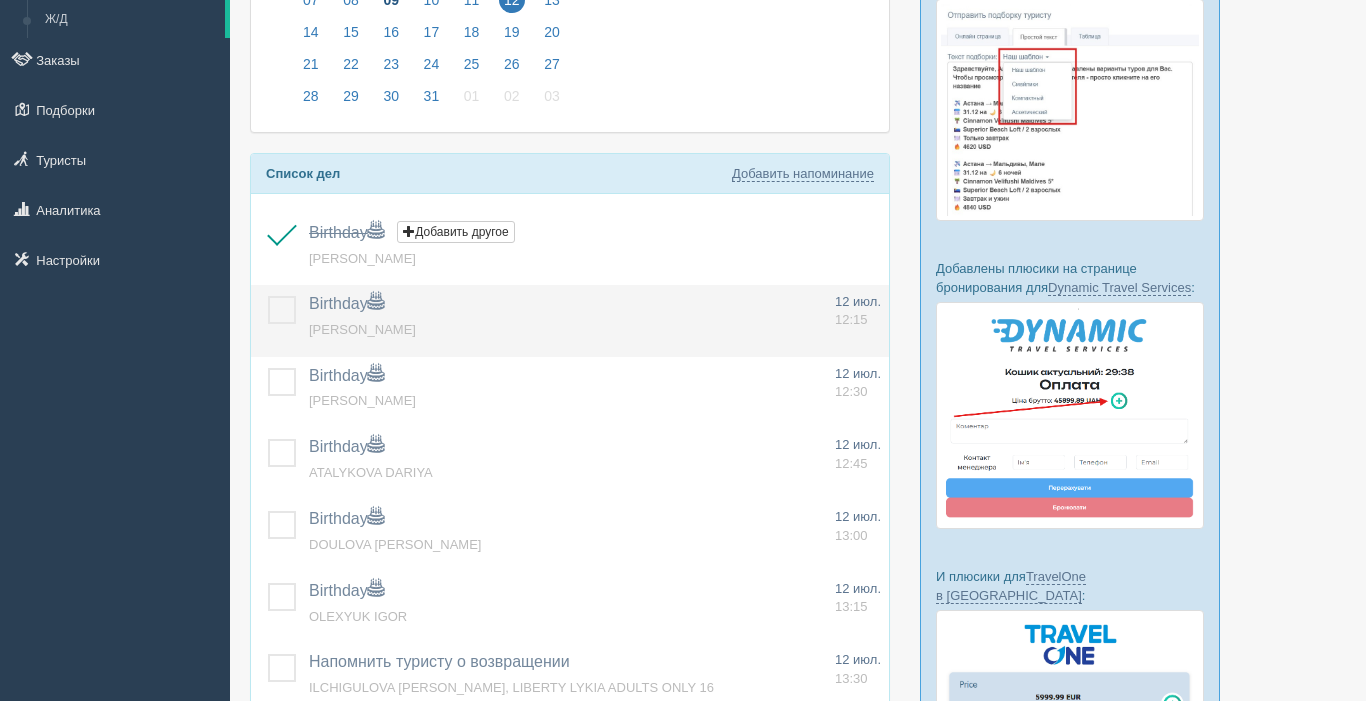 click at bounding box center [268, 296] 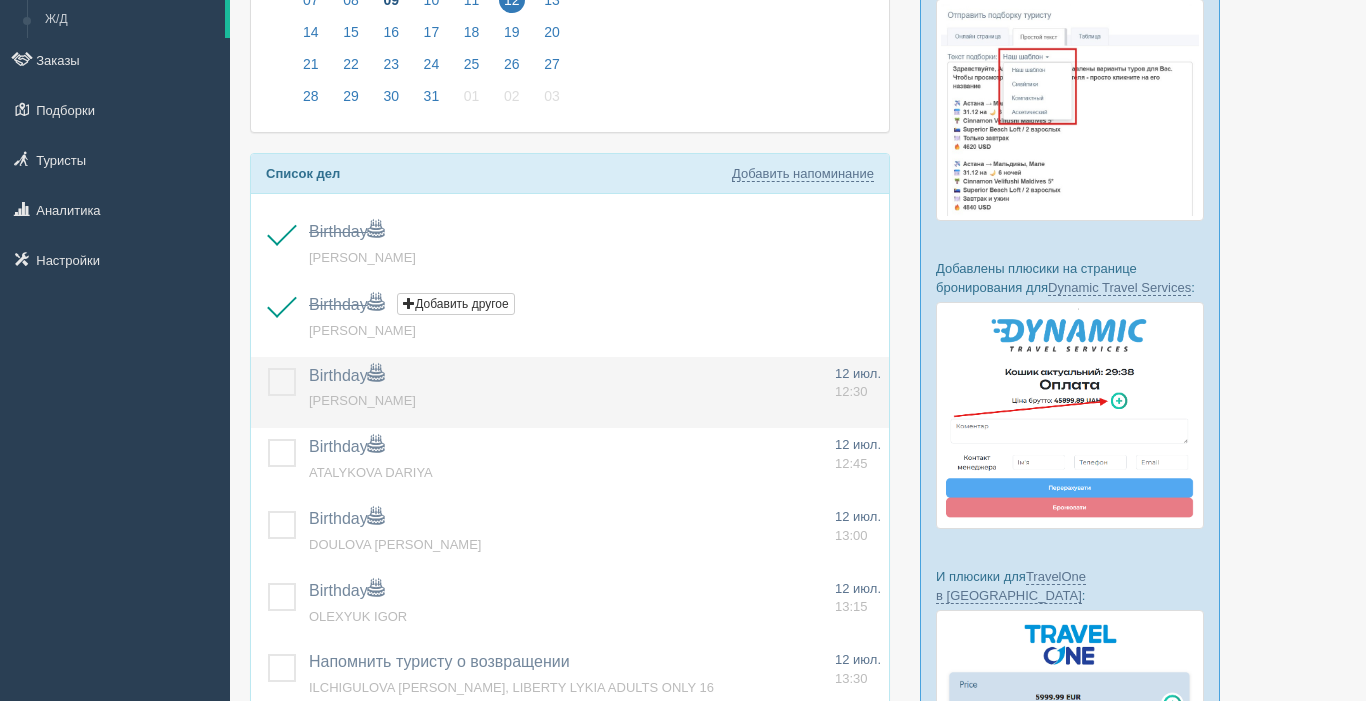 click at bounding box center [268, 368] 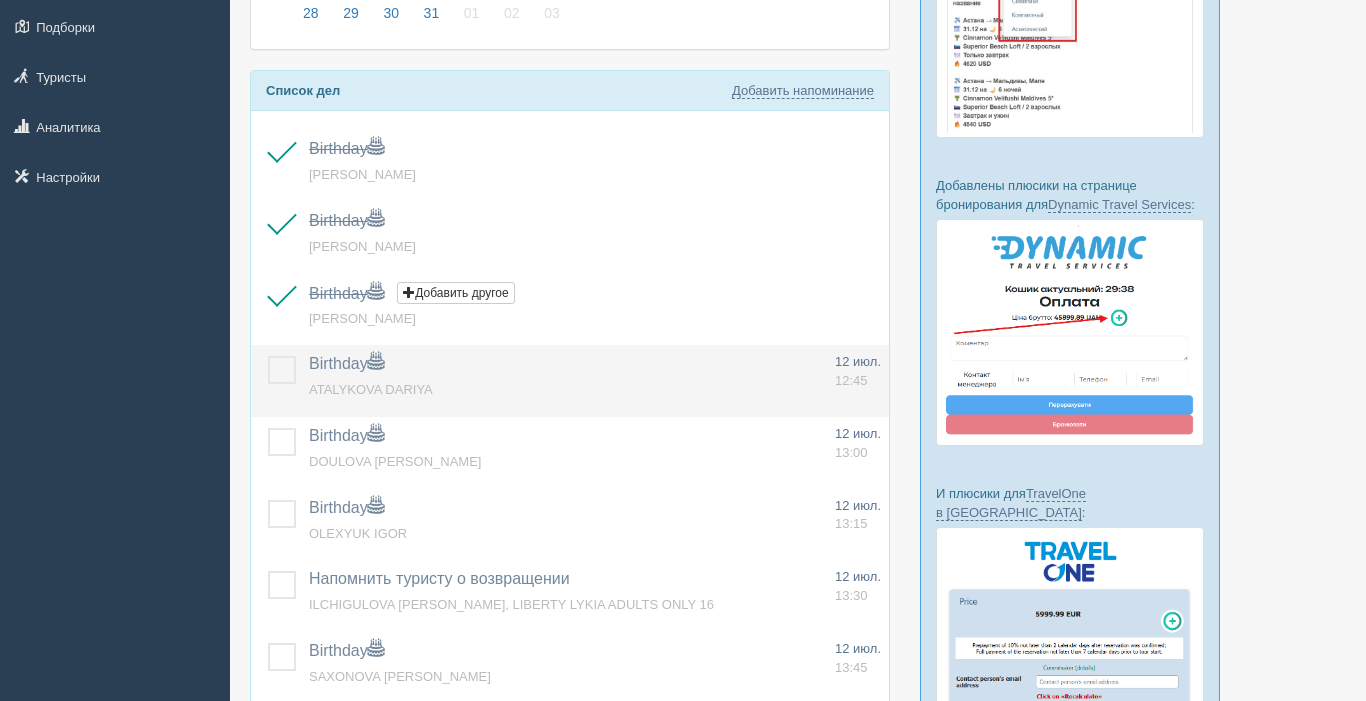 click at bounding box center [268, 356] 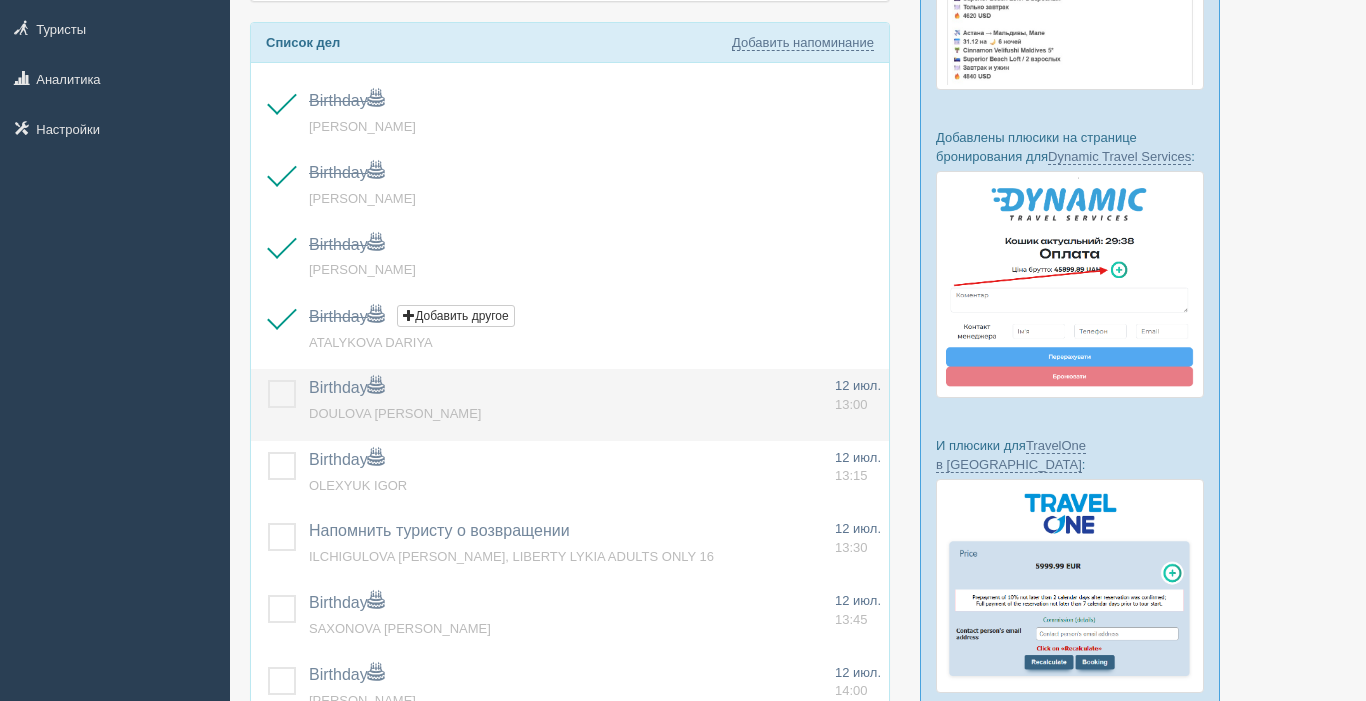 scroll, scrollTop: 357, scrollLeft: 0, axis: vertical 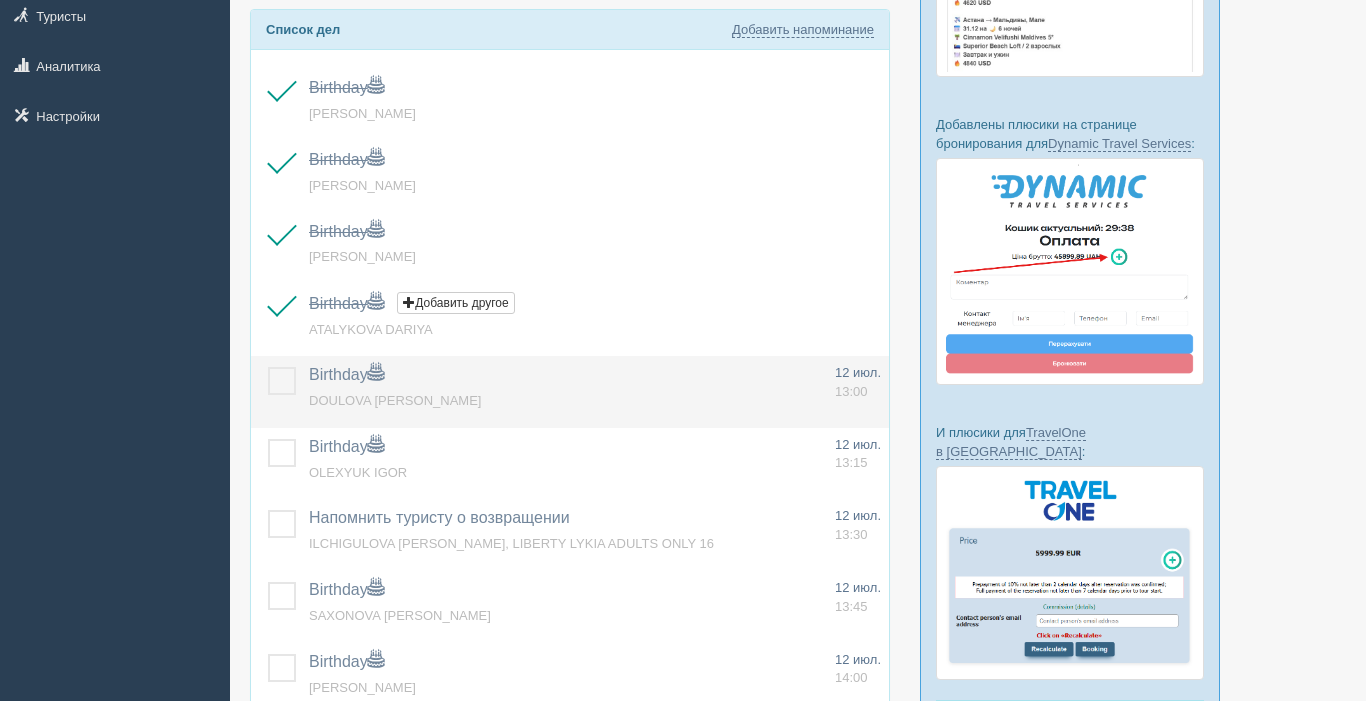 click at bounding box center [268, 367] 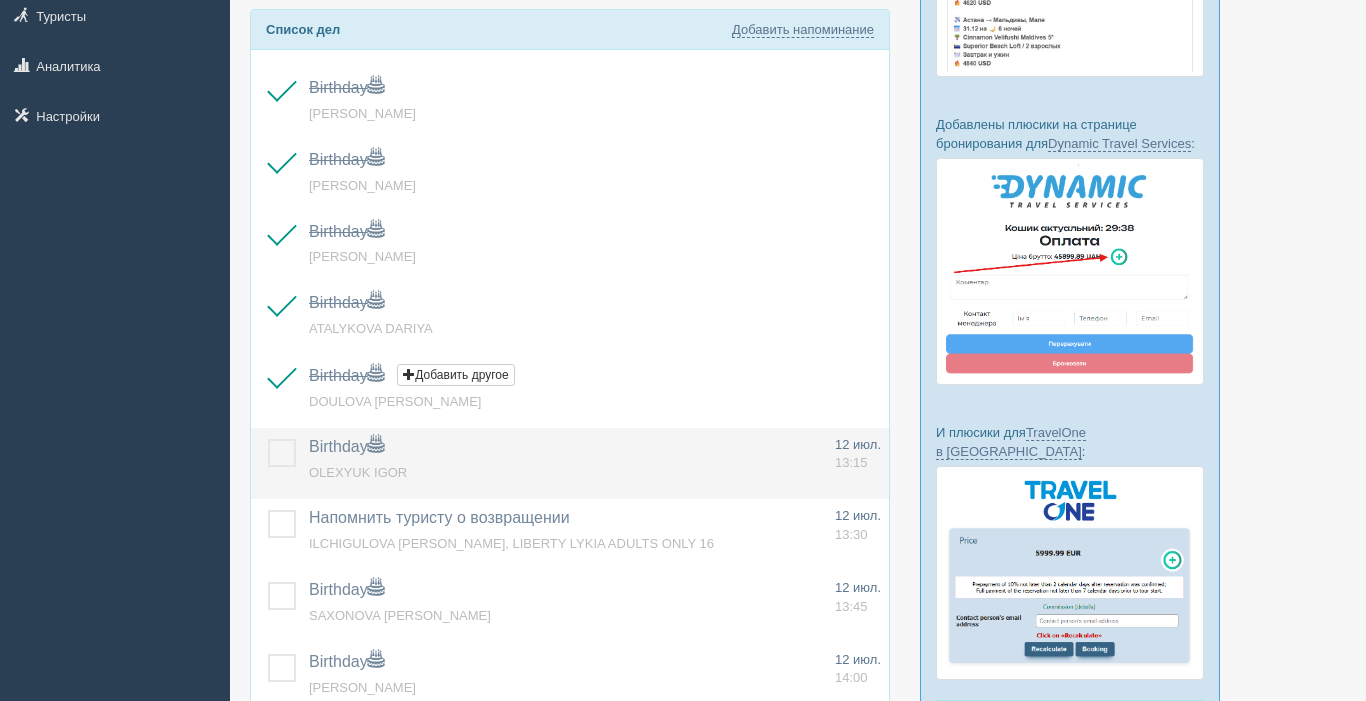 click at bounding box center [268, 439] 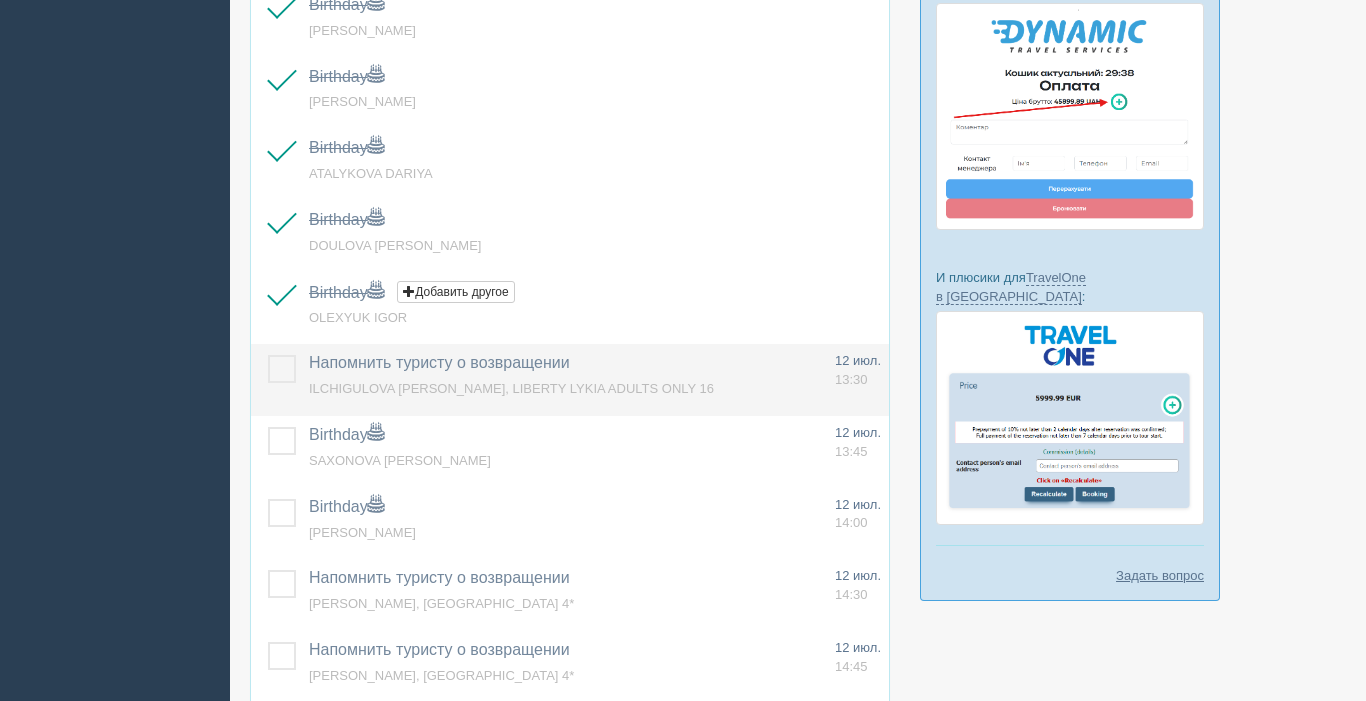 scroll, scrollTop: 520, scrollLeft: 0, axis: vertical 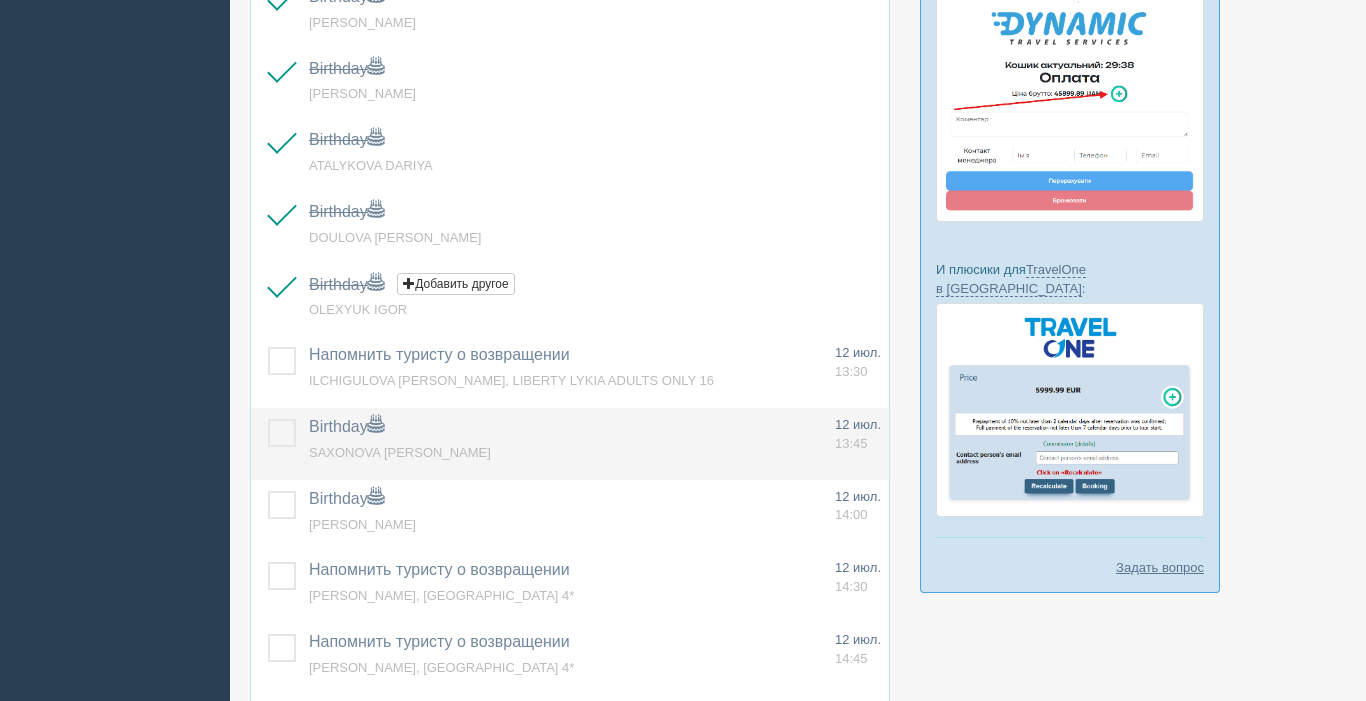 click at bounding box center [268, 419] 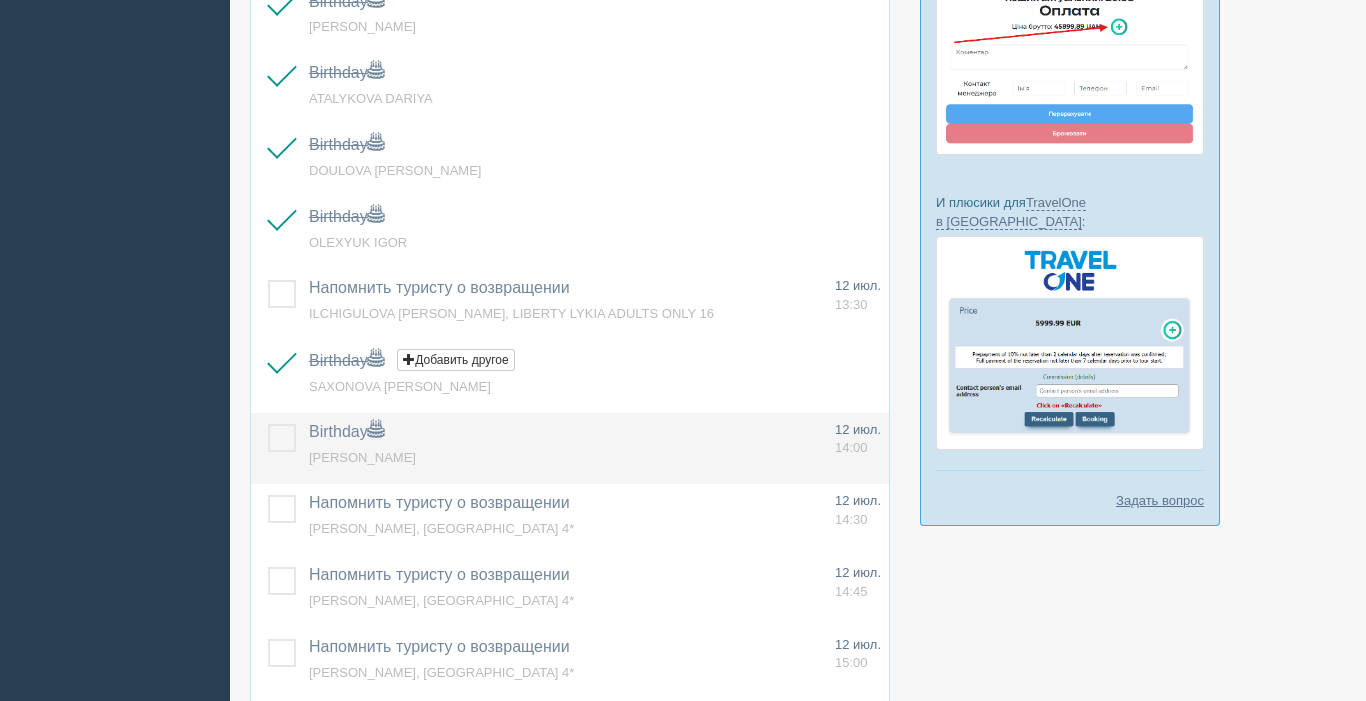 scroll, scrollTop: 588, scrollLeft: 0, axis: vertical 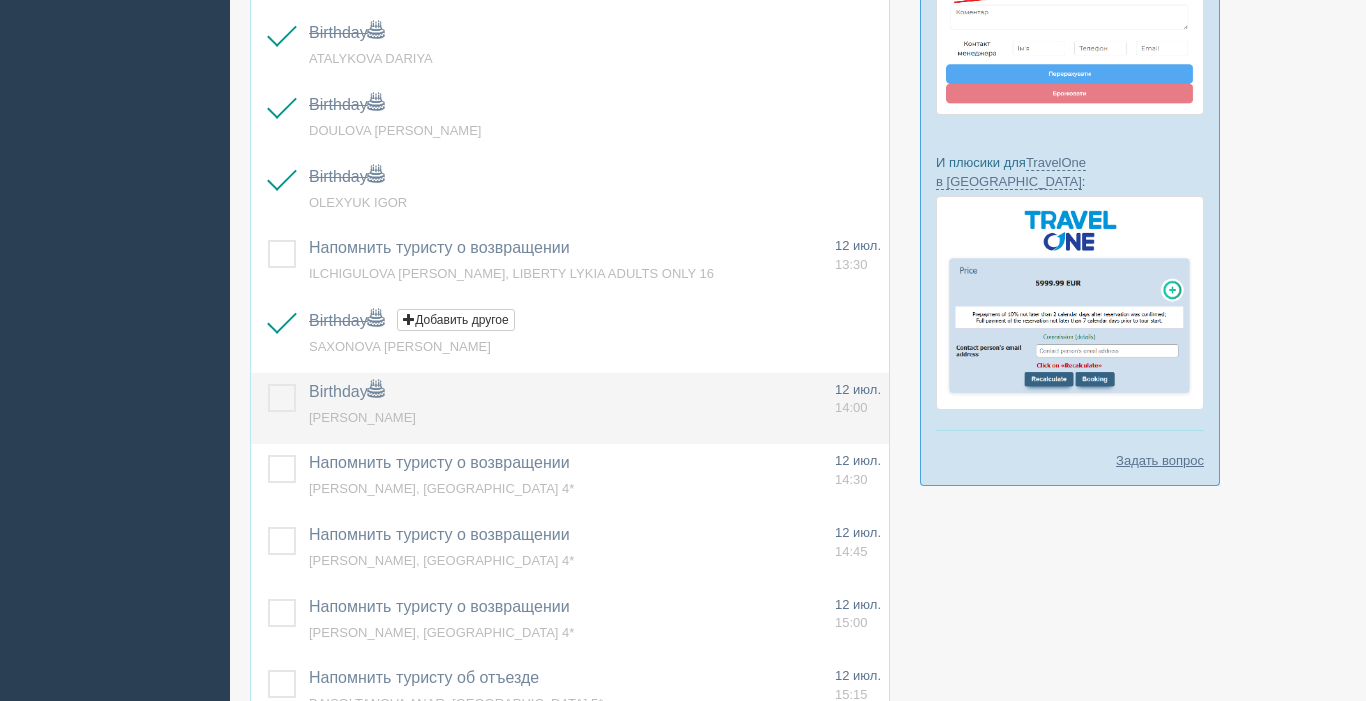click at bounding box center [268, 384] 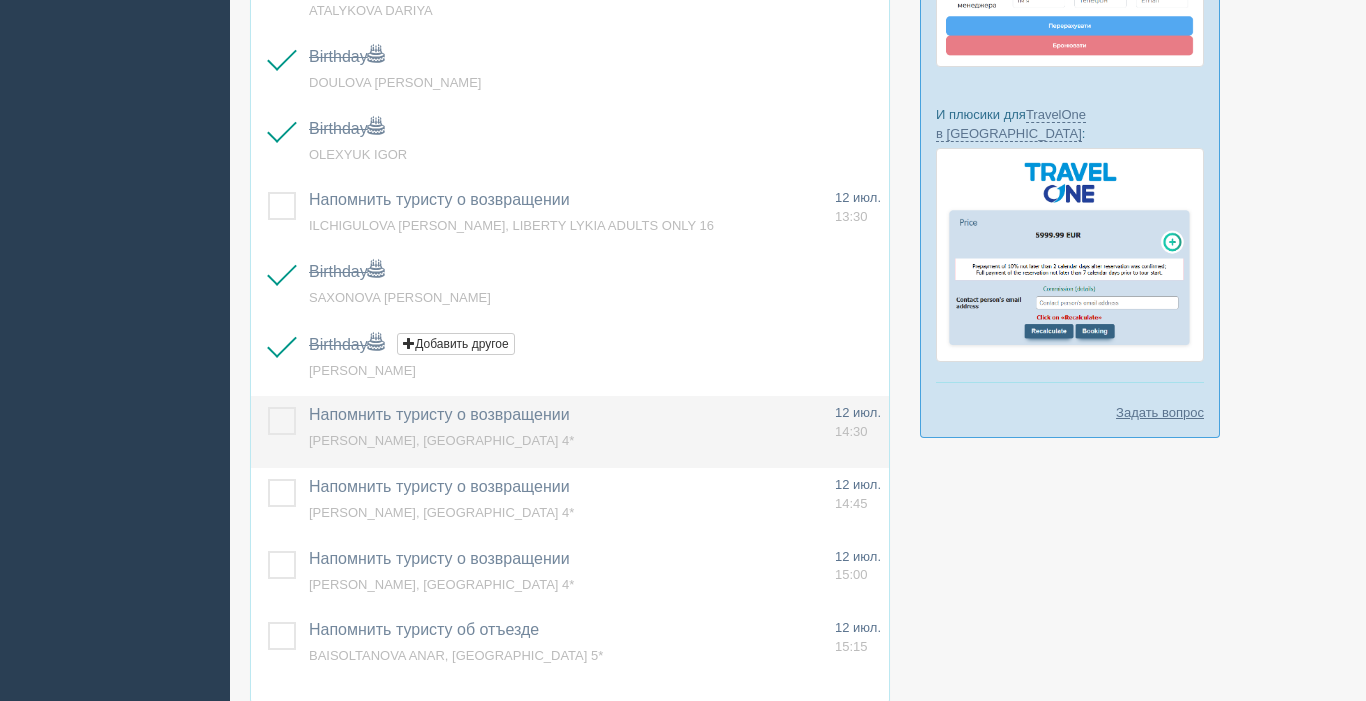 scroll, scrollTop: 686, scrollLeft: 0, axis: vertical 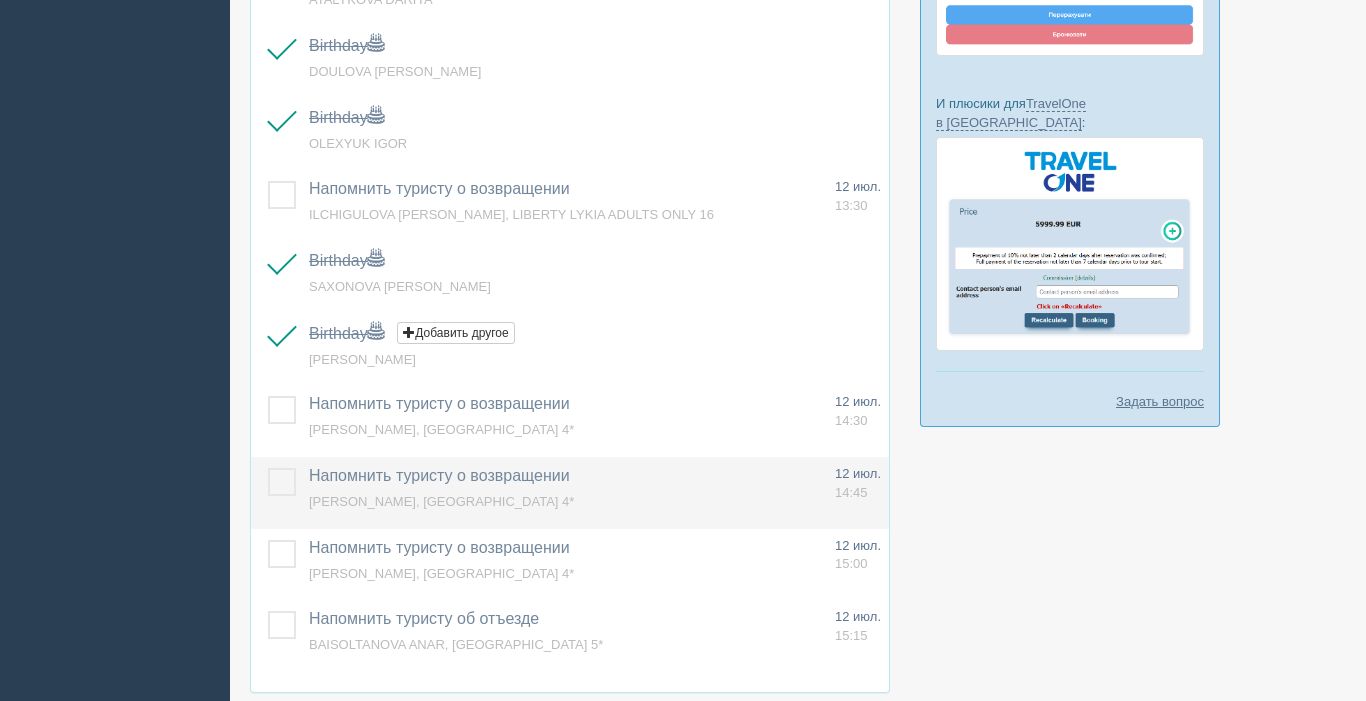 click at bounding box center [268, 468] 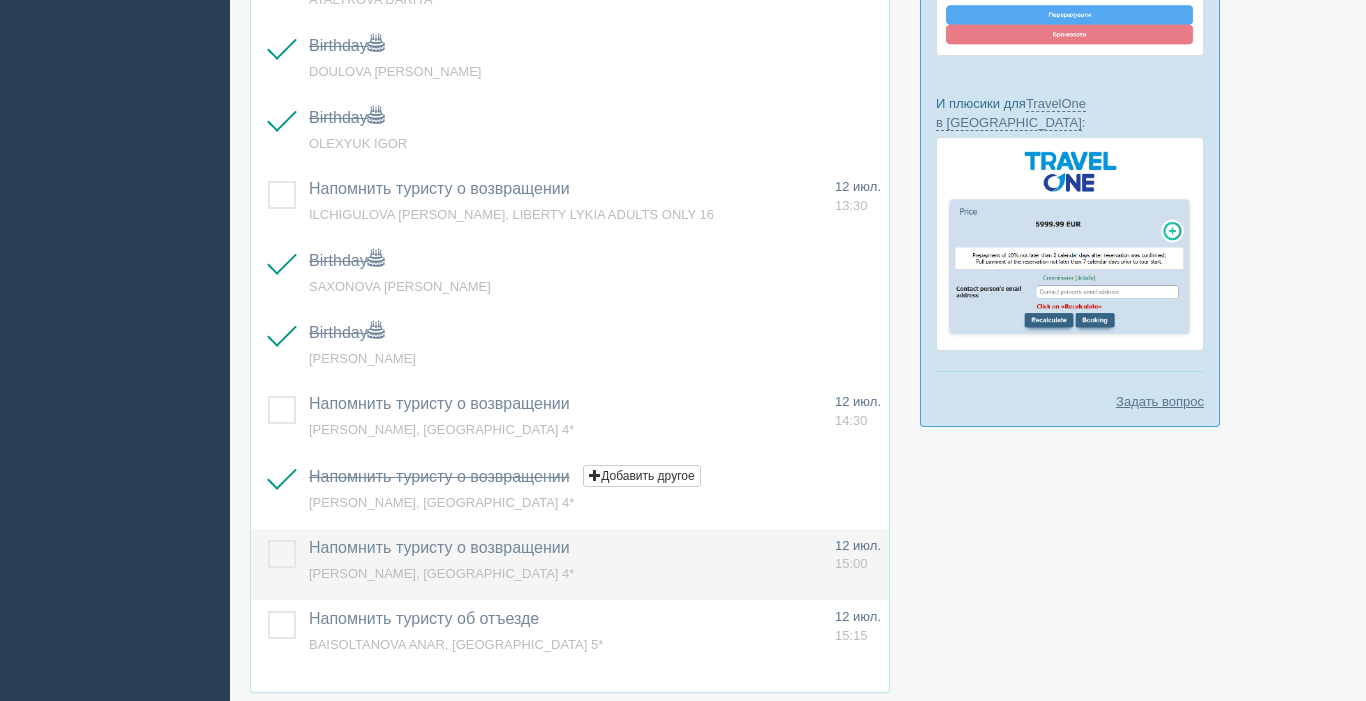 click at bounding box center (268, 540) 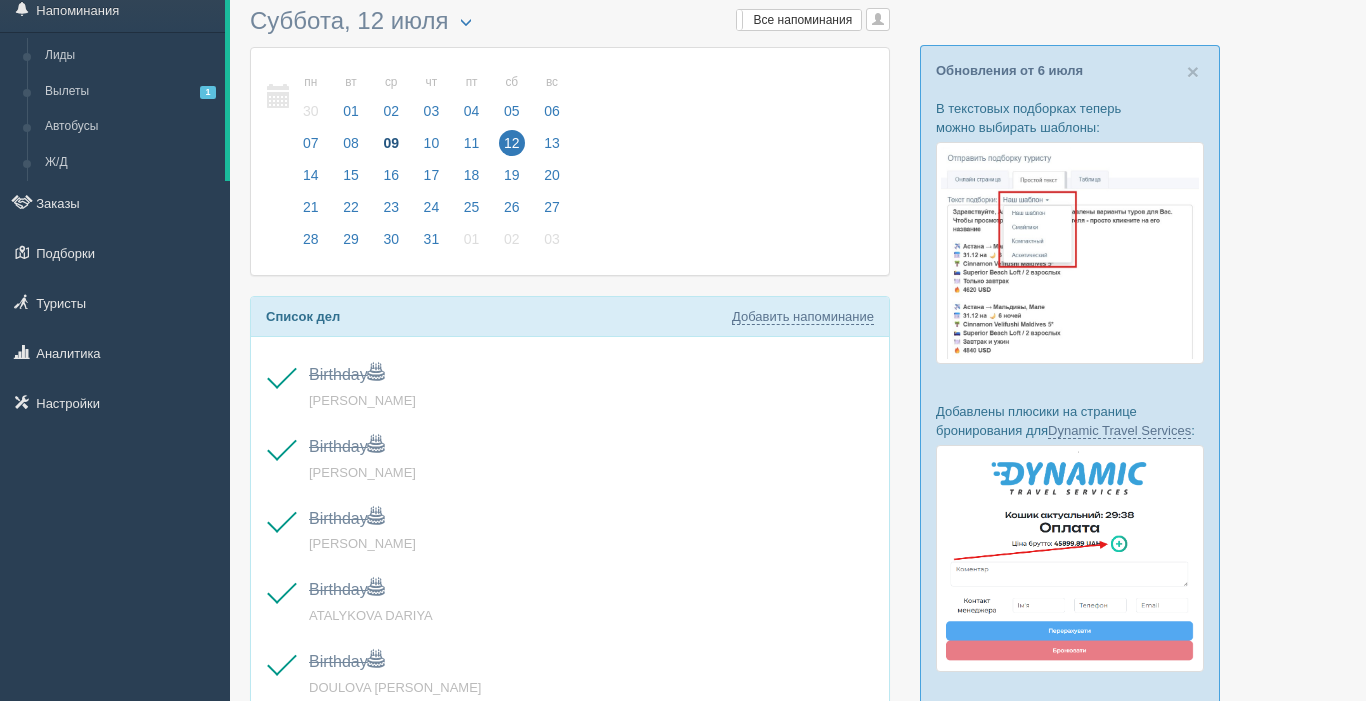 scroll, scrollTop: 67, scrollLeft: 0, axis: vertical 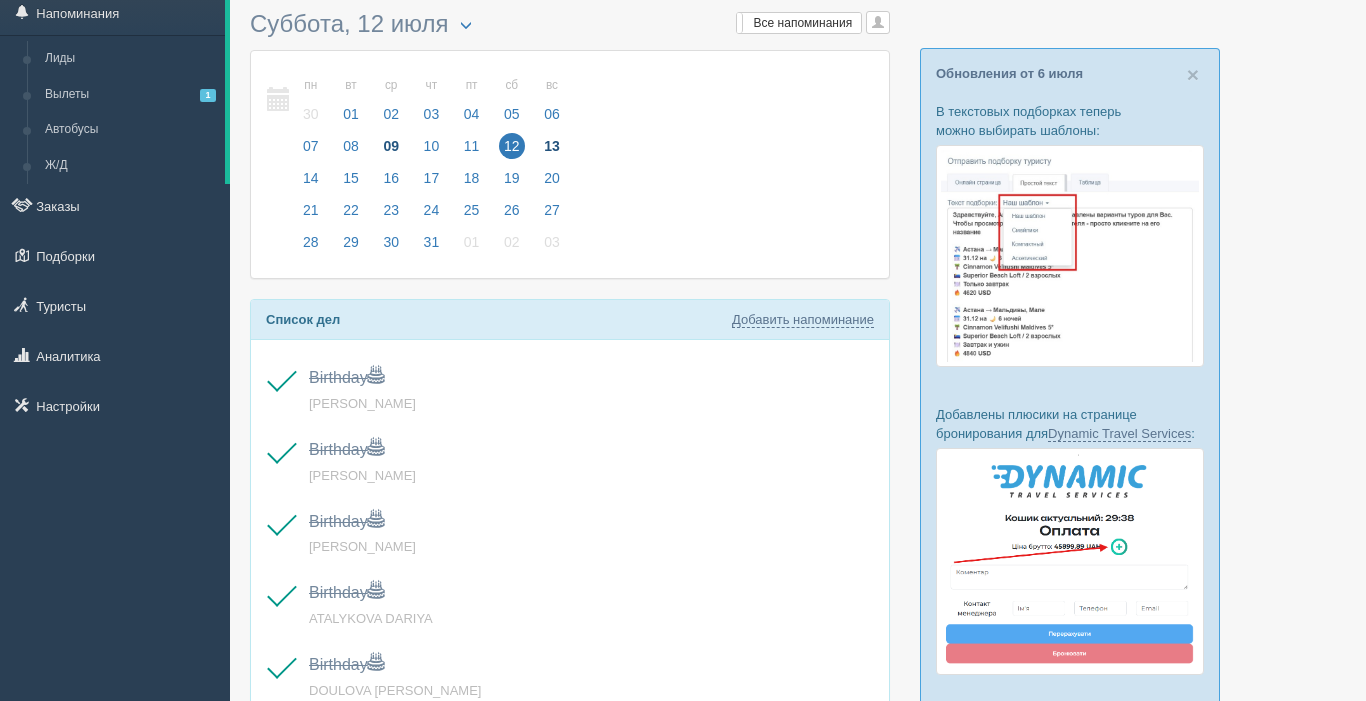 click on "13" at bounding box center [552, 146] 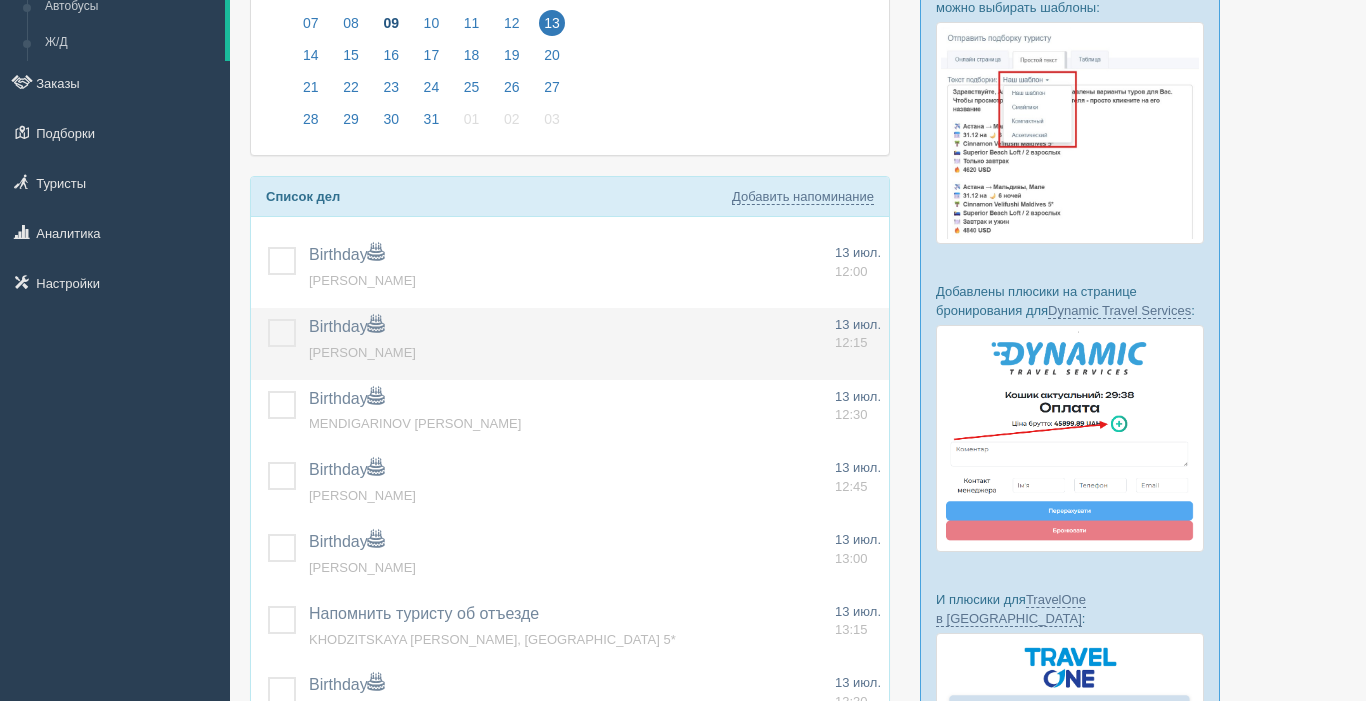 scroll, scrollTop: 266, scrollLeft: 0, axis: vertical 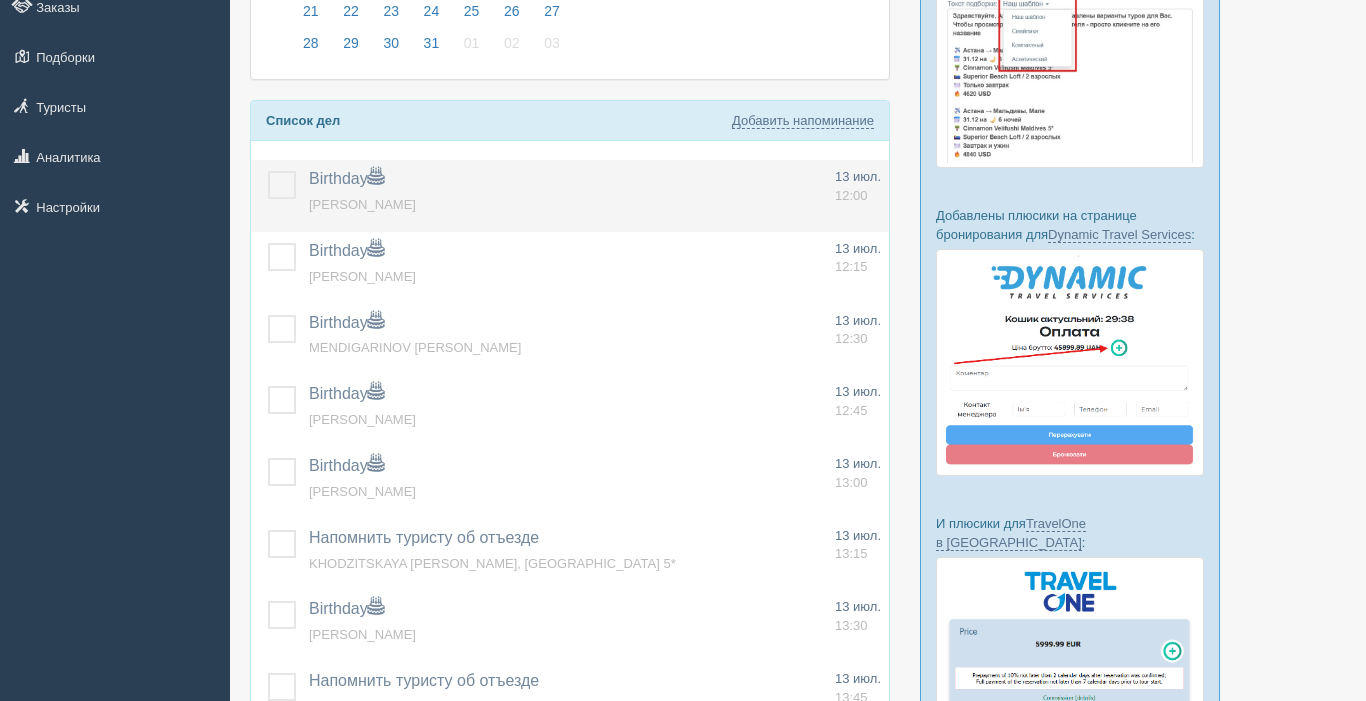 drag, startPoint x: 284, startPoint y: 185, endPoint x: 284, endPoint y: 202, distance: 17 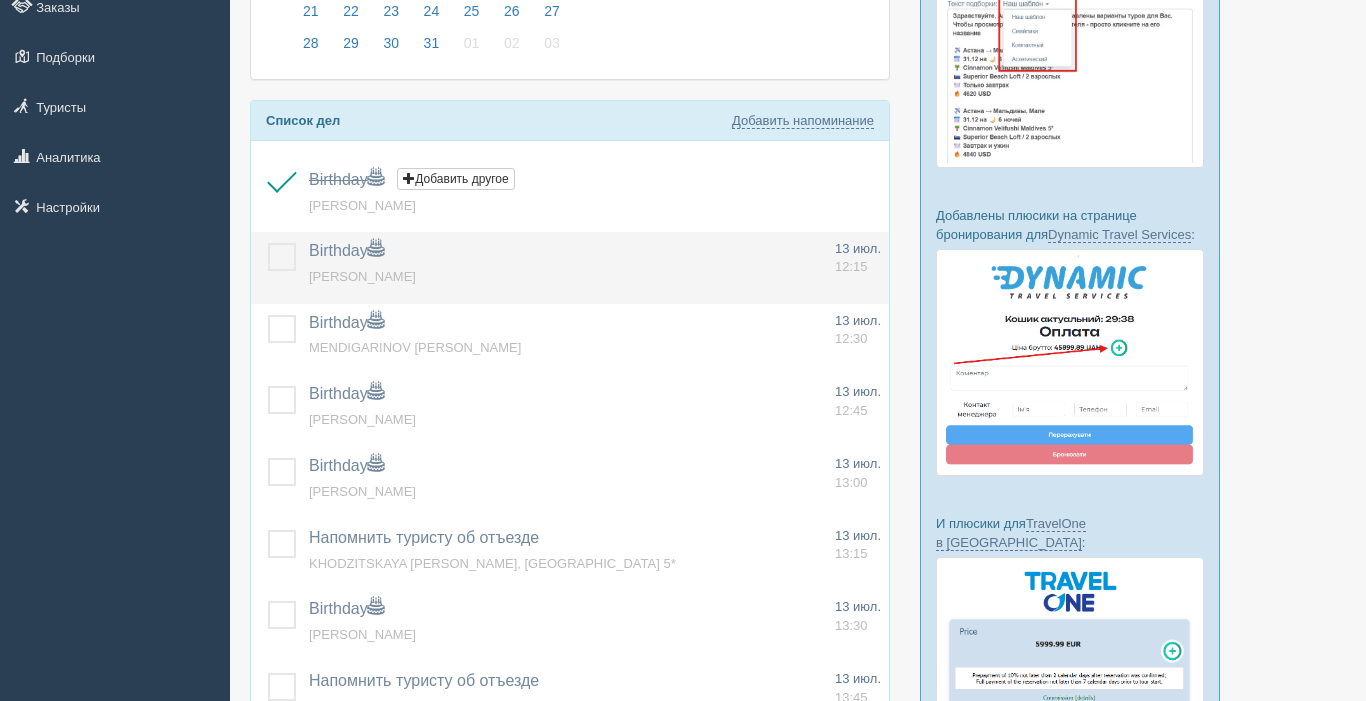 drag, startPoint x: 283, startPoint y: 251, endPoint x: 282, endPoint y: 269, distance: 18.027756 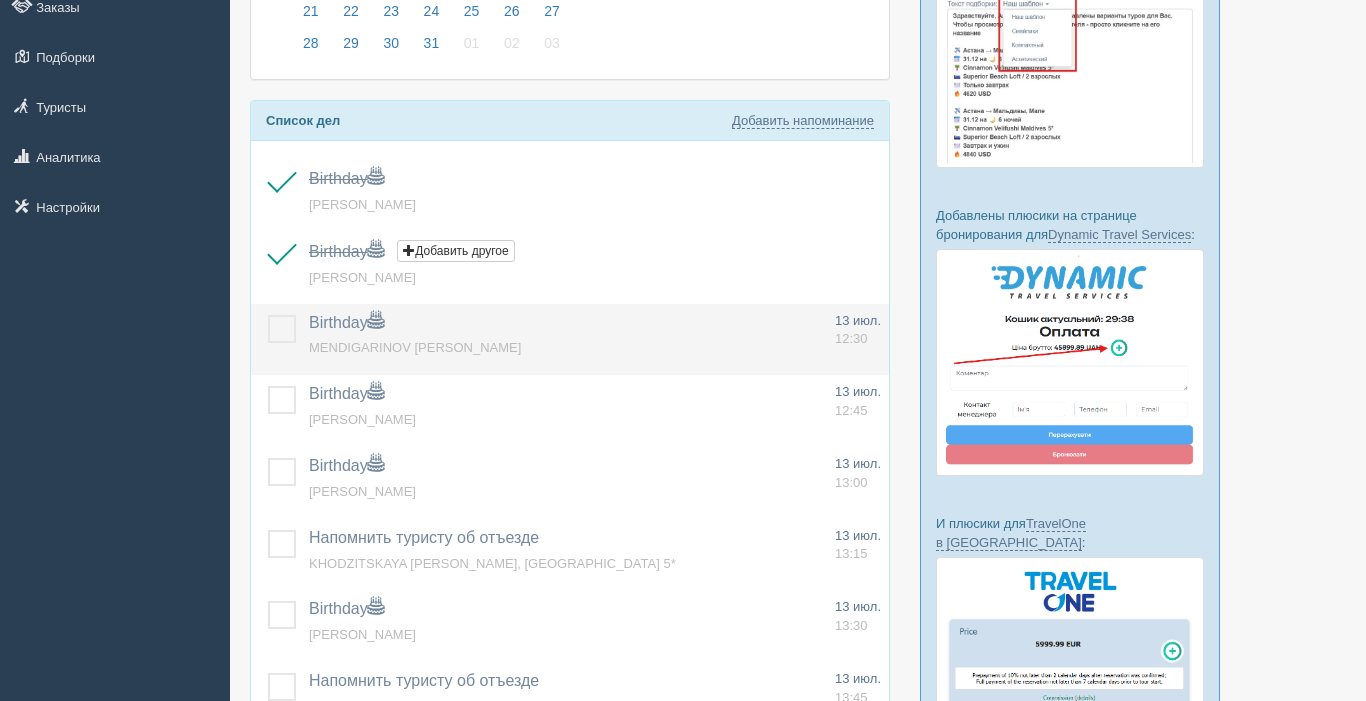click at bounding box center (268, 315) 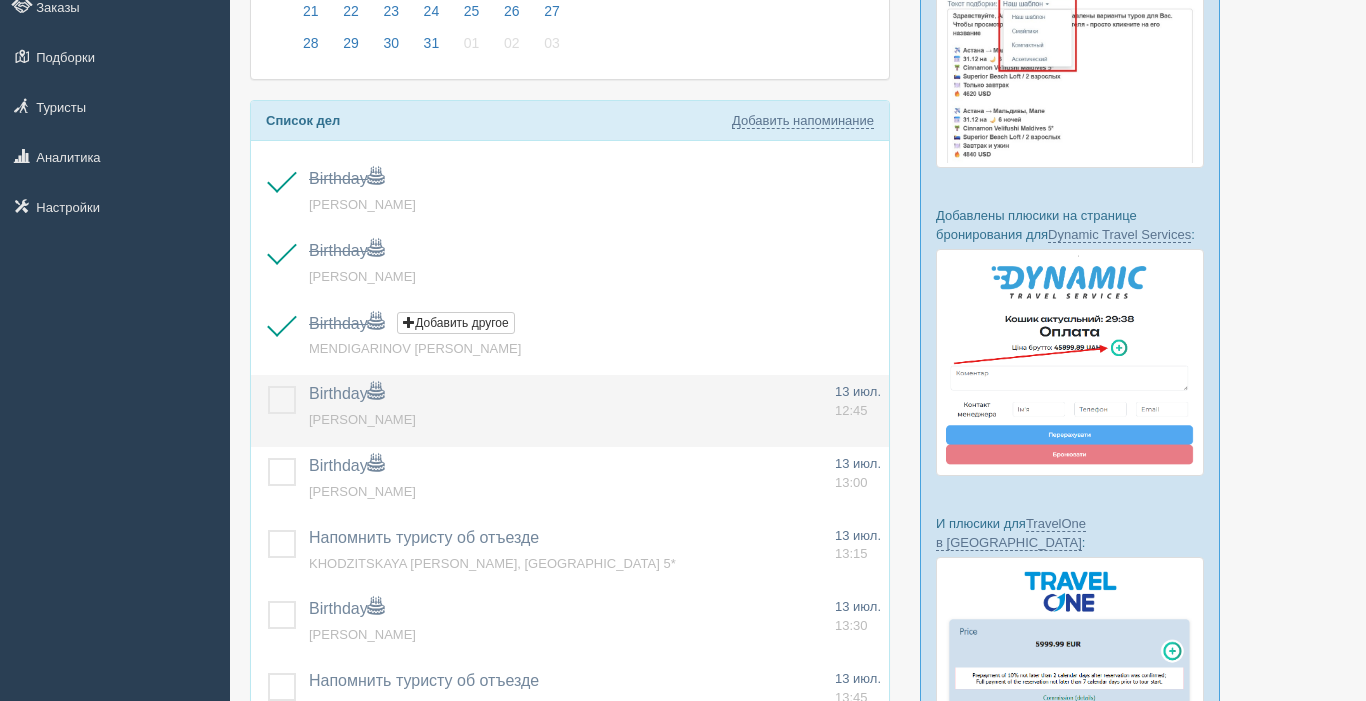 click at bounding box center (268, 386) 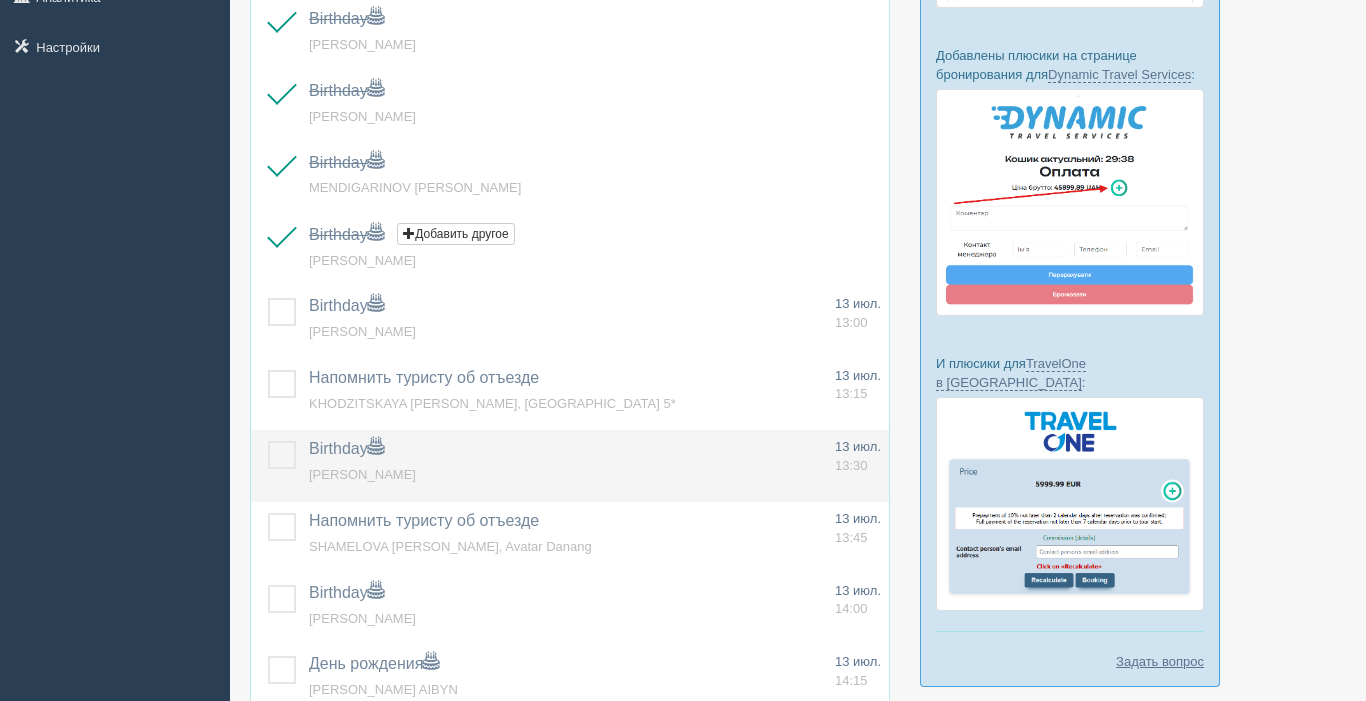 scroll, scrollTop: 458, scrollLeft: 0, axis: vertical 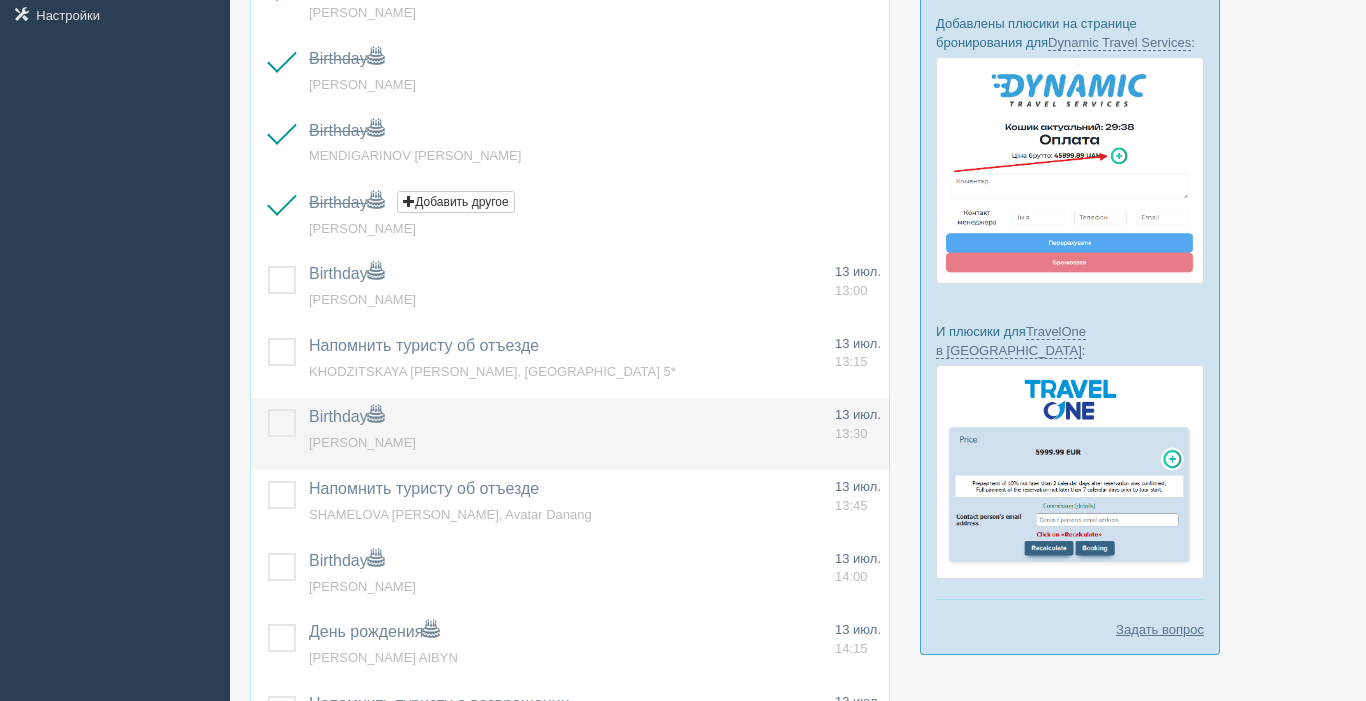 click at bounding box center (268, 409) 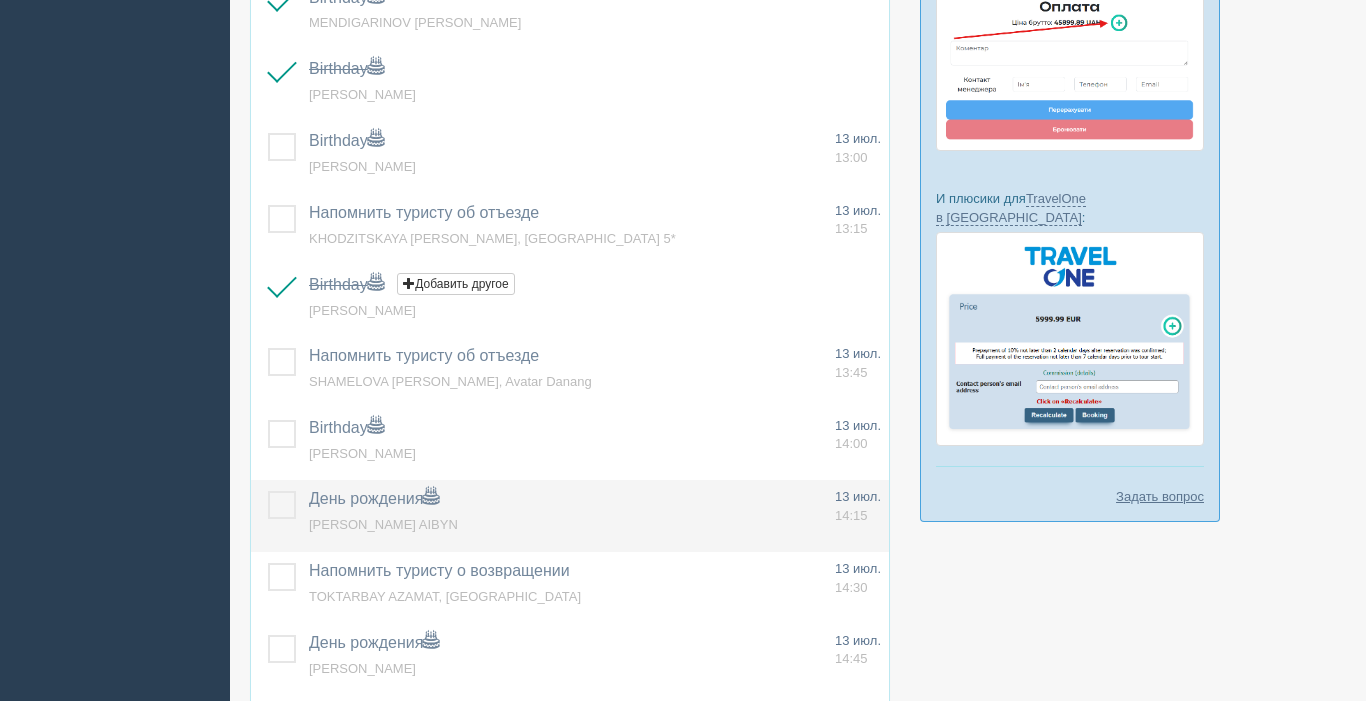 scroll, scrollTop: 600, scrollLeft: 0, axis: vertical 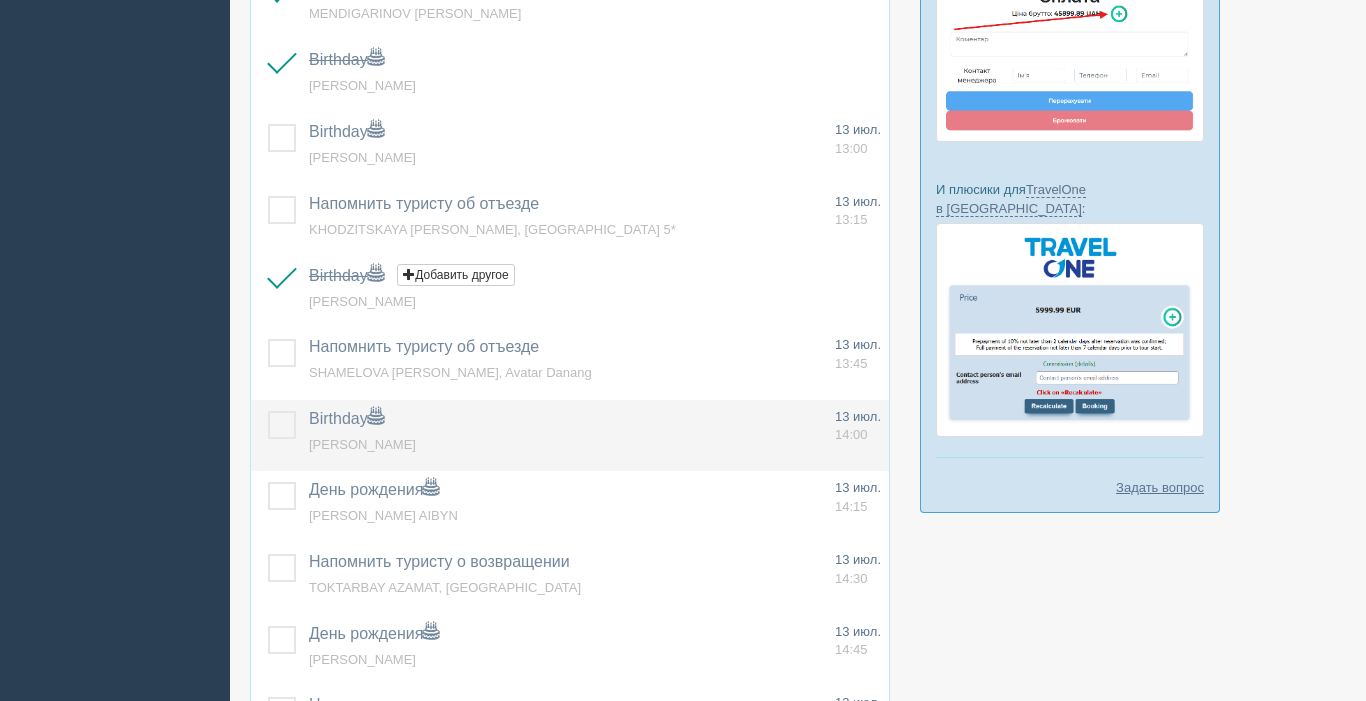 click at bounding box center [268, 411] 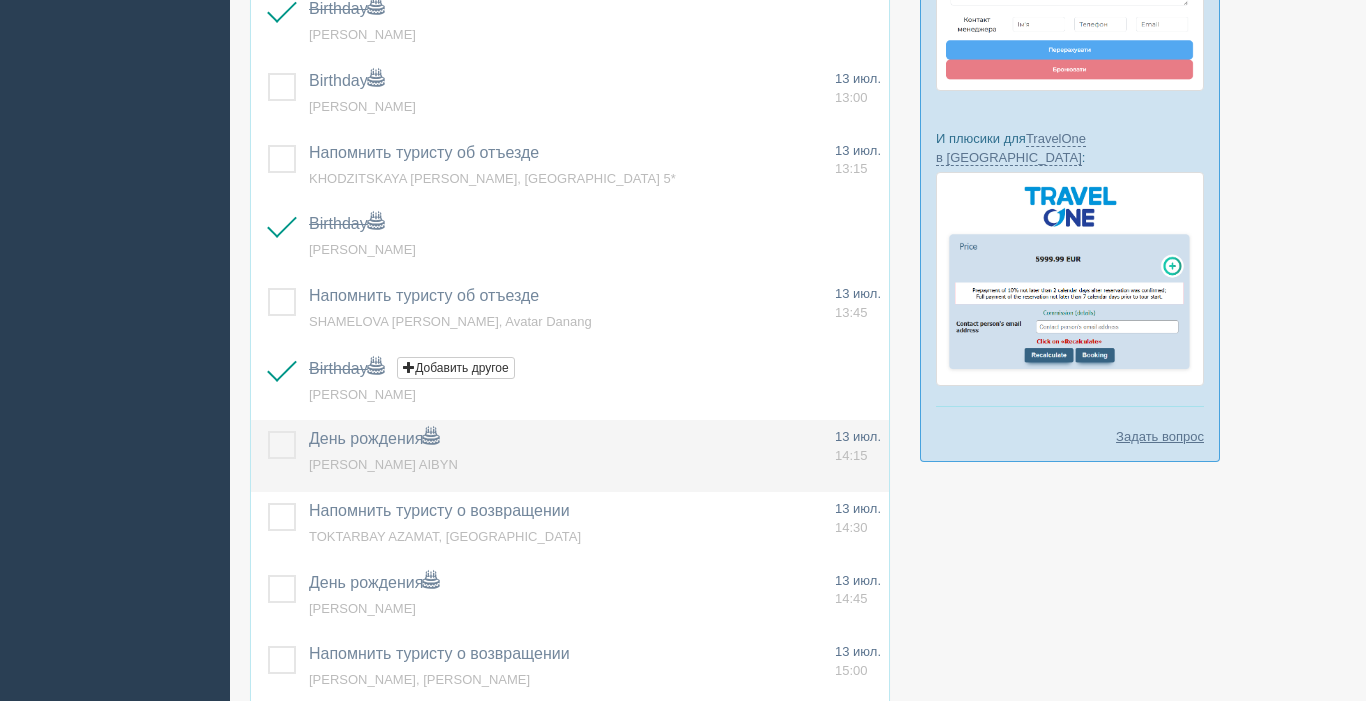 click at bounding box center (268, 431) 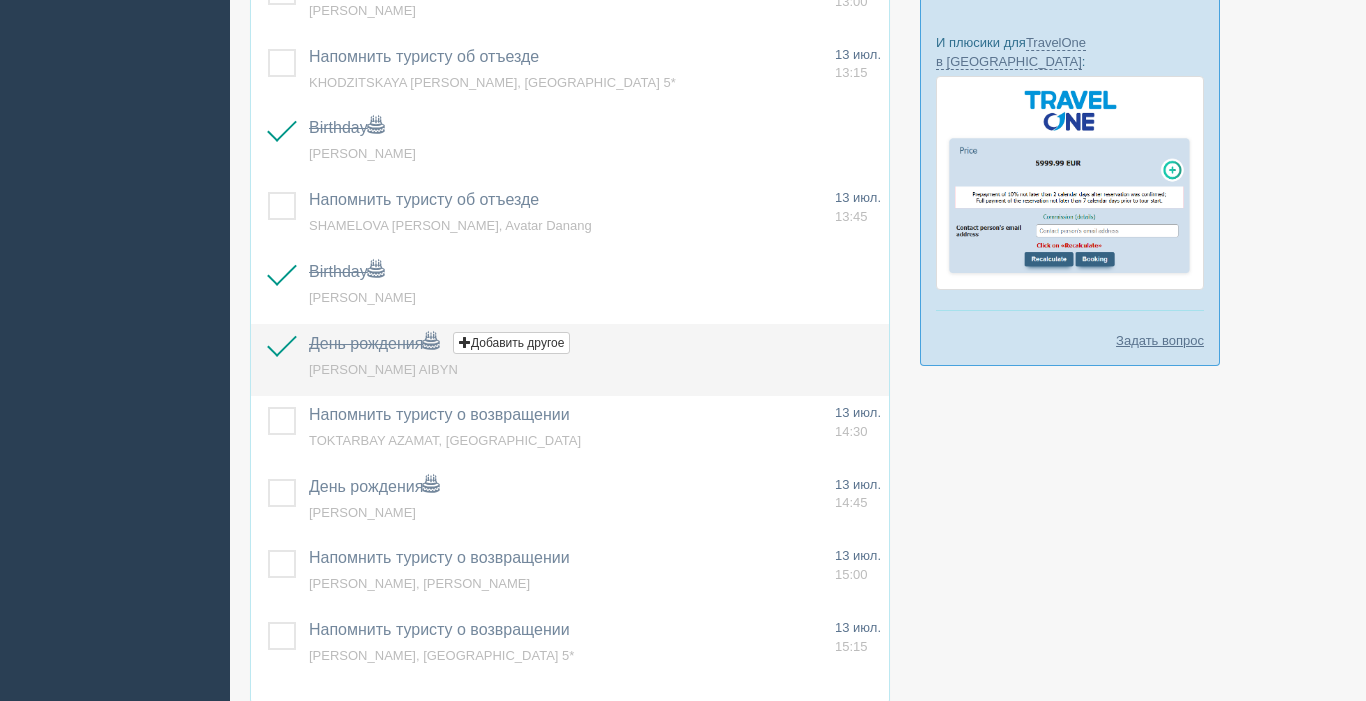 scroll, scrollTop: 749, scrollLeft: 0, axis: vertical 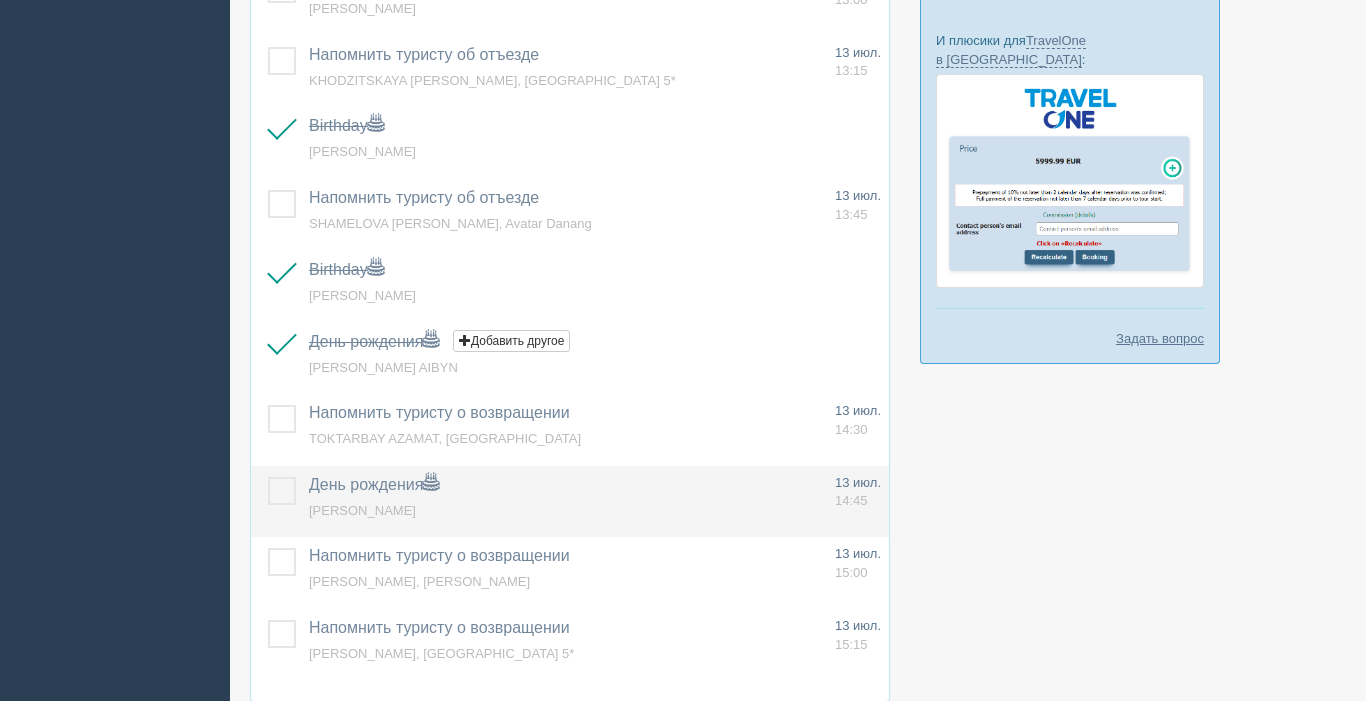 click at bounding box center (268, 477) 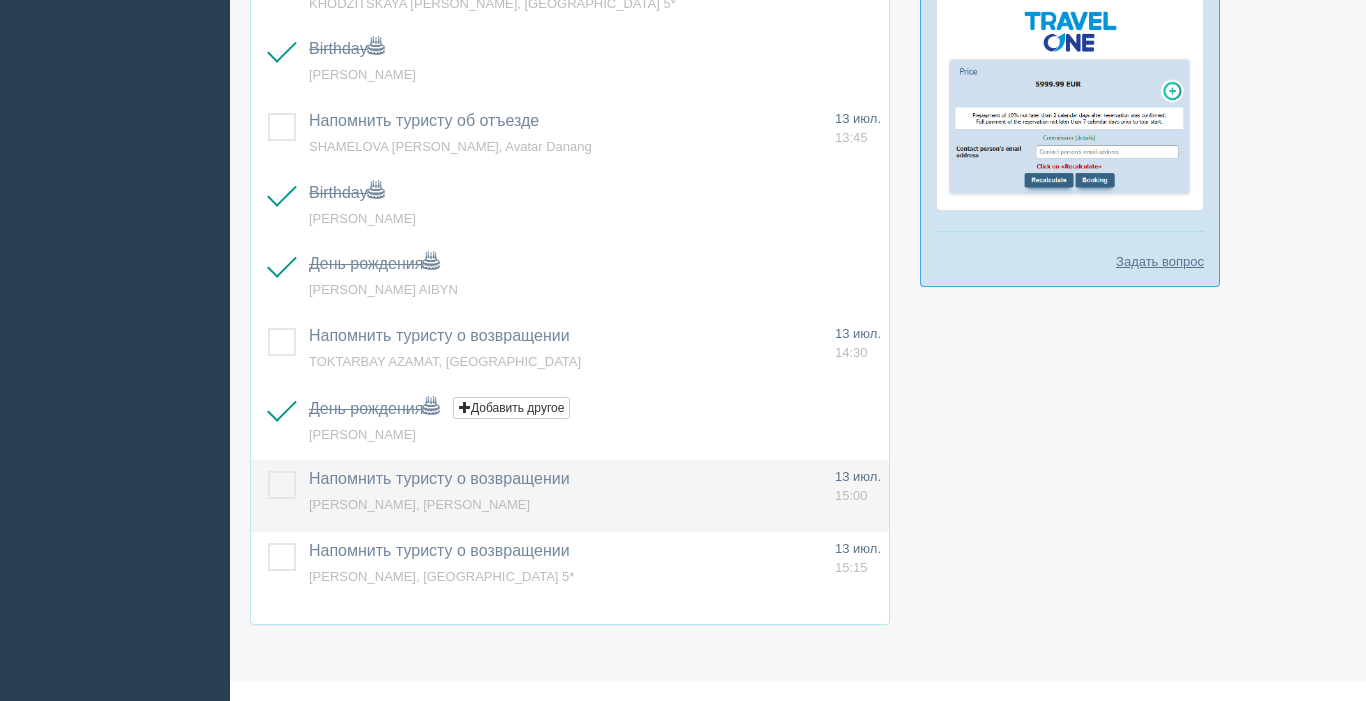 scroll, scrollTop: 827, scrollLeft: 0, axis: vertical 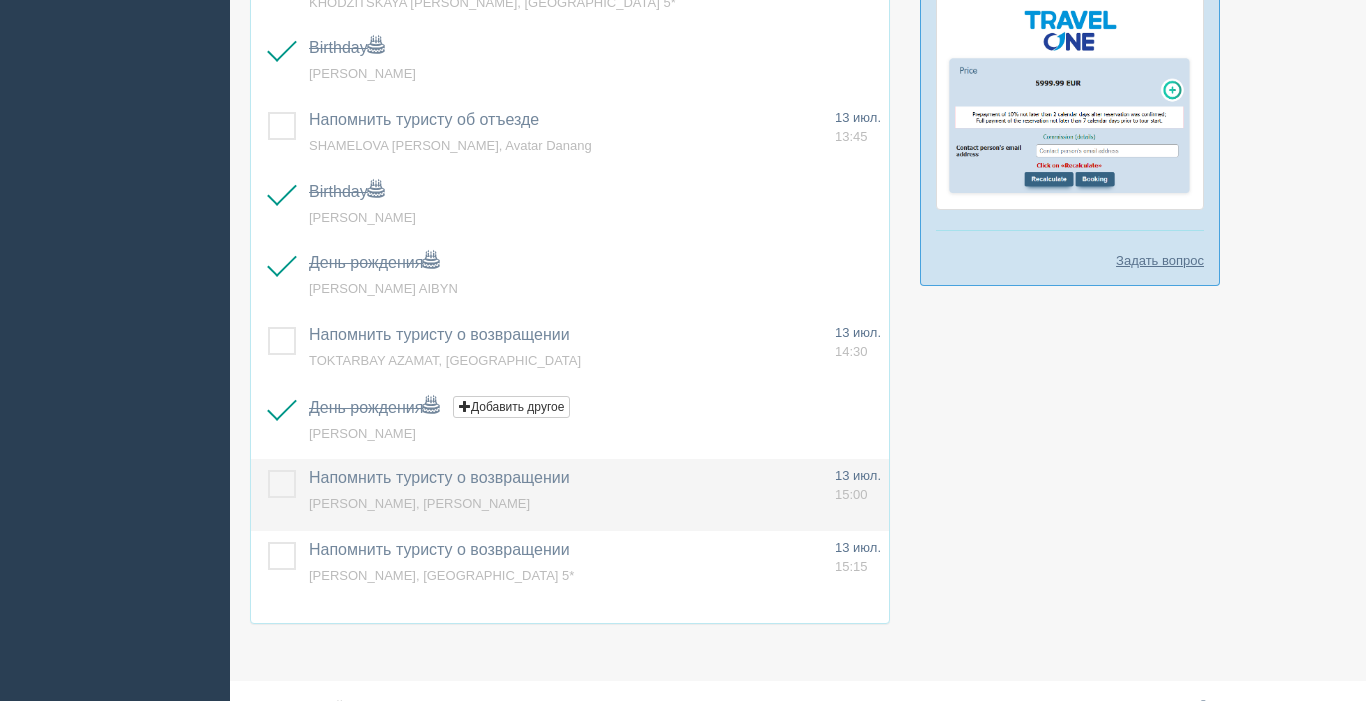 click at bounding box center (268, 470) 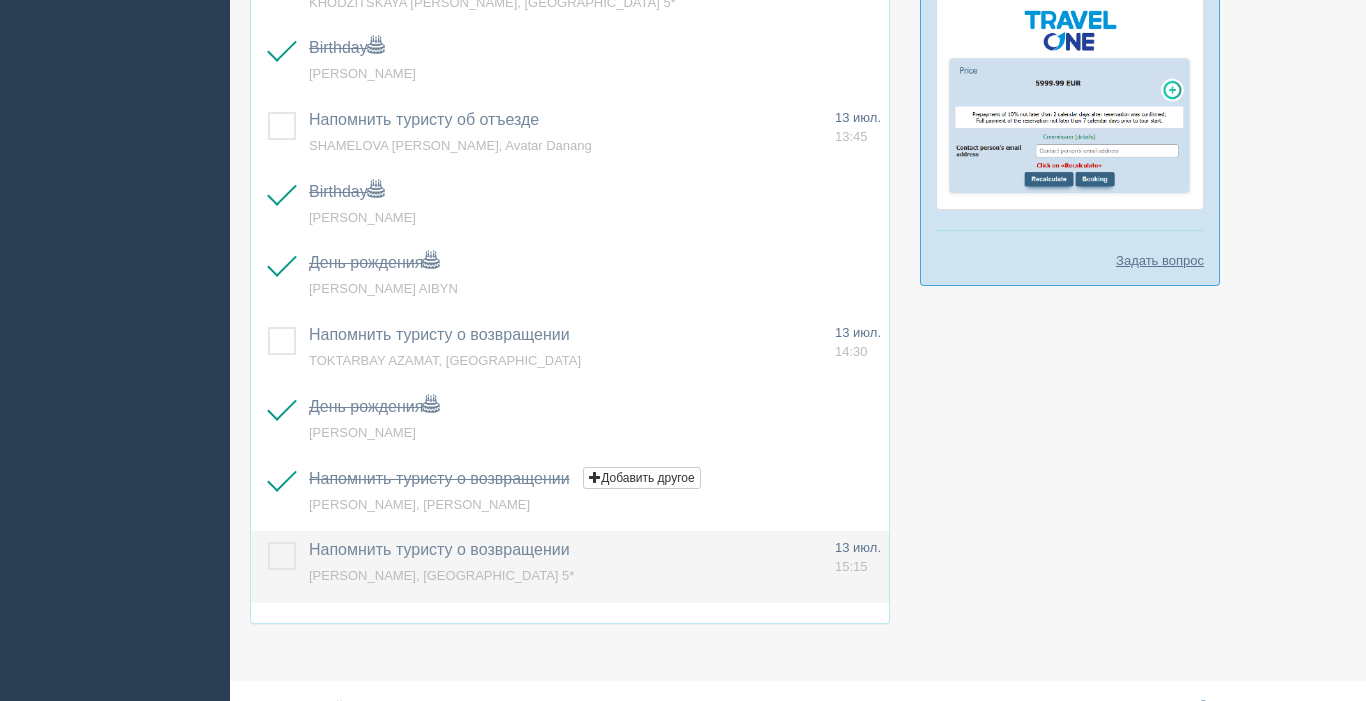 click at bounding box center (268, 542) 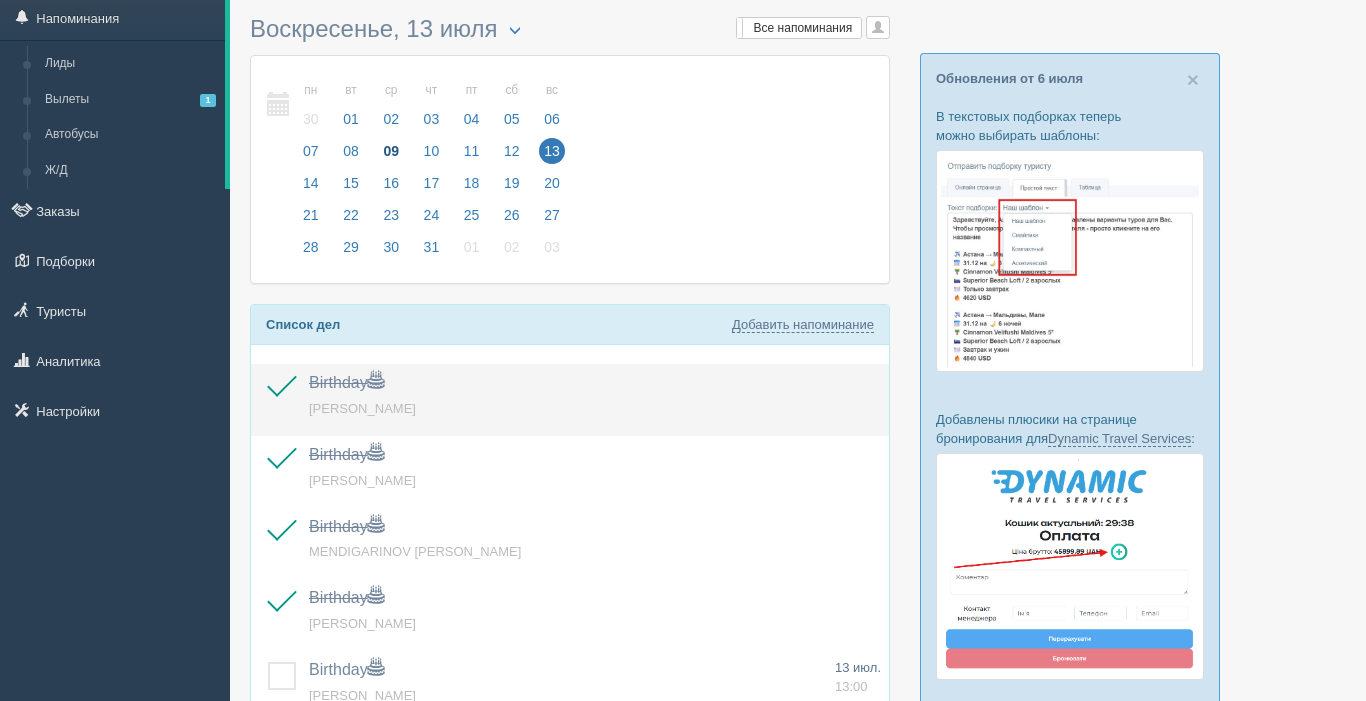 scroll, scrollTop: 0, scrollLeft: 0, axis: both 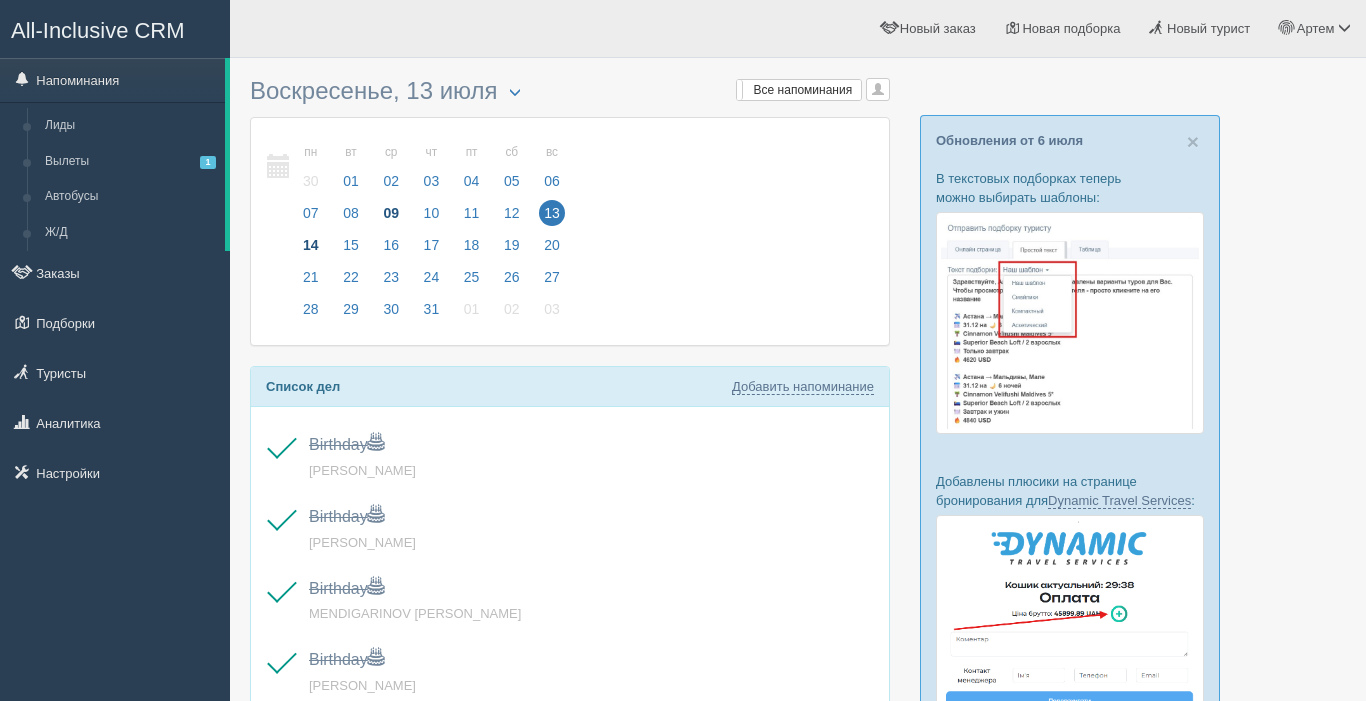click on "14" at bounding box center [311, 245] 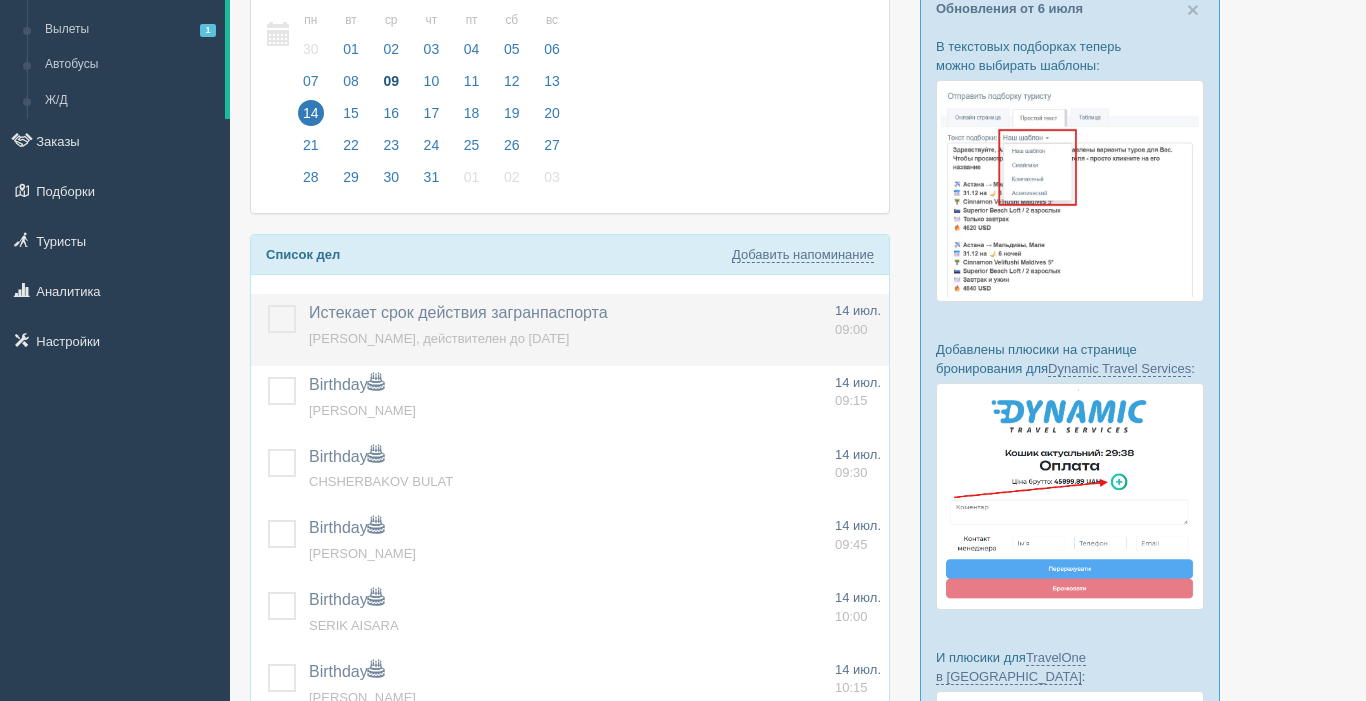 scroll, scrollTop: 135, scrollLeft: 0, axis: vertical 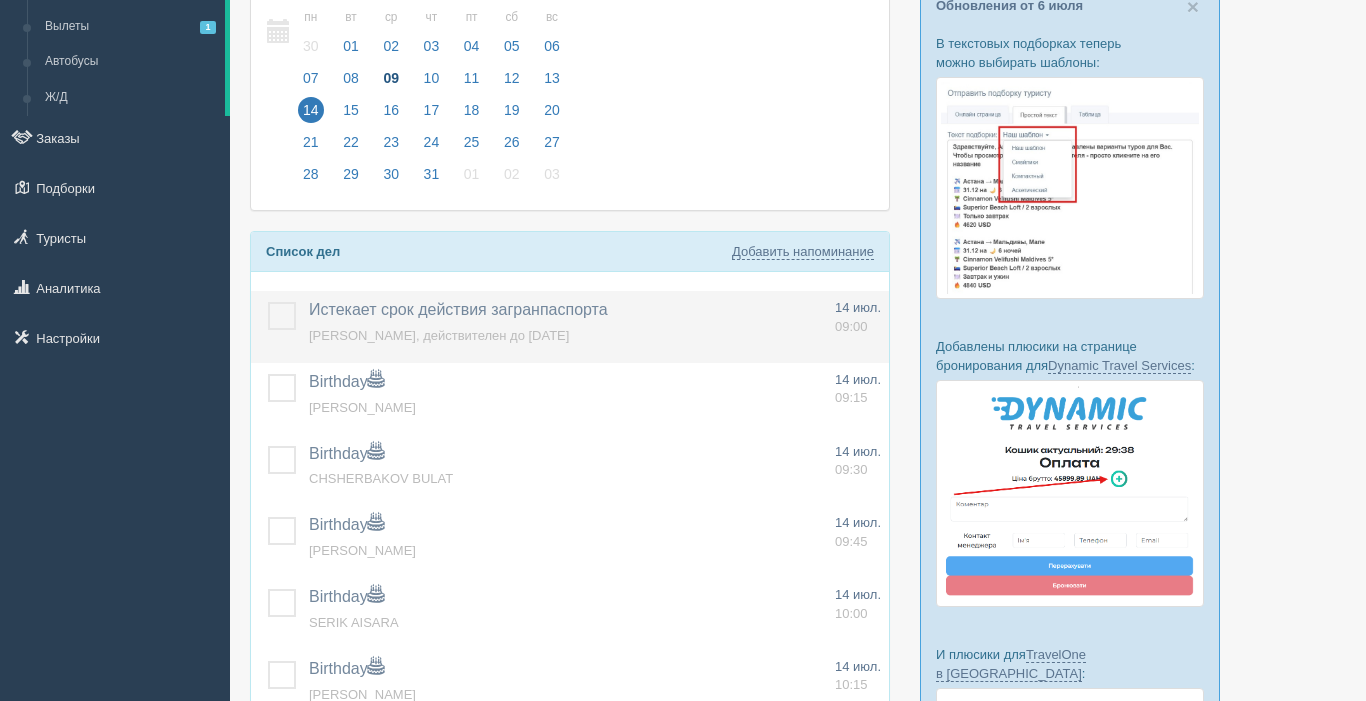 click at bounding box center (268, 302) 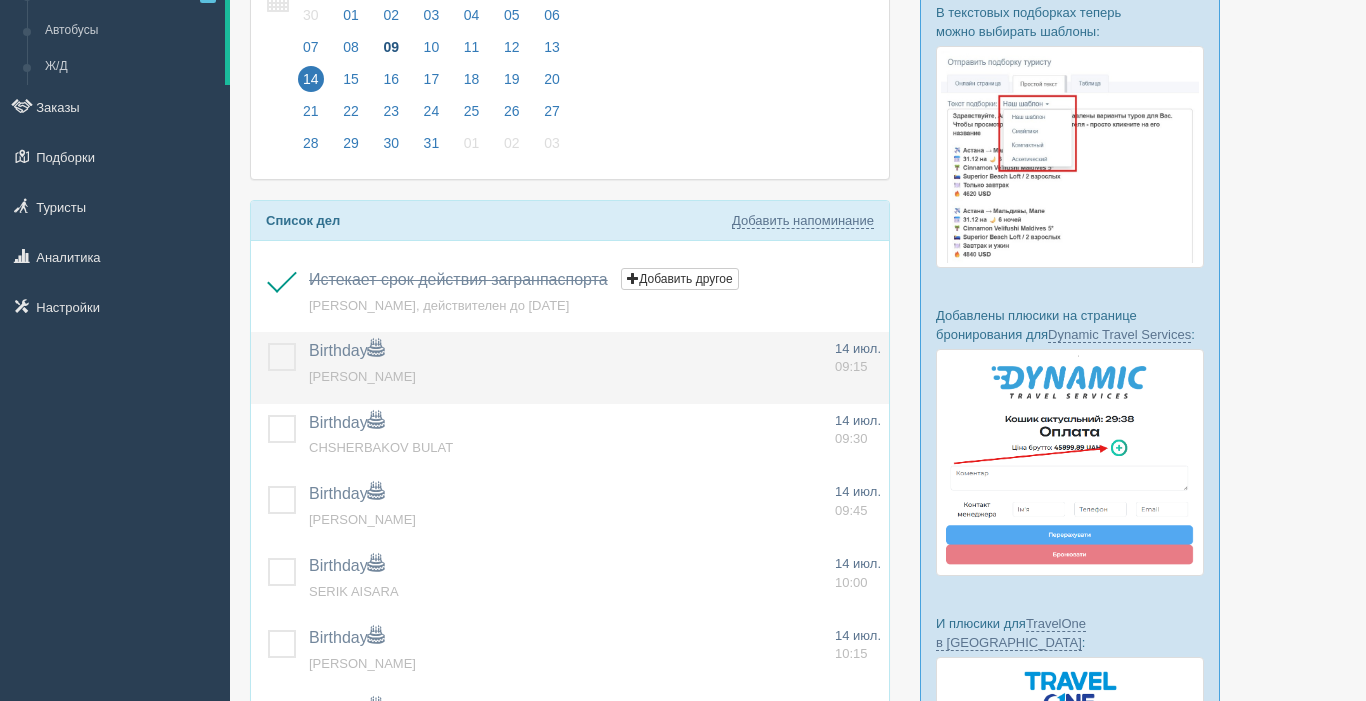 scroll, scrollTop: 179, scrollLeft: 0, axis: vertical 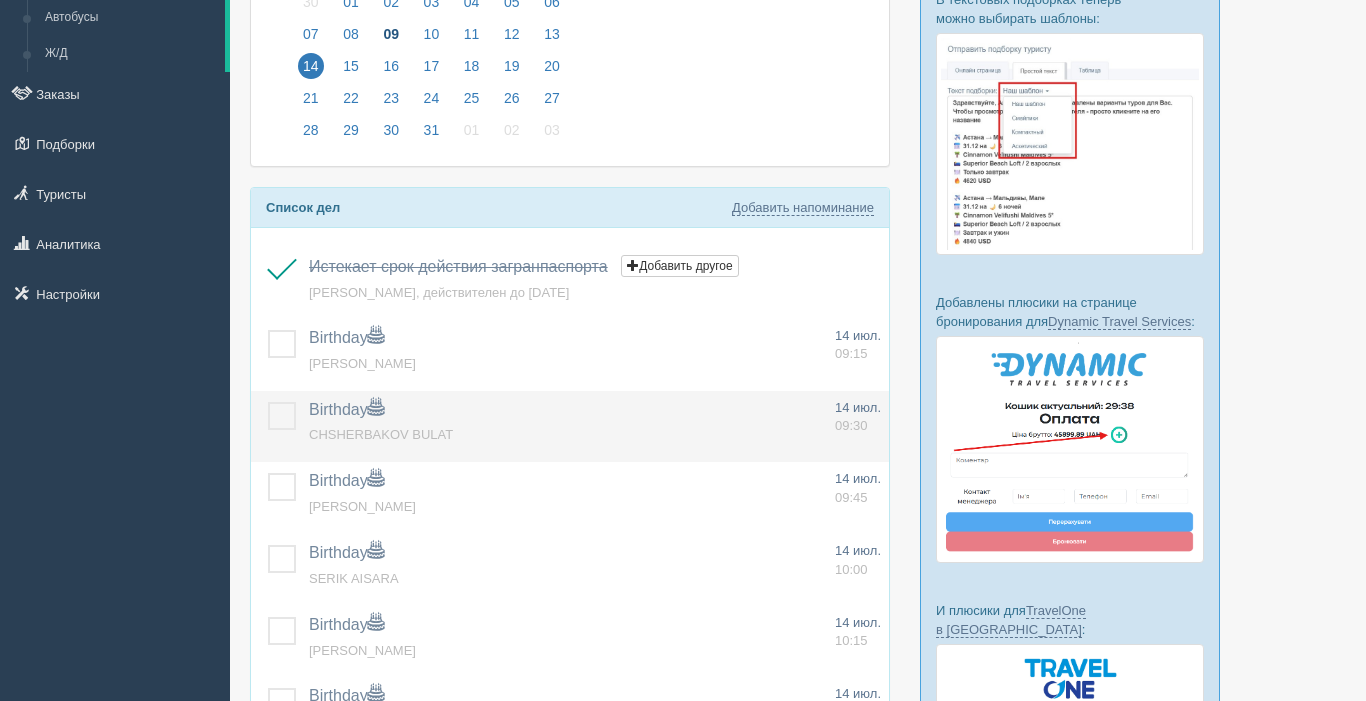 click at bounding box center [268, 402] 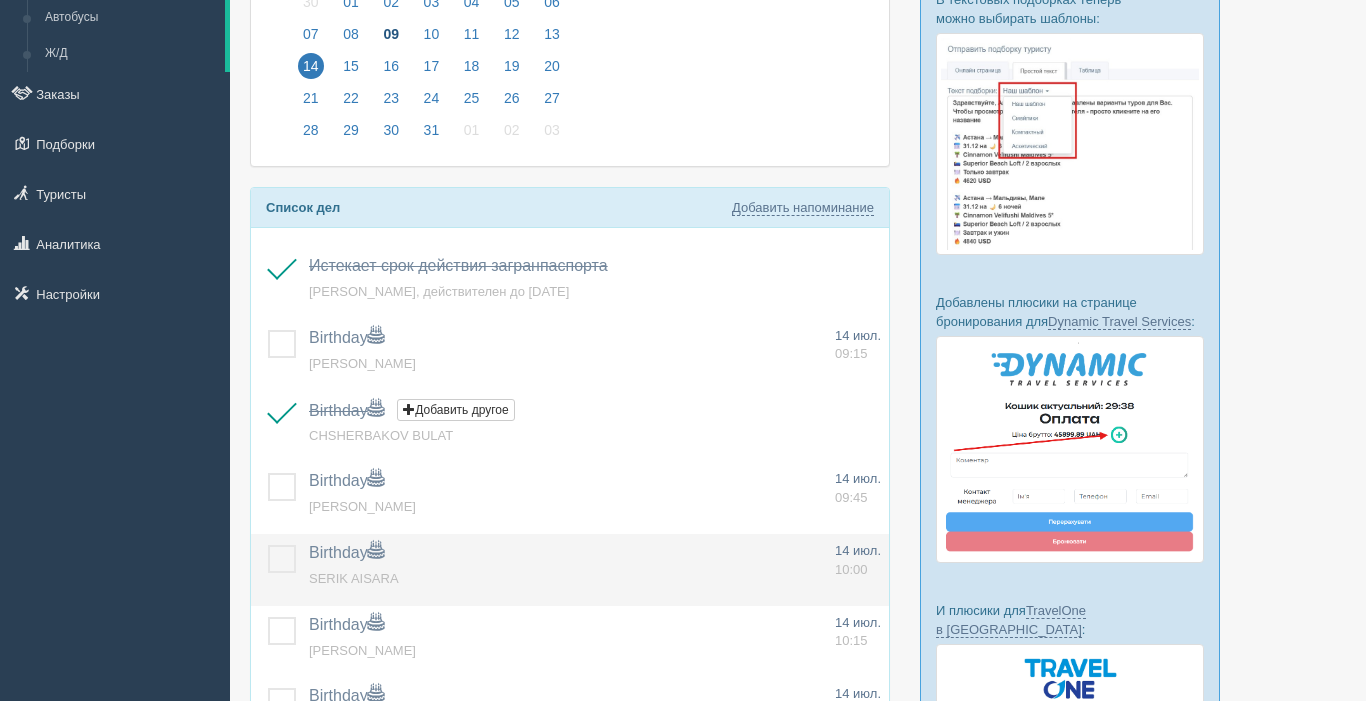 drag, startPoint x: 283, startPoint y: 483, endPoint x: 282, endPoint y: 541, distance: 58.00862 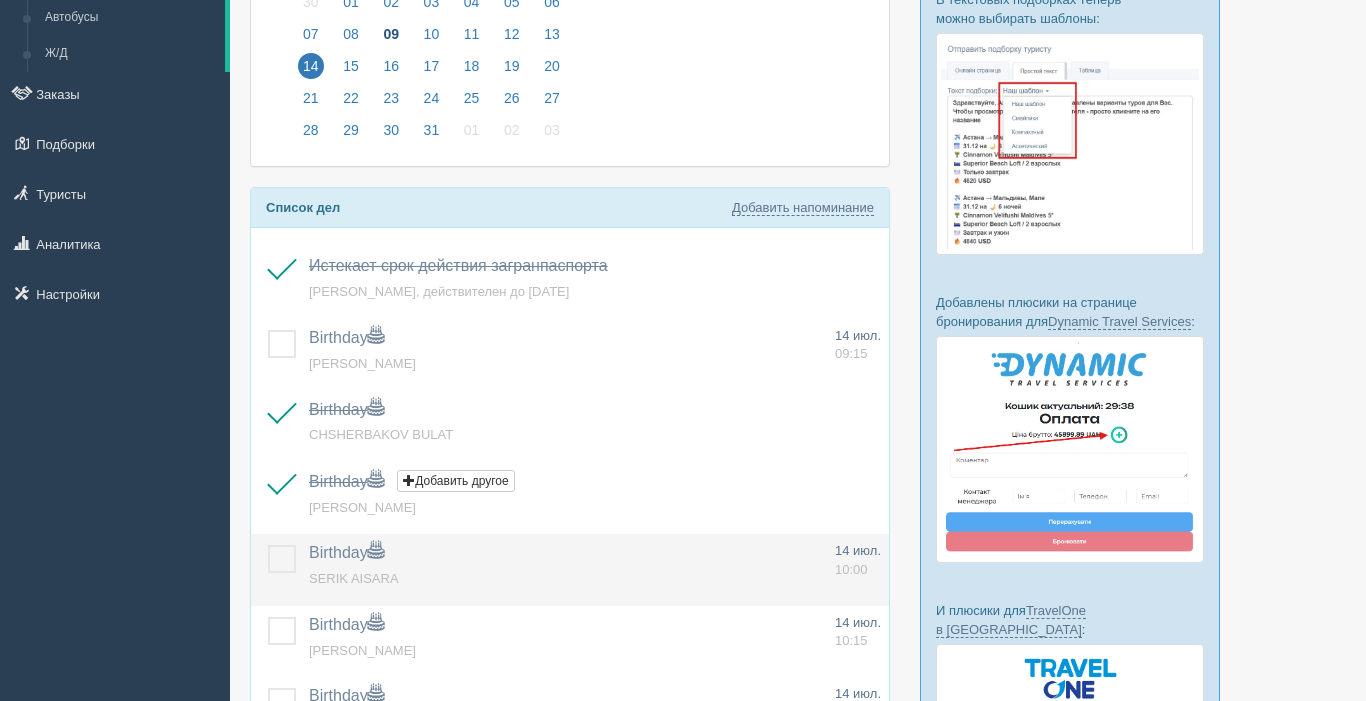 click at bounding box center [268, 545] 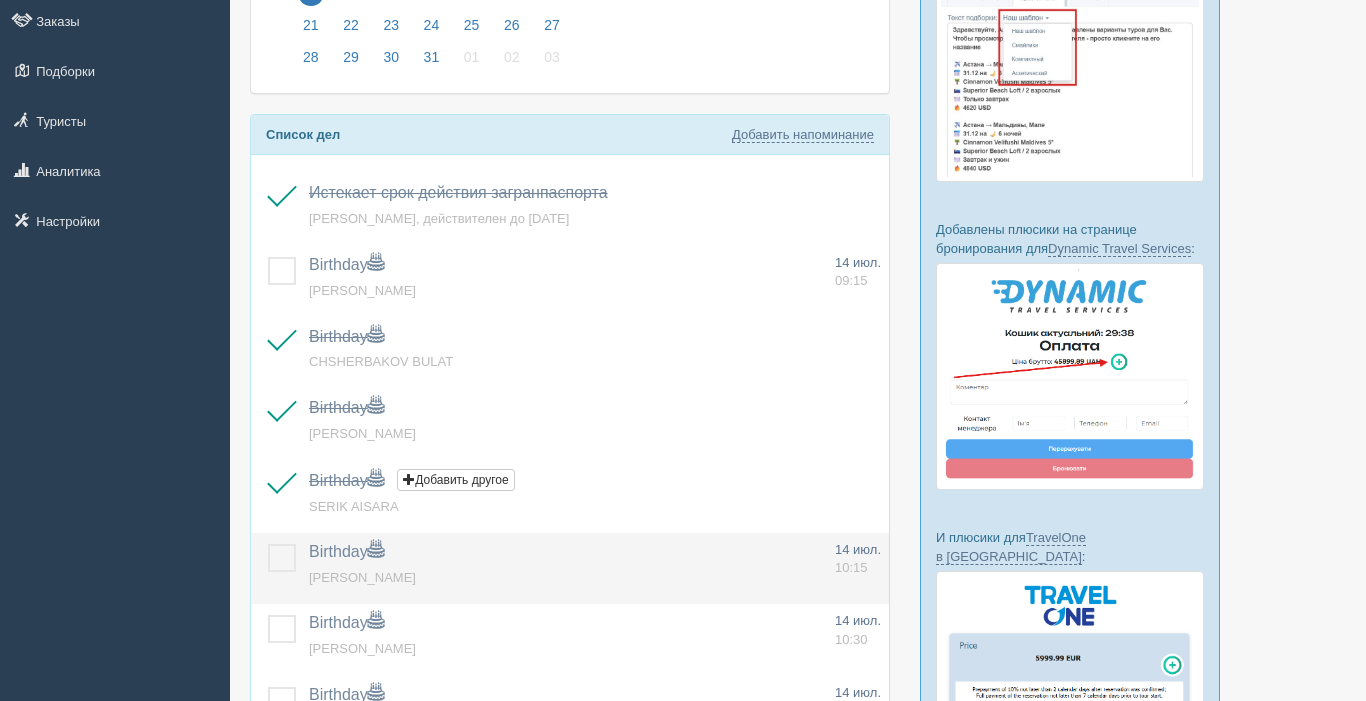 scroll, scrollTop: 253, scrollLeft: 0, axis: vertical 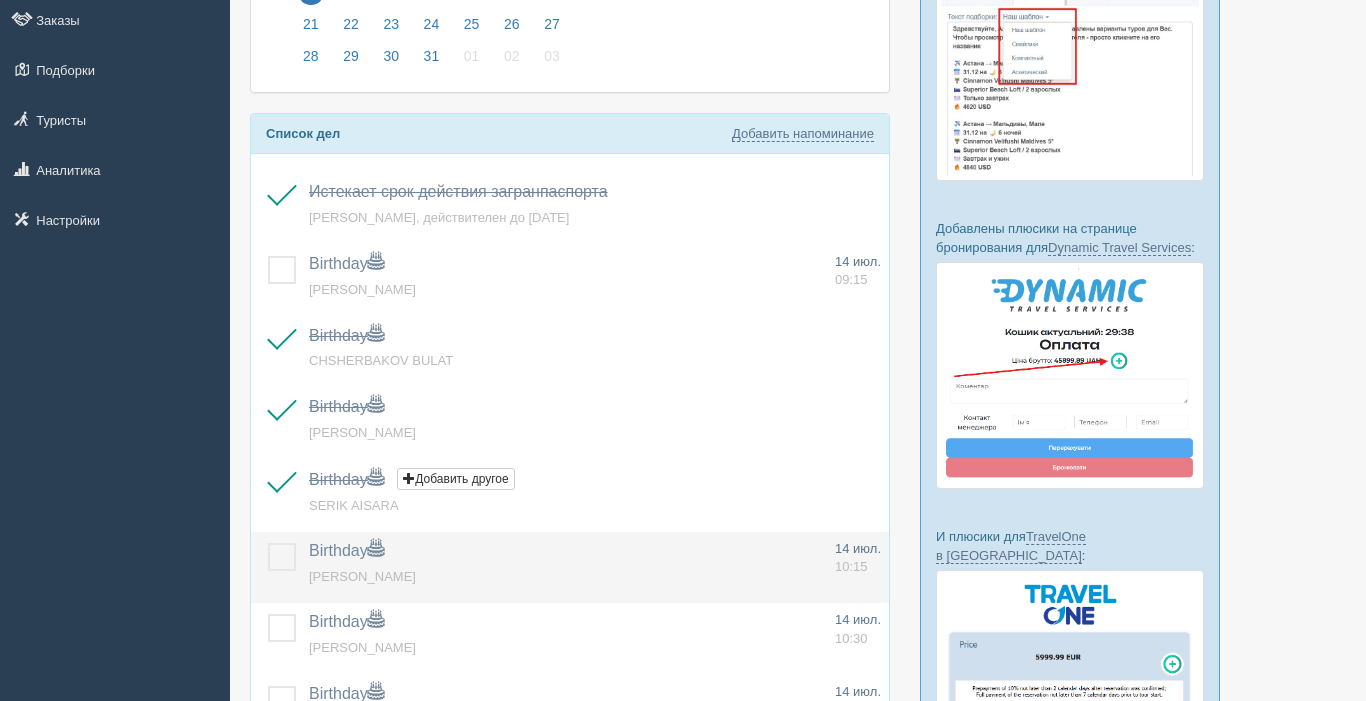 click at bounding box center (268, 543) 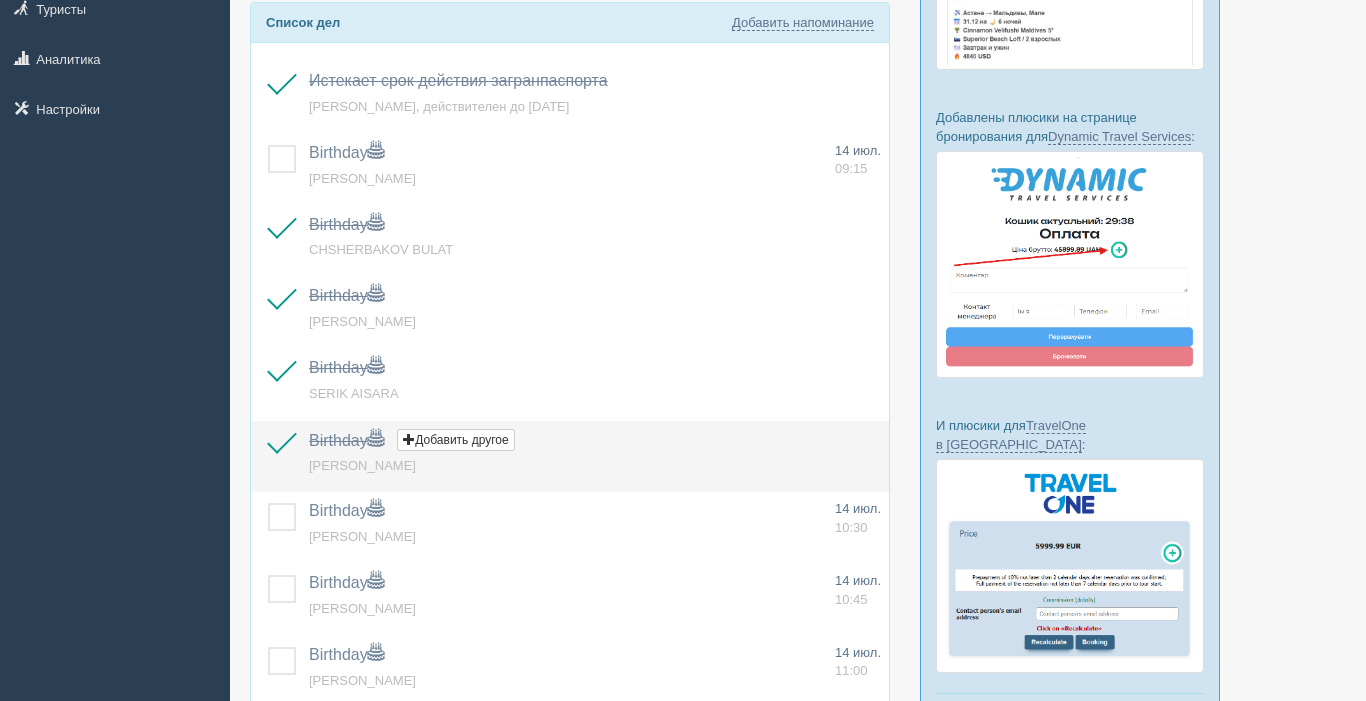 scroll, scrollTop: 370, scrollLeft: 0, axis: vertical 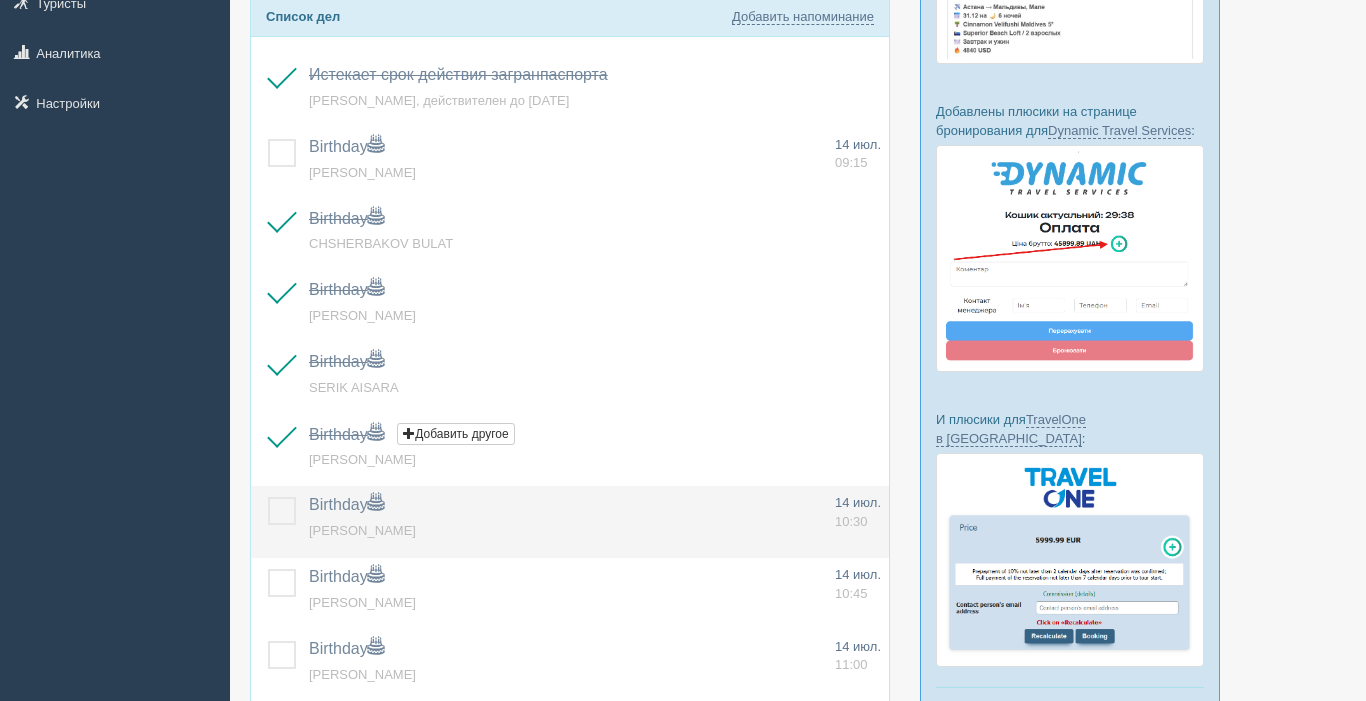 click at bounding box center (268, 497) 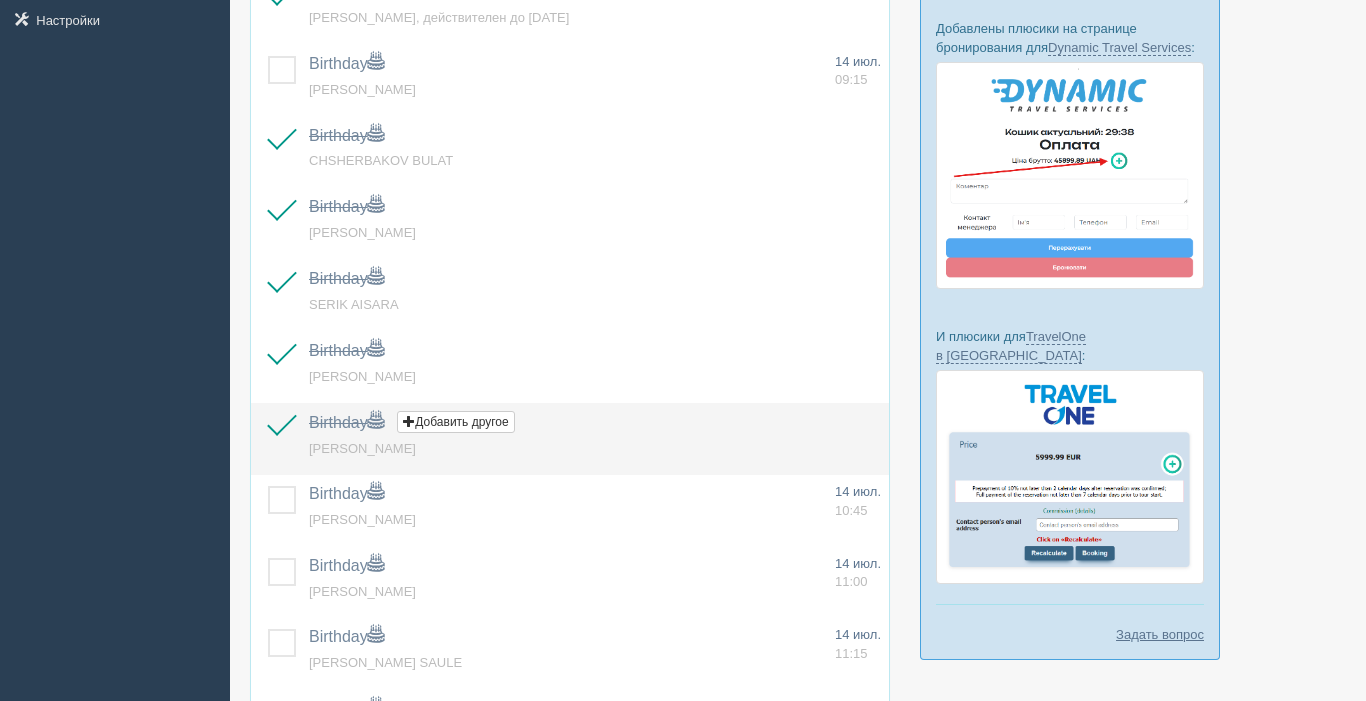 scroll, scrollTop: 459, scrollLeft: 0, axis: vertical 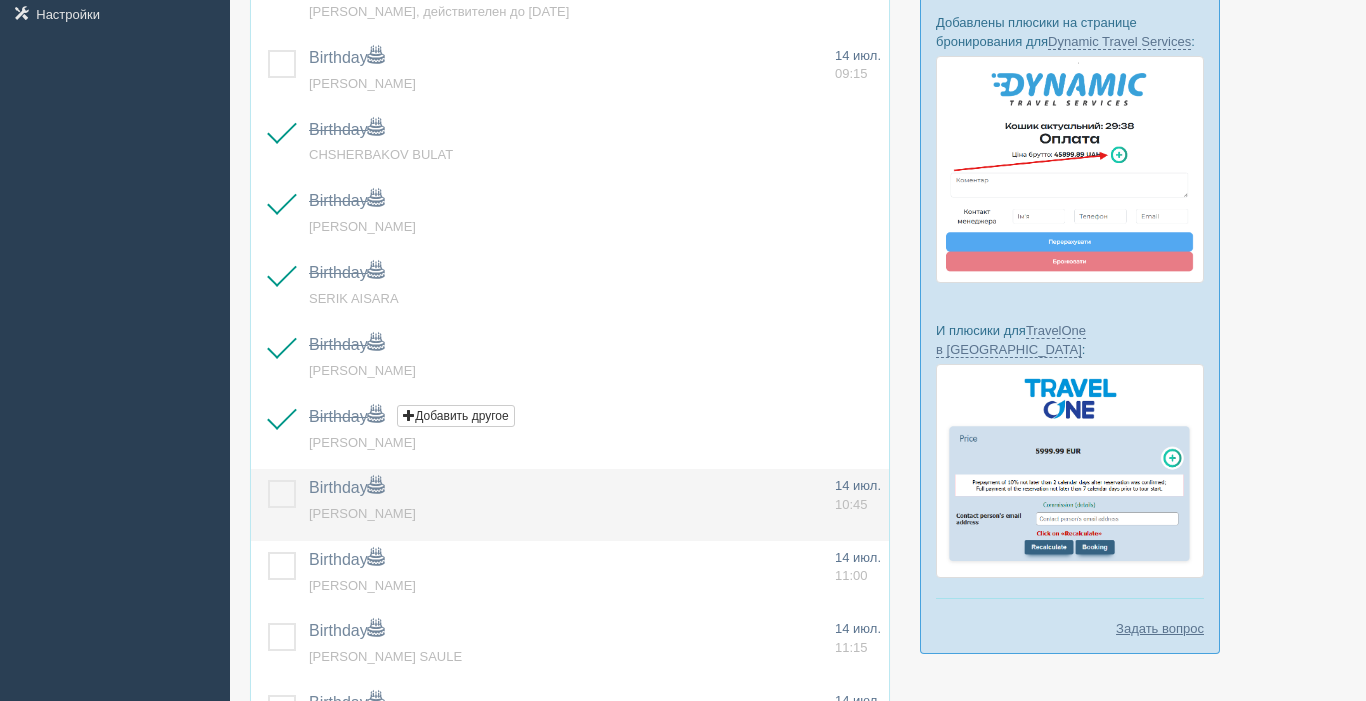 click at bounding box center (268, 480) 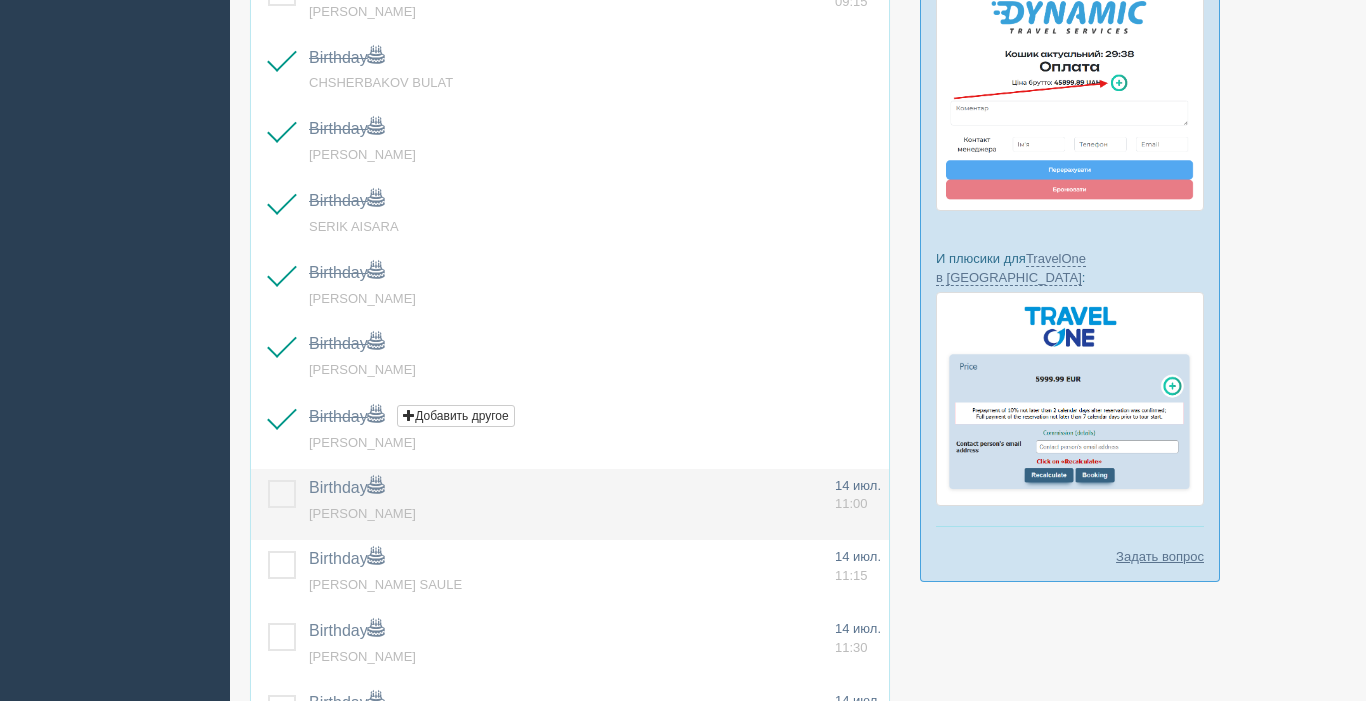 scroll, scrollTop: 532, scrollLeft: 0, axis: vertical 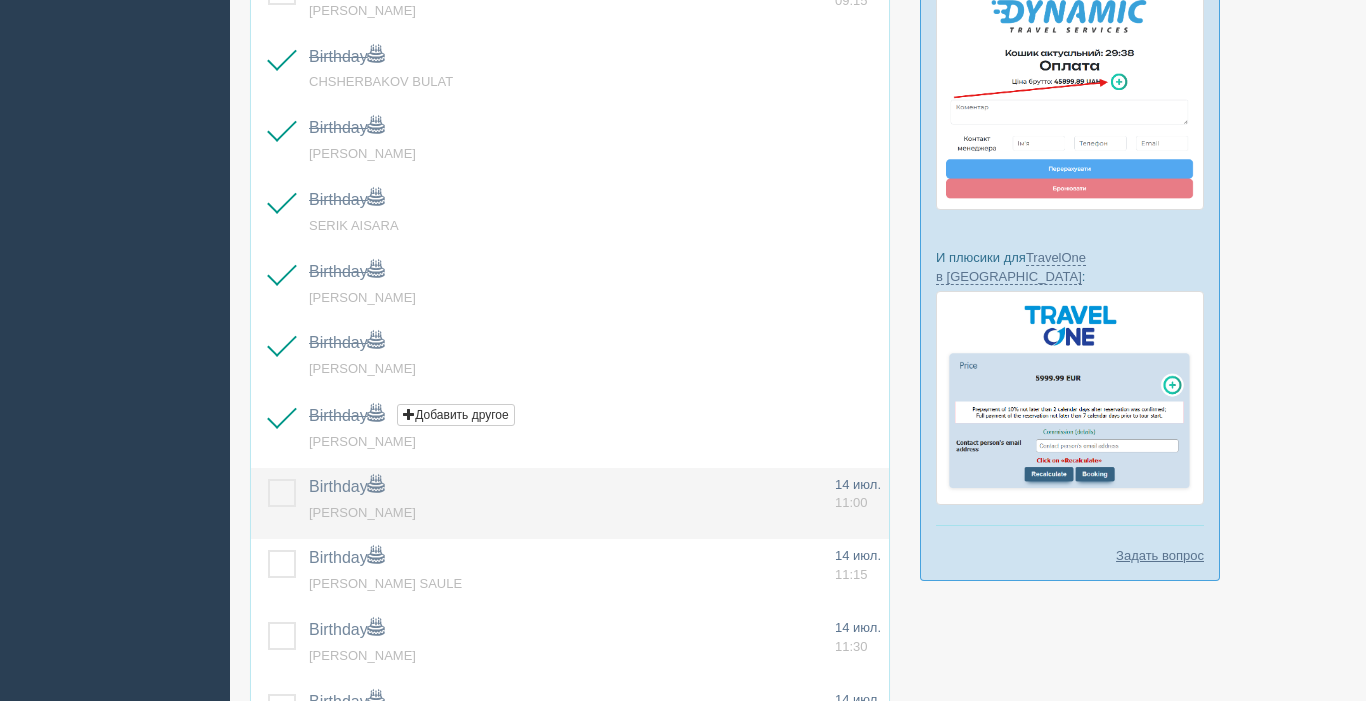 click at bounding box center (268, 479) 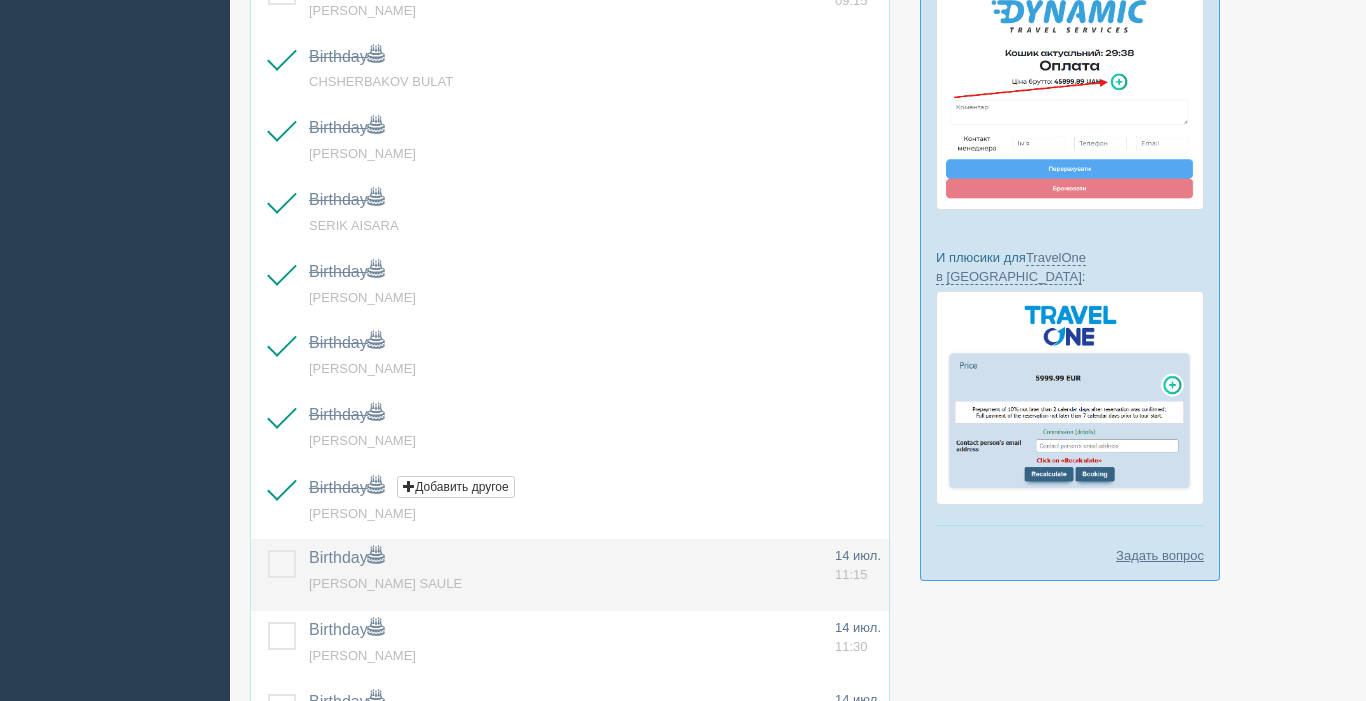 click at bounding box center [268, 550] 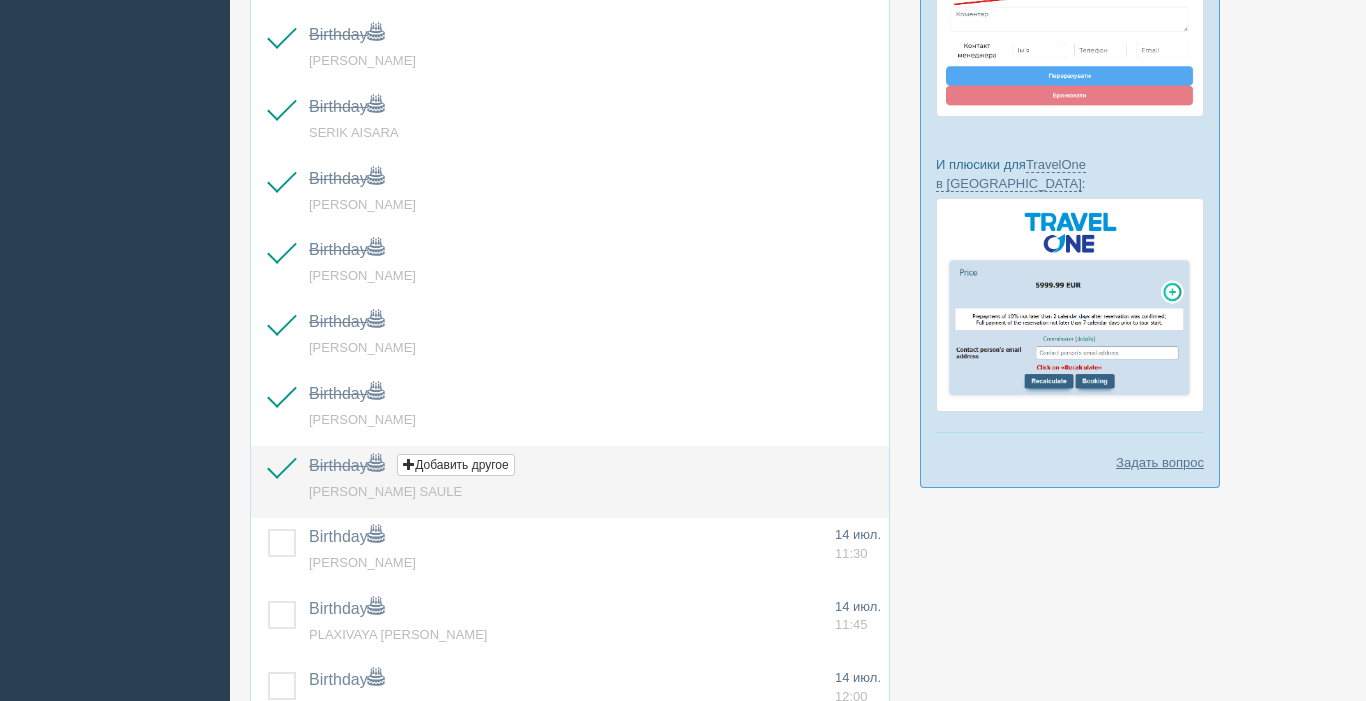 scroll, scrollTop: 633, scrollLeft: 0, axis: vertical 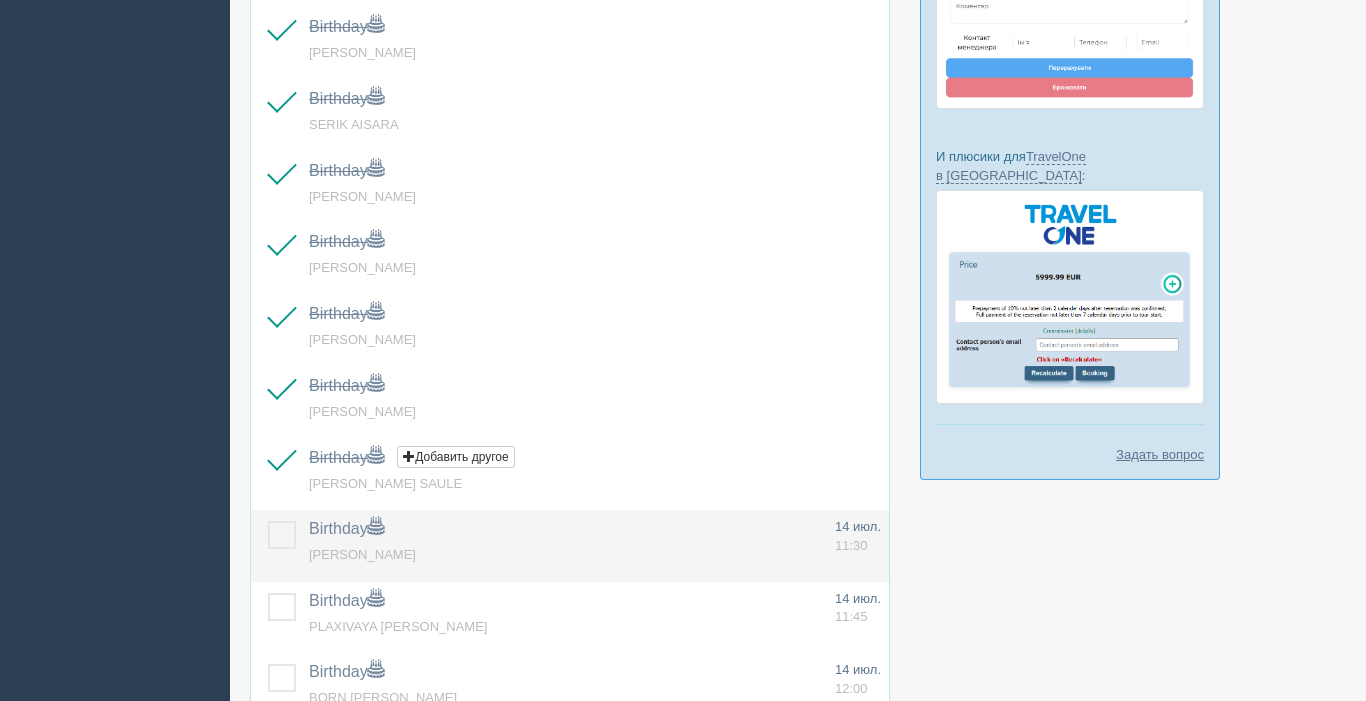 click at bounding box center [268, 521] 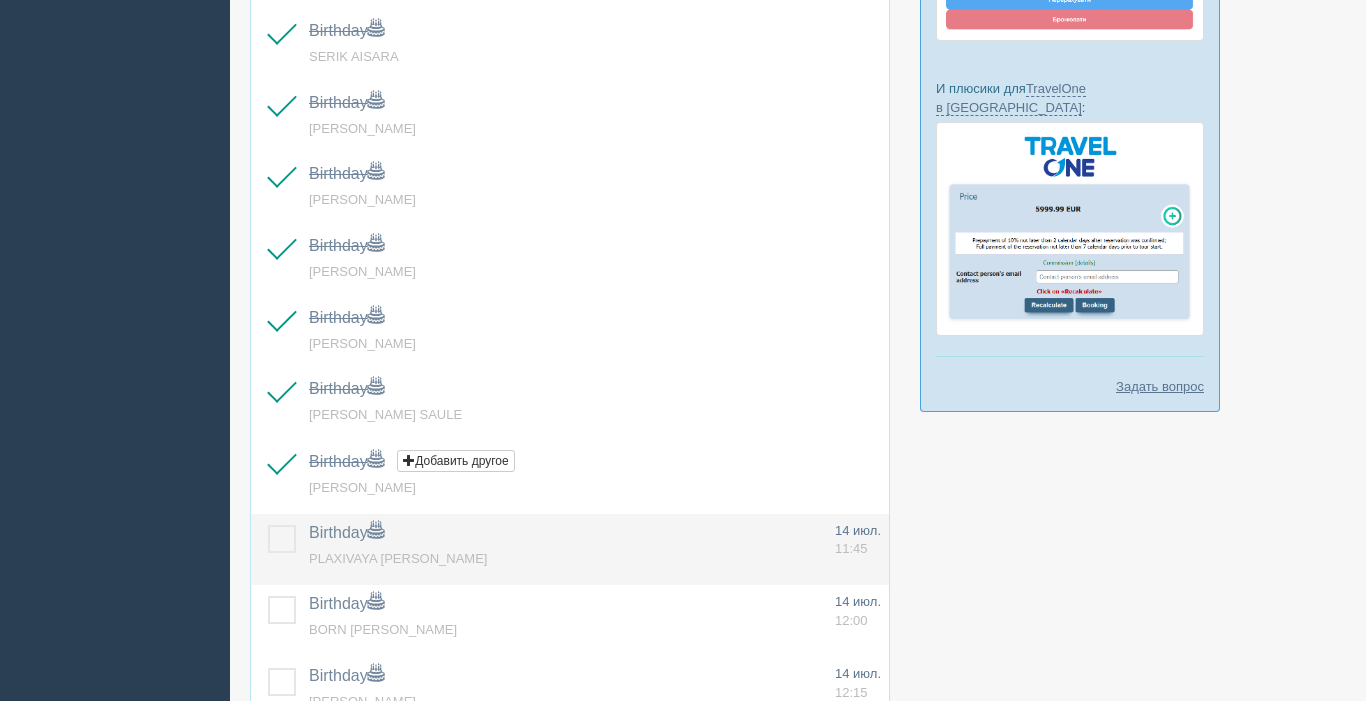 click at bounding box center [268, 525] 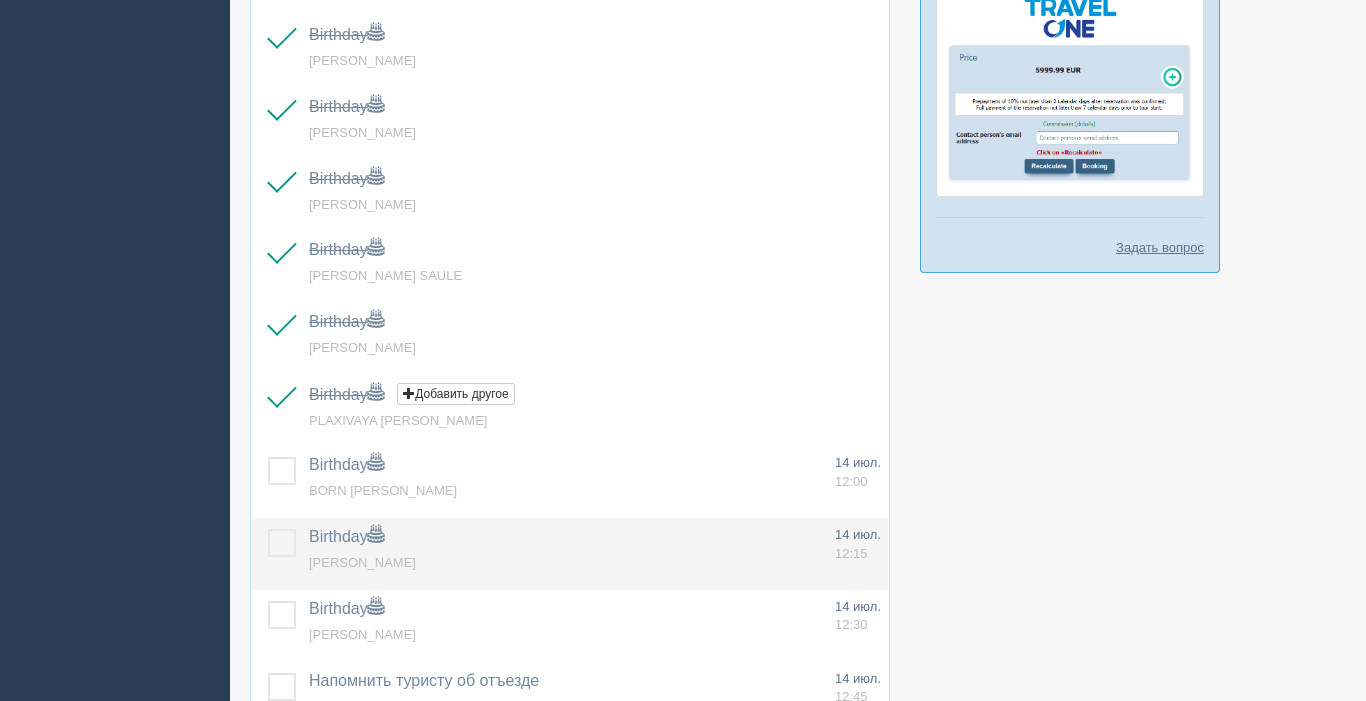scroll, scrollTop: 842, scrollLeft: 0, axis: vertical 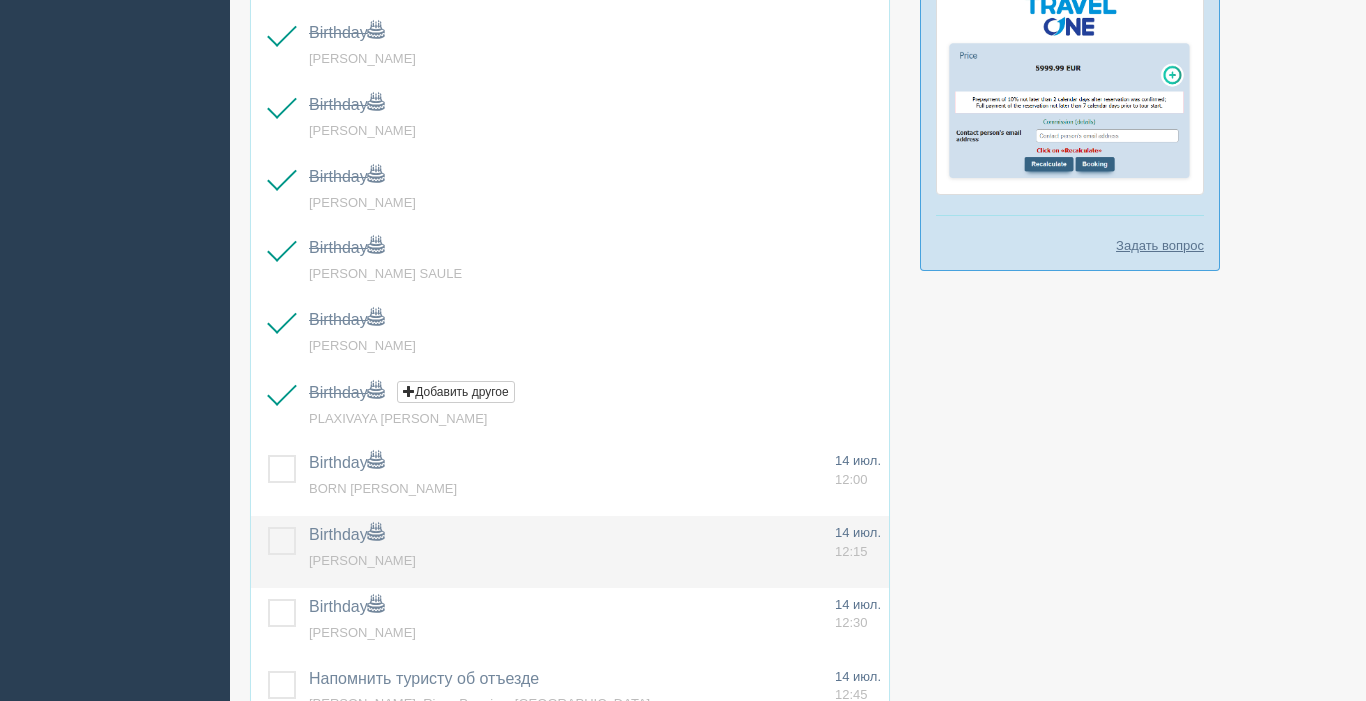 click at bounding box center (268, 527) 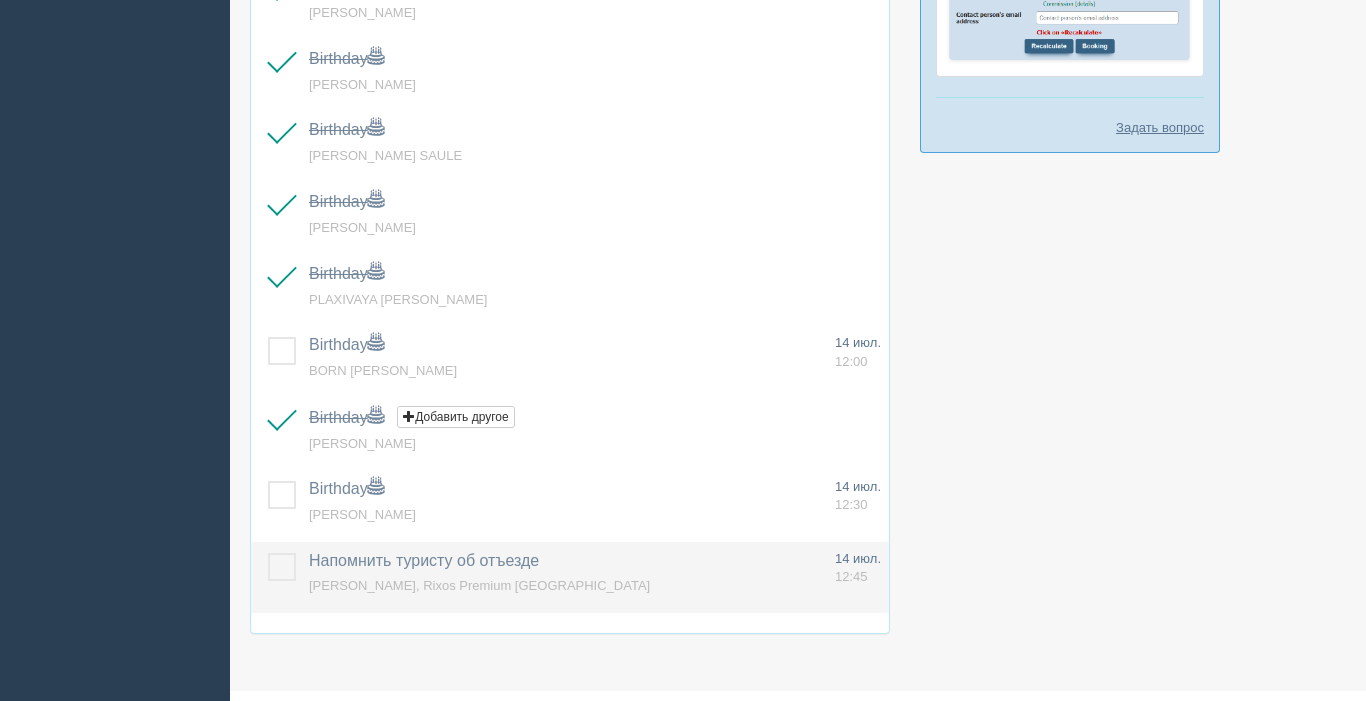 scroll, scrollTop: 1004, scrollLeft: 0, axis: vertical 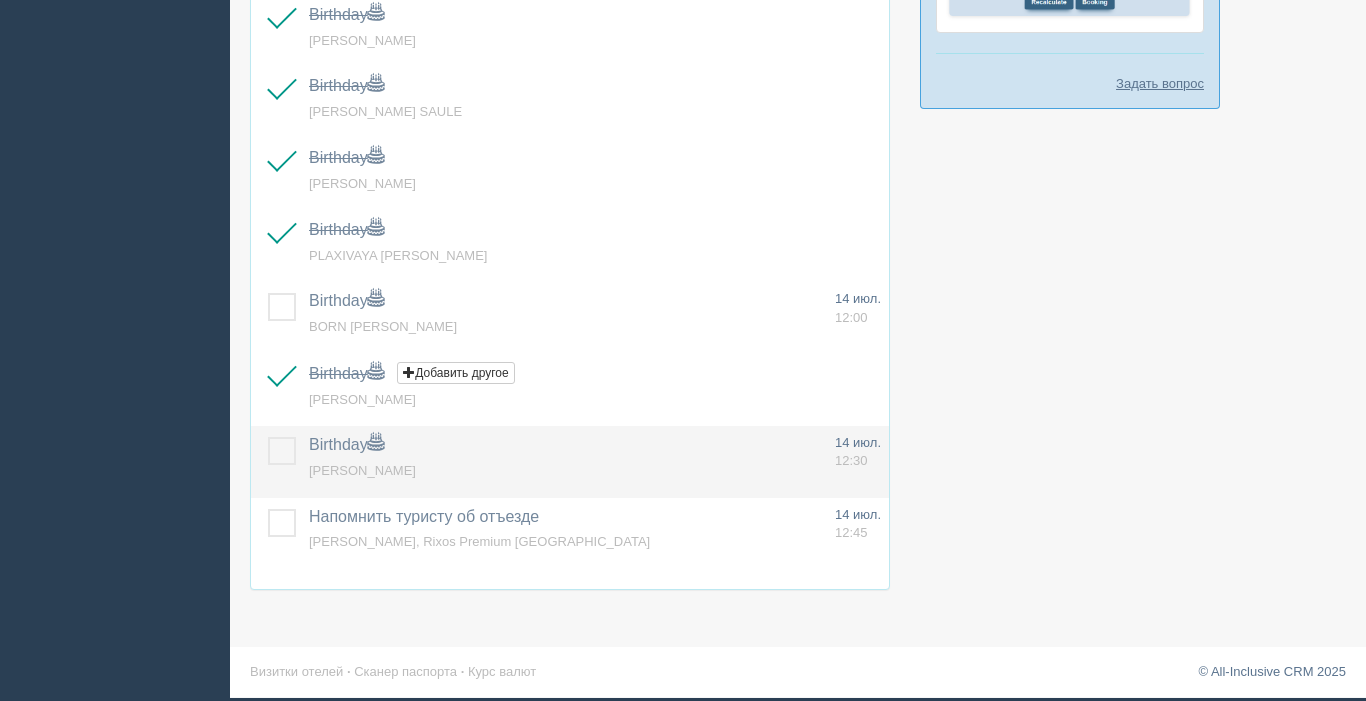 click at bounding box center (268, 437) 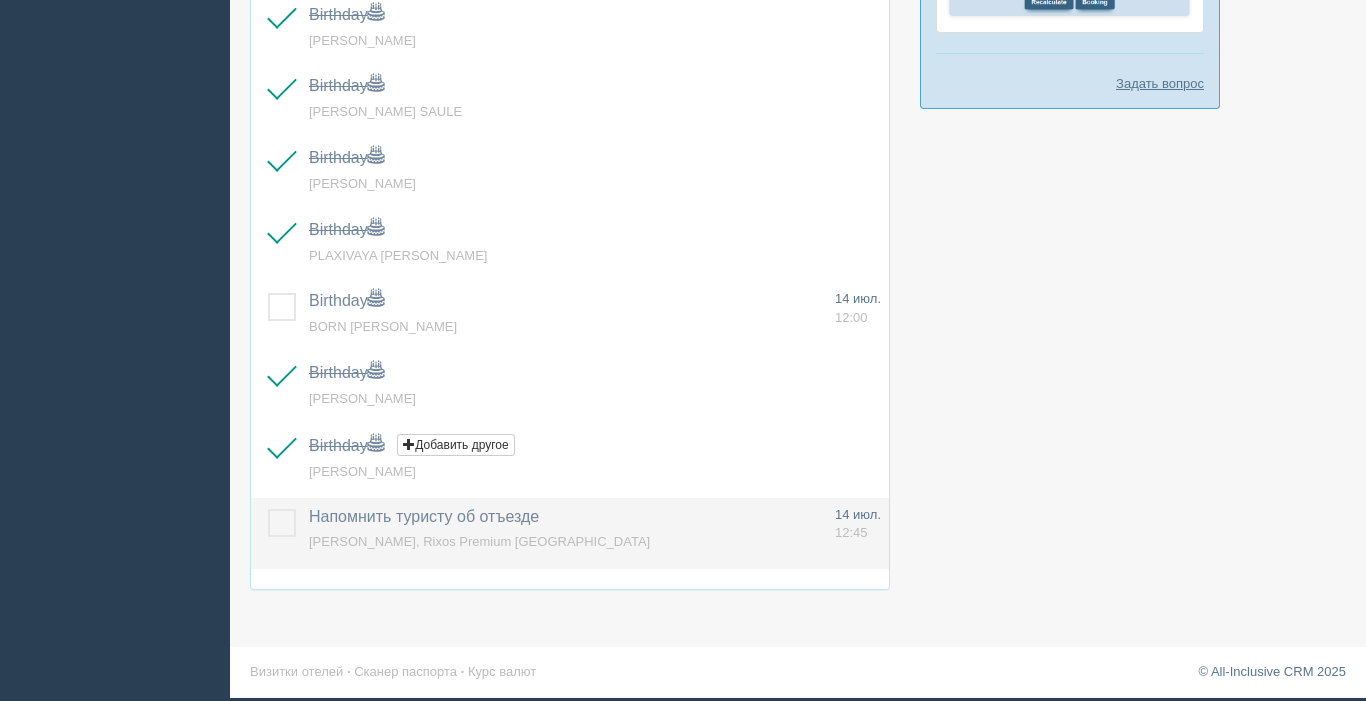 click on "UTKIN VIKTOR, Rixos Premium Qetaifan Island North" at bounding box center (479, 541) 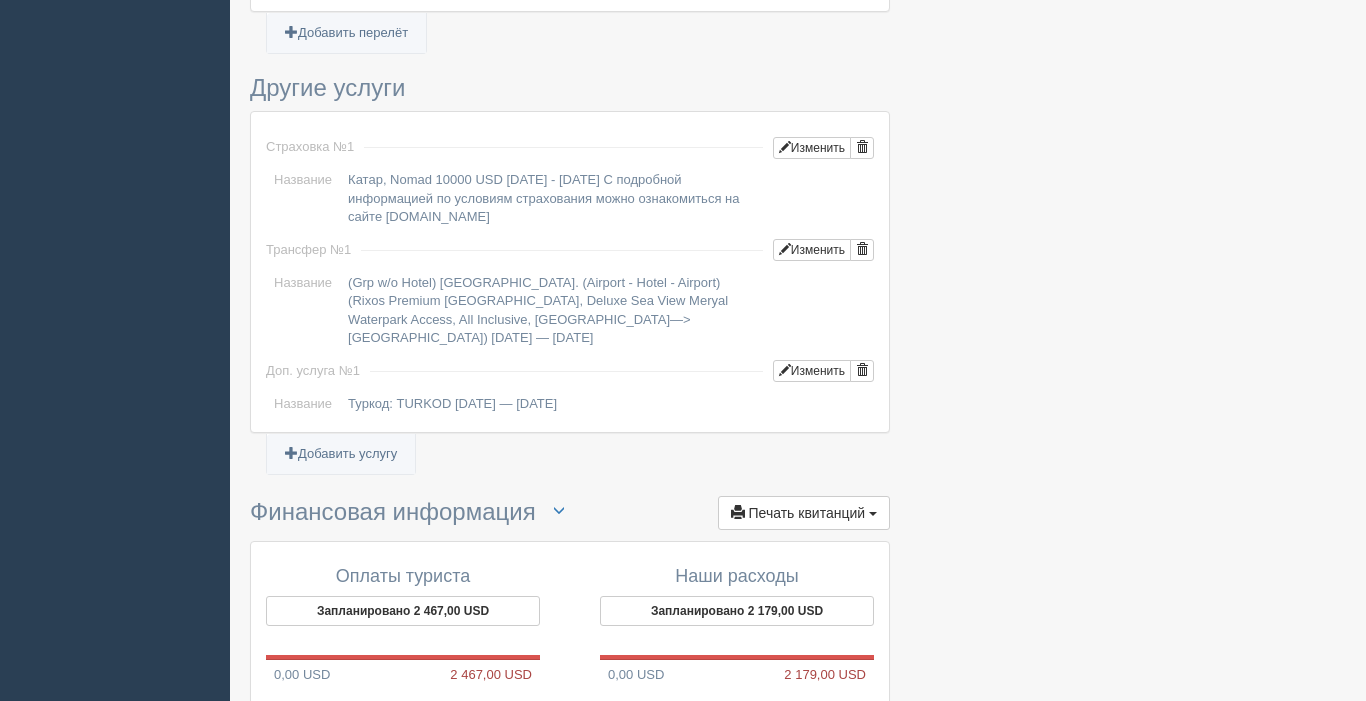 scroll, scrollTop: 1757, scrollLeft: 0, axis: vertical 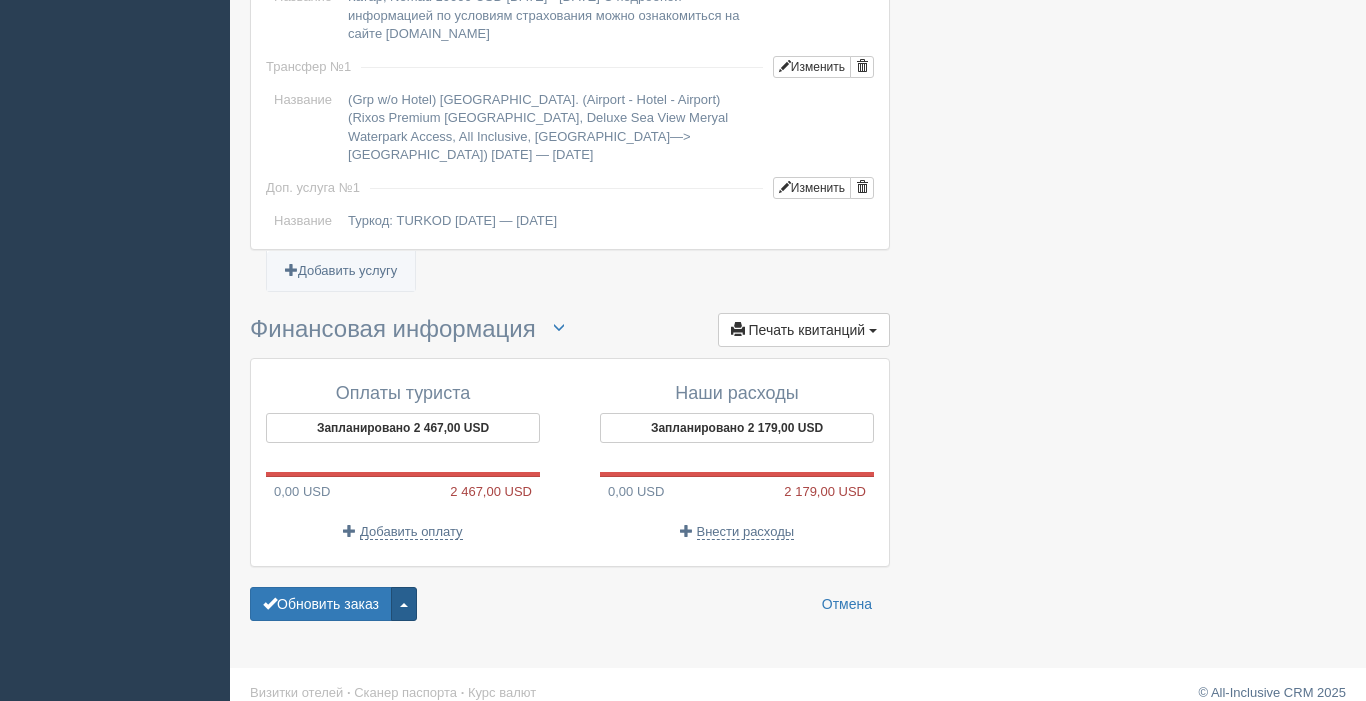 click at bounding box center (404, 604) 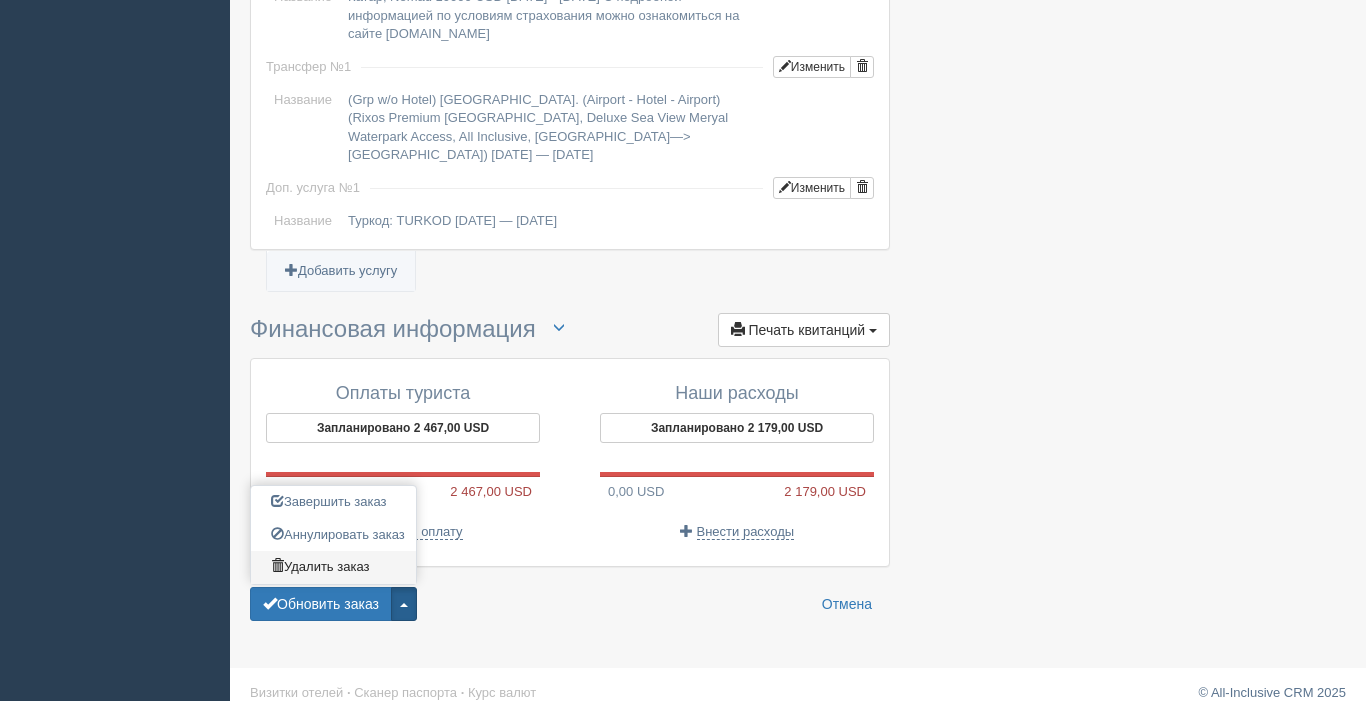 click on "Удалить заказ" at bounding box center [333, 567] 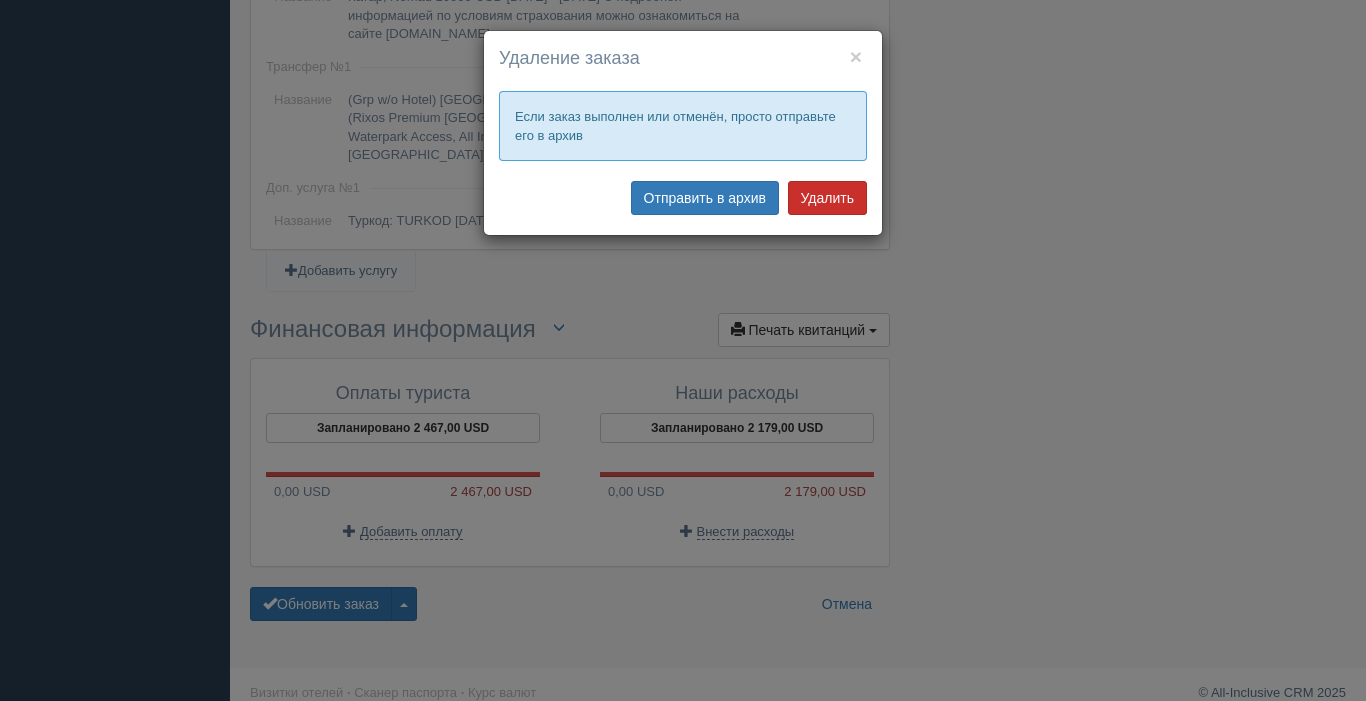click on "Удалить" at bounding box center (827, 198) 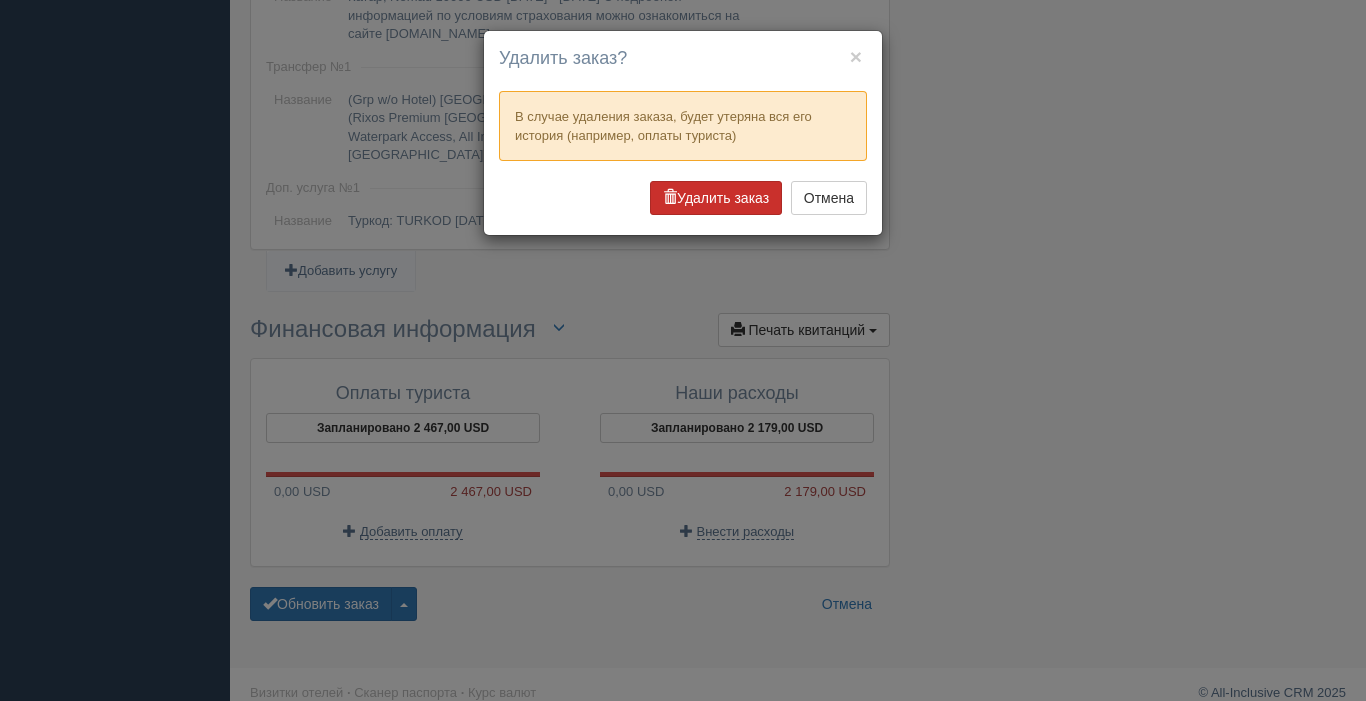 click on "Удалить заказ" at bounding box center (716, 198) 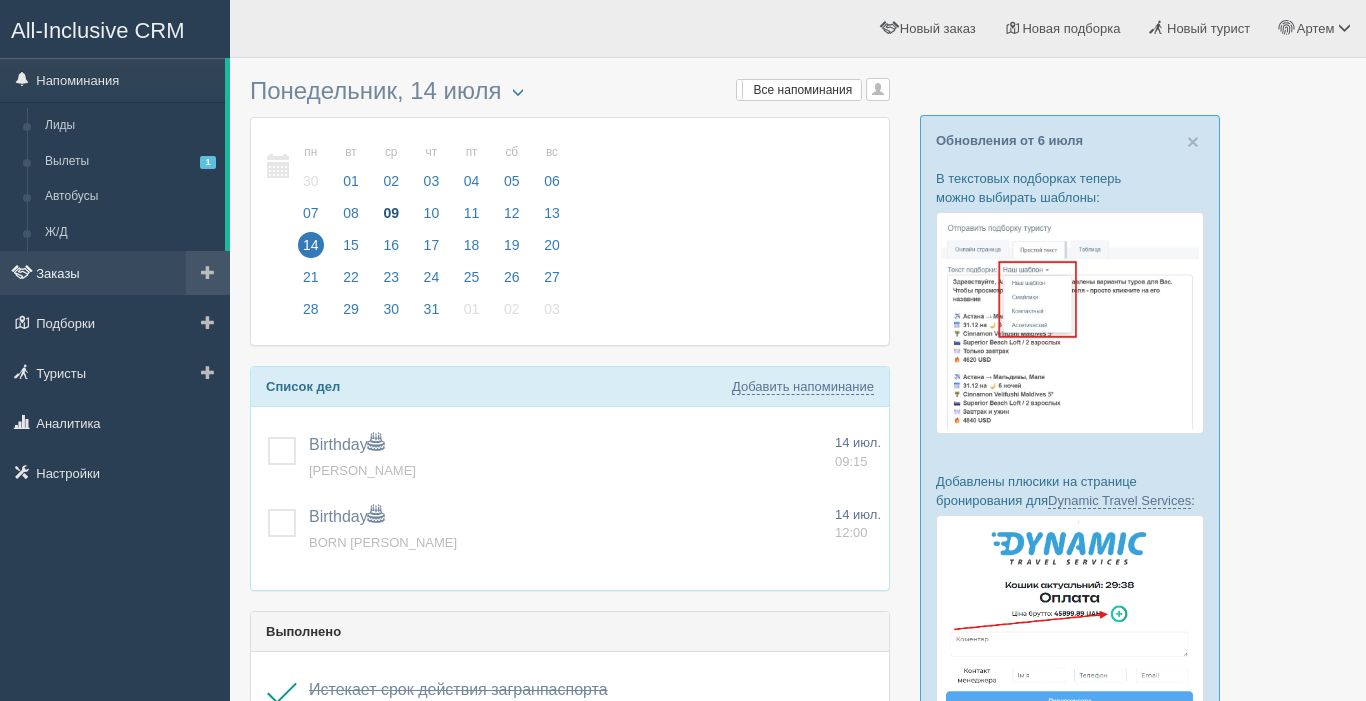 scroll, scrollTop: 0, scrollLeft: 0, axis: both 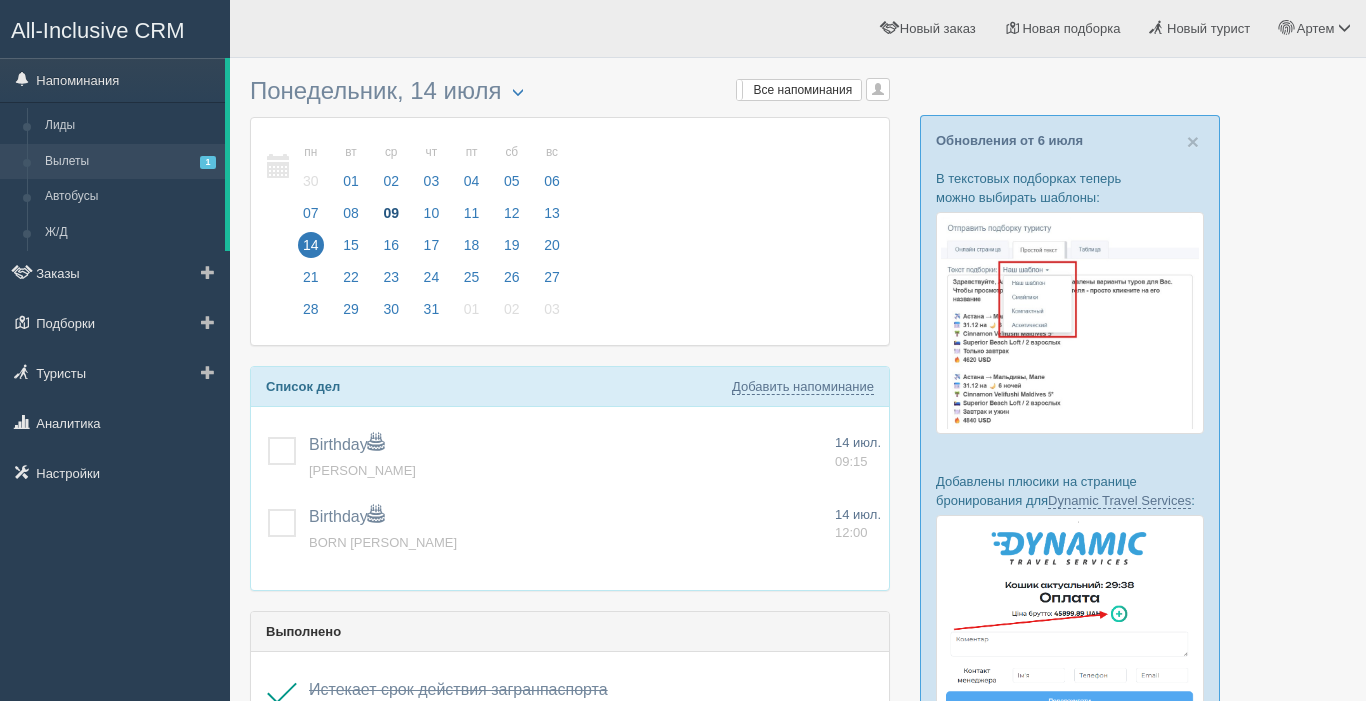 click on "Вылеты 1" at bounding box center (130, 162) 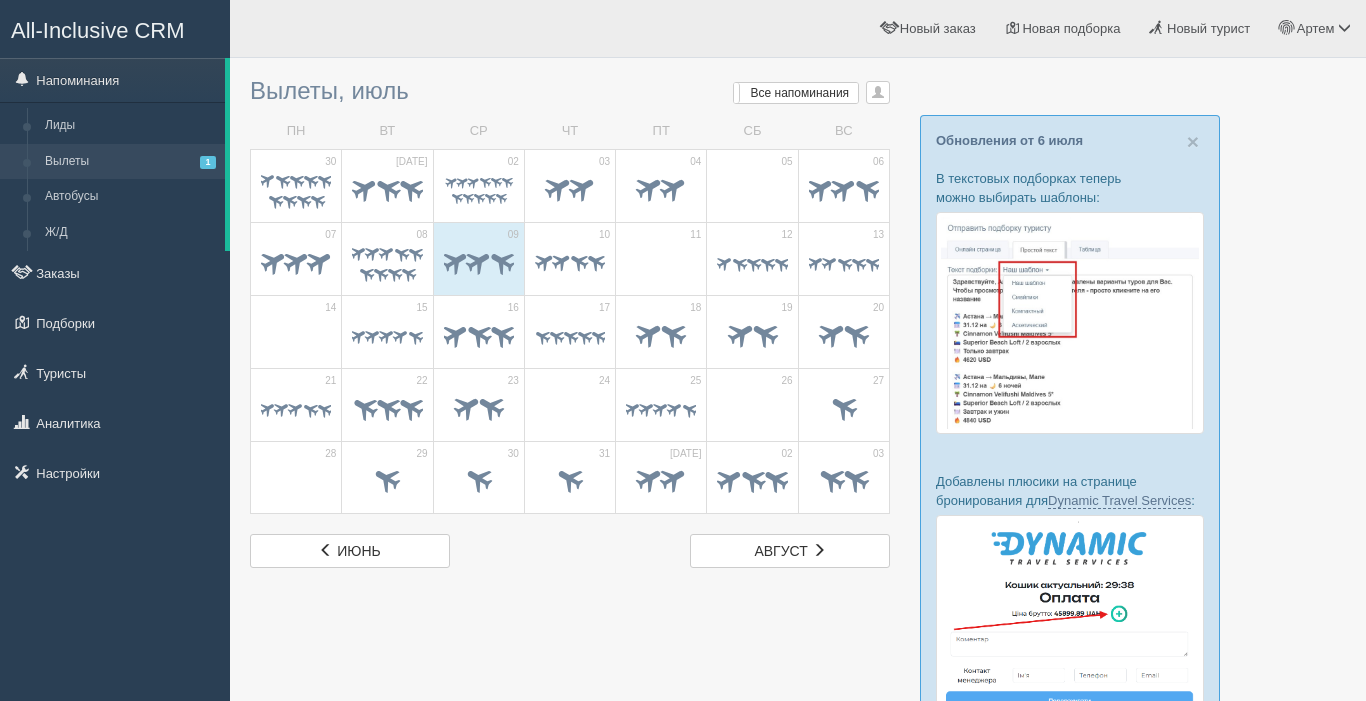 scroll, scrollTop: 0, scrollLeft: 0, axis: both 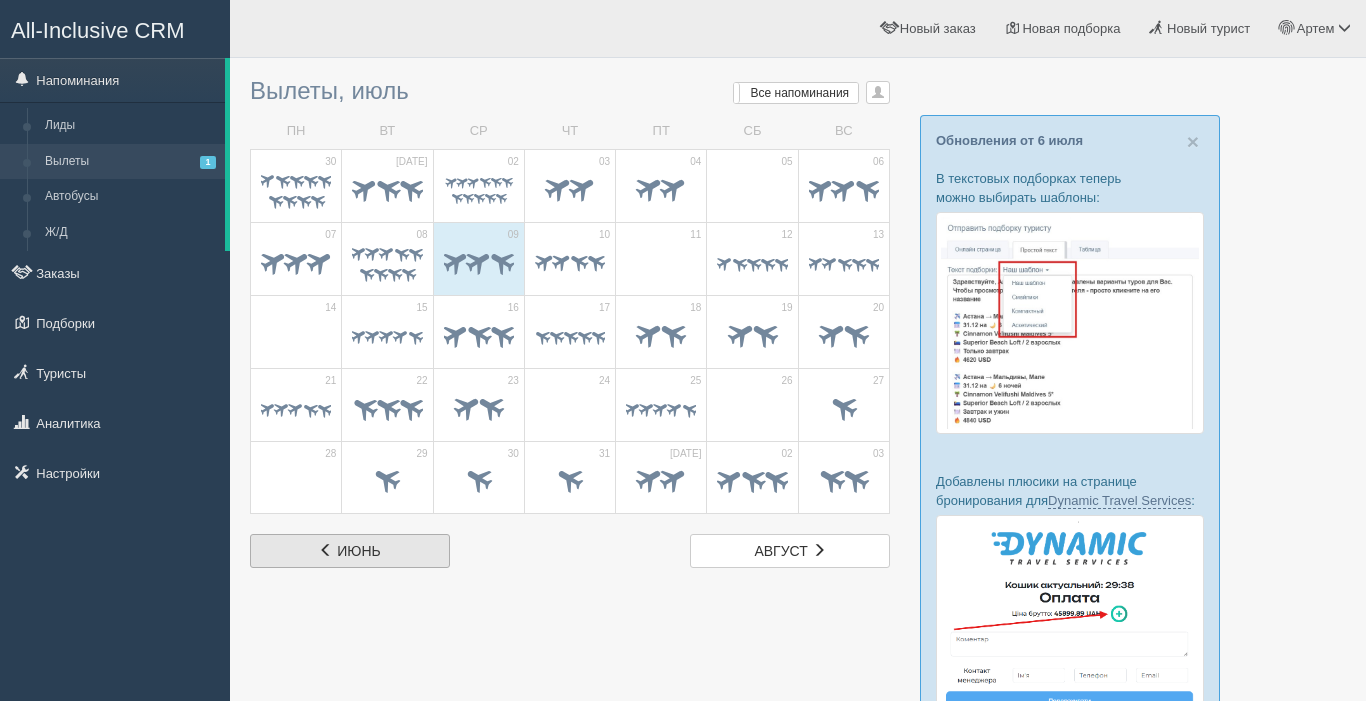 click on "июнь
июнь" at bounding box center [350, 551] 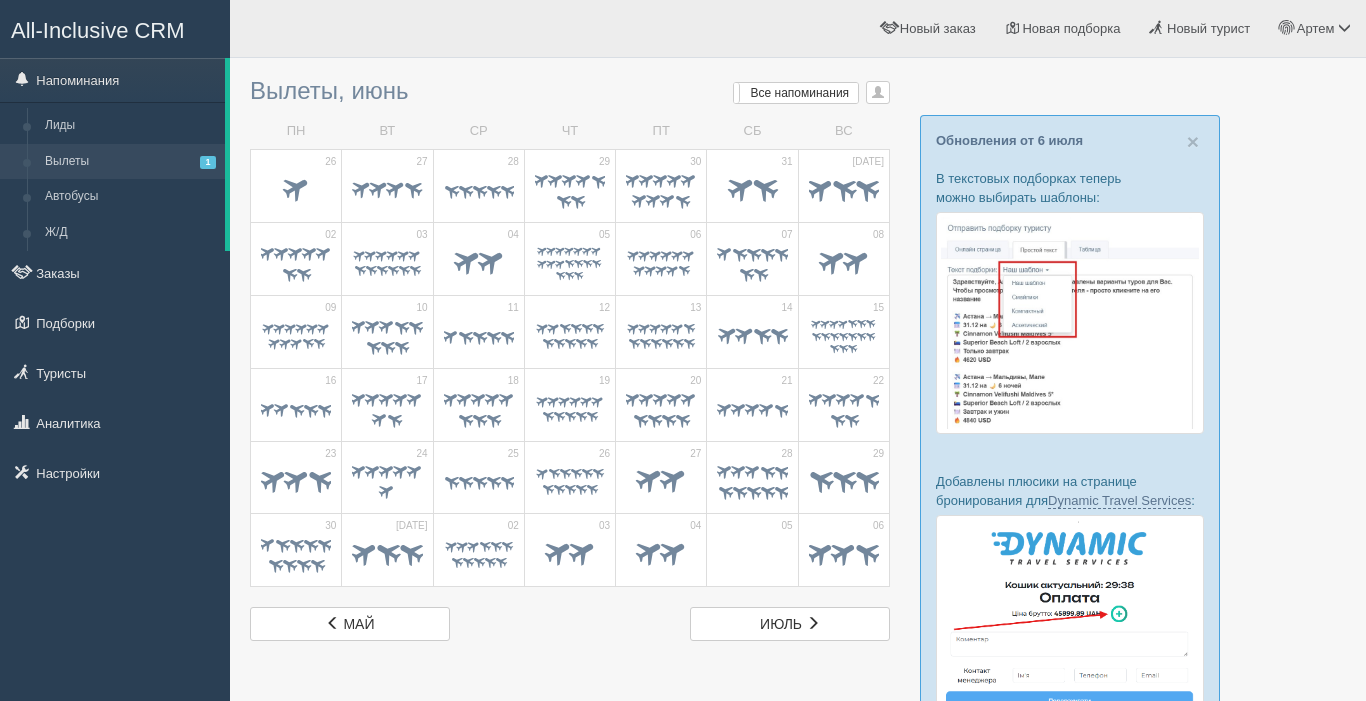 scroll, scrollTop: 0, scrollLeft: 0, axis: both 